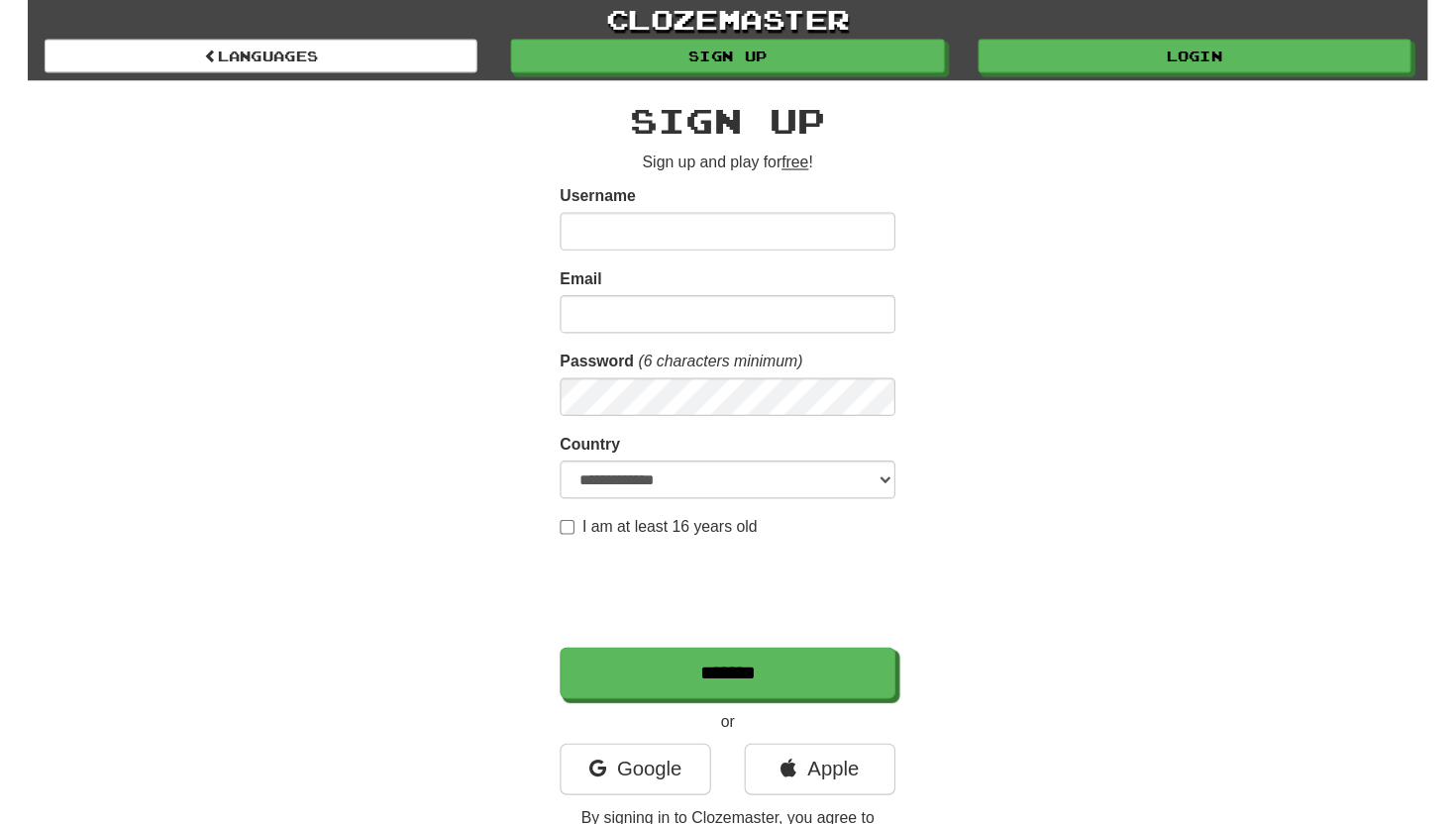 scroll, scrollTop: 0, scrollLeft: 0, axis: both 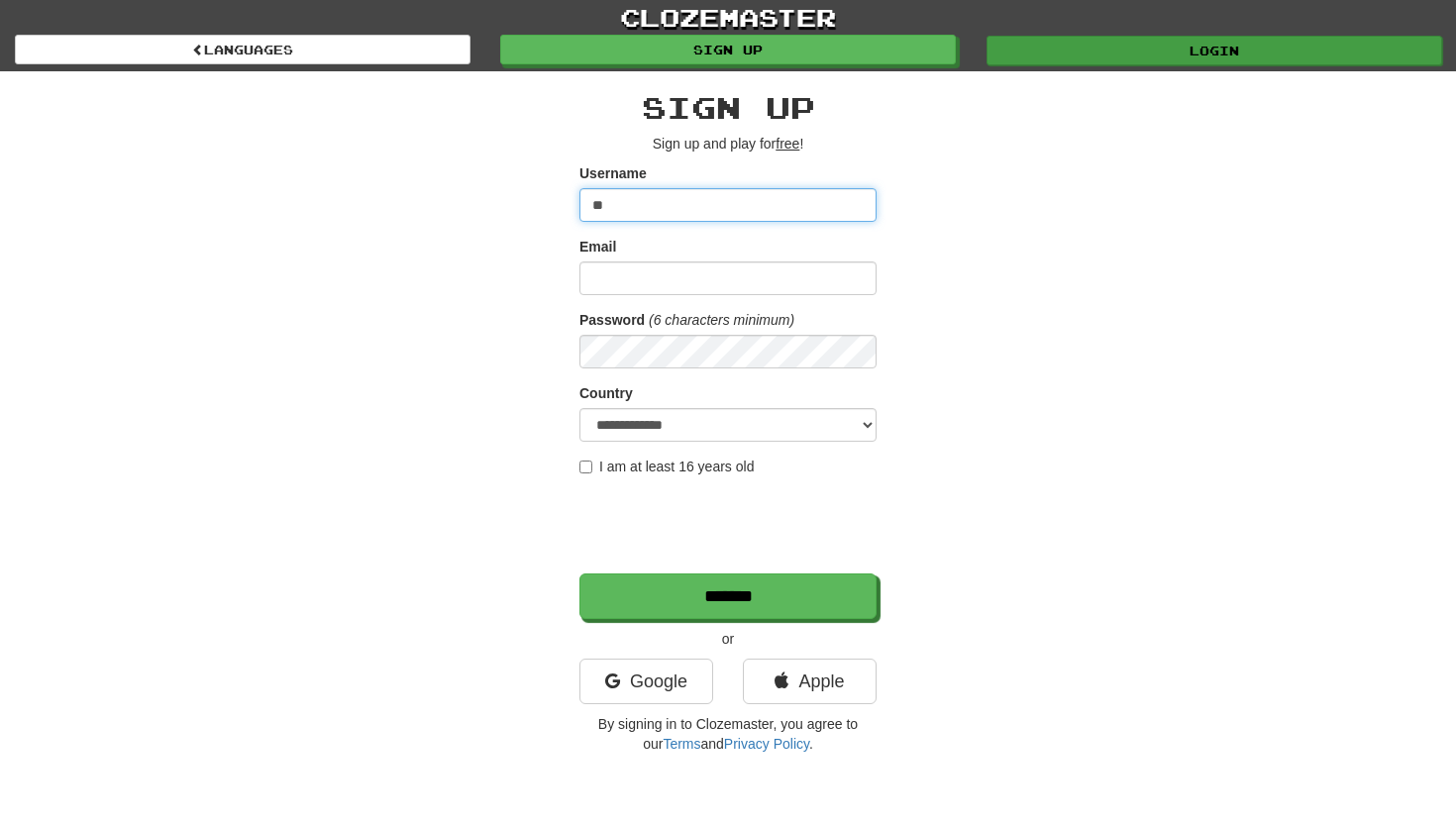 type on "**" 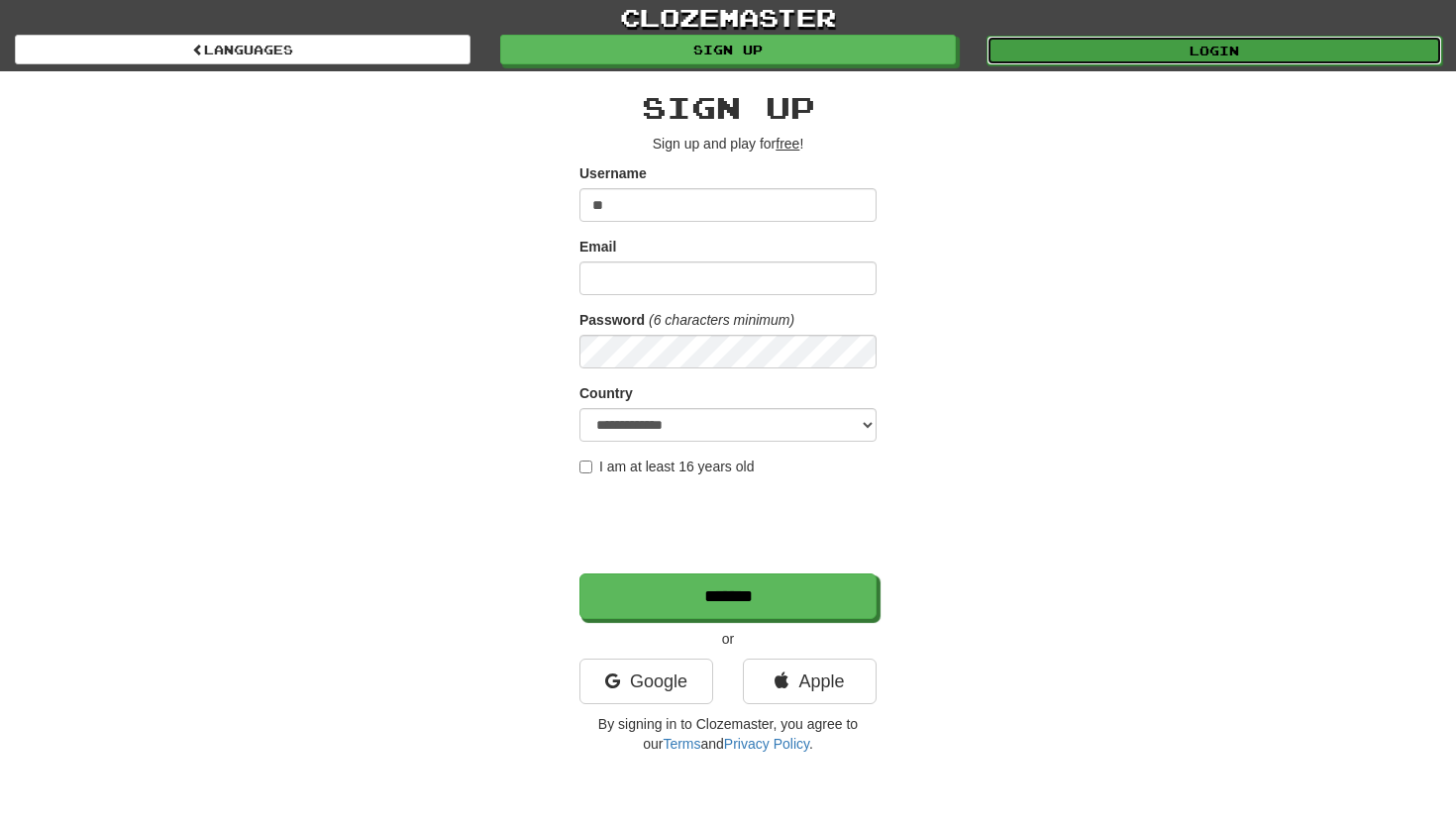 click on "Login" at bounding box center [1214, 51] 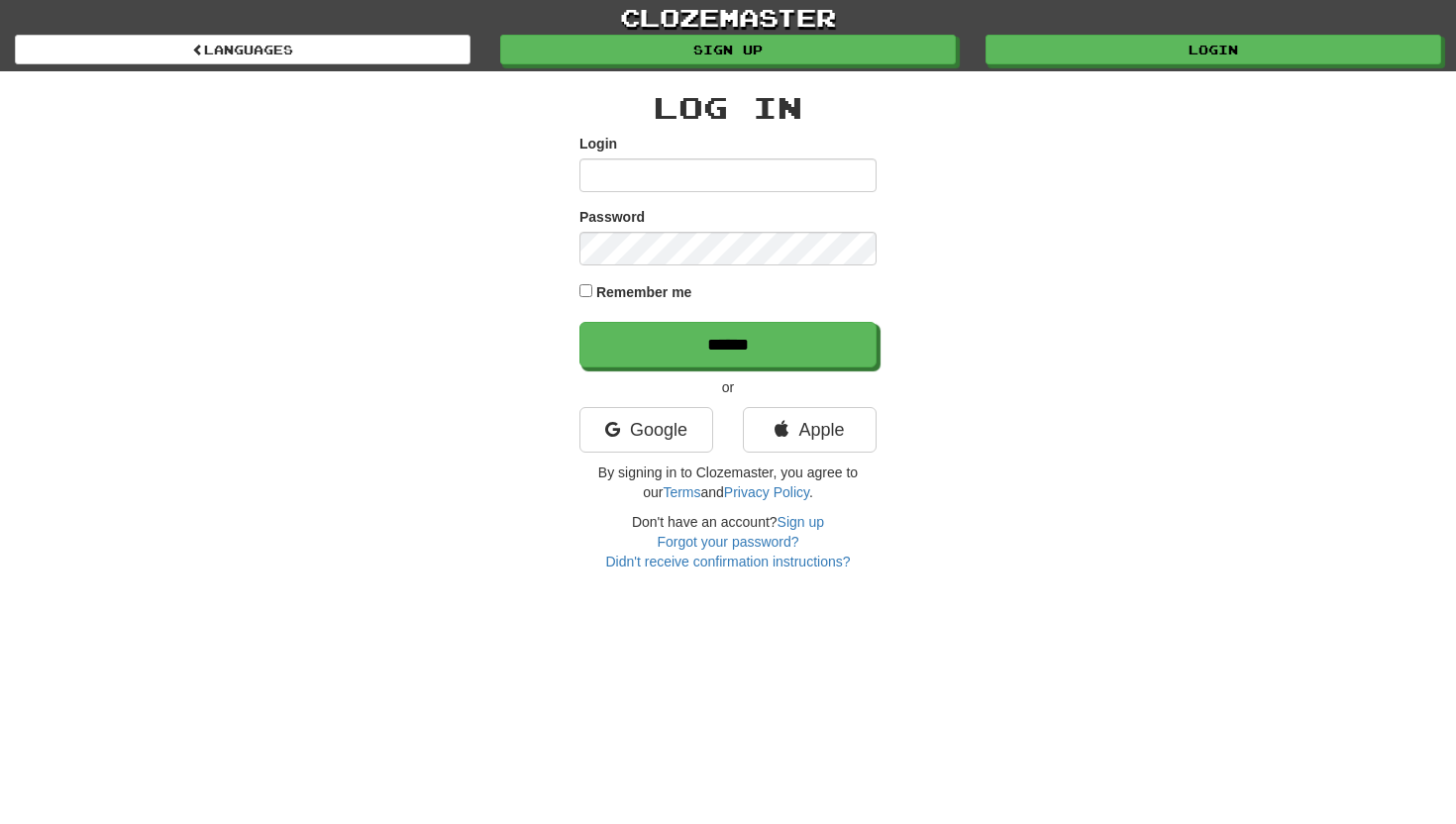 scroll, scrollTop: 0, scrollLeft: 0, axis: both 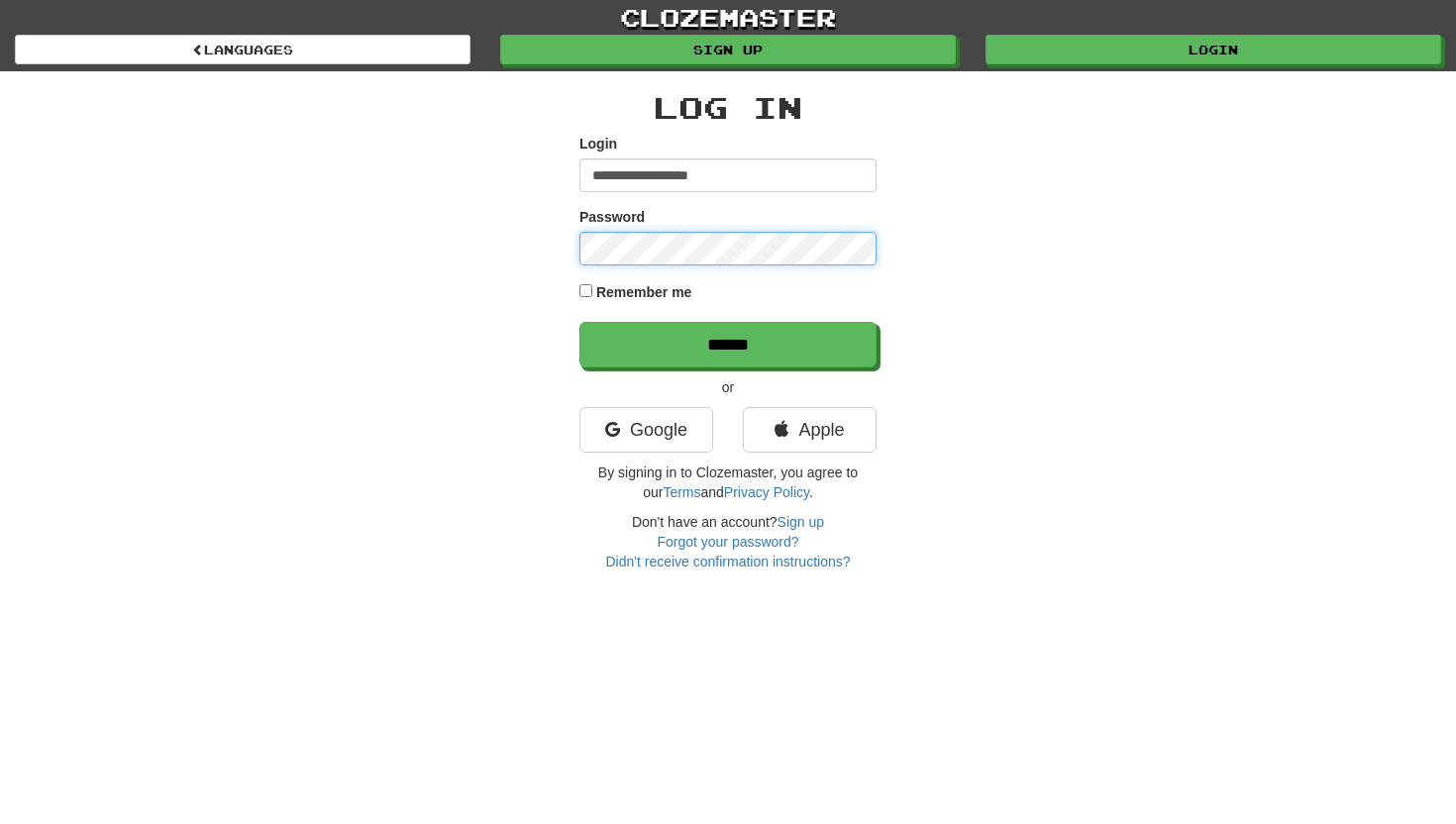 click on "******" at bounding box center [728, 345] 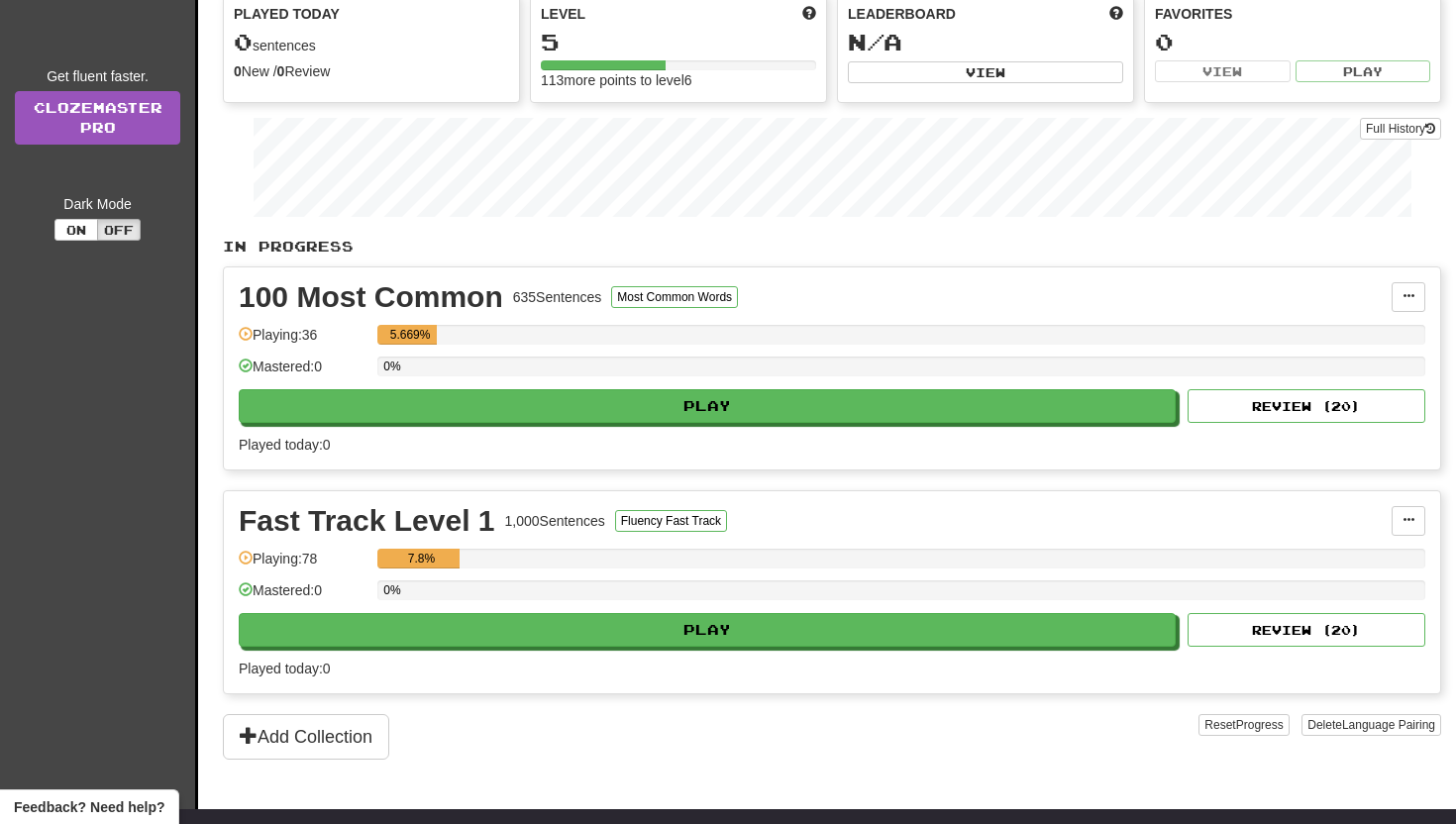 scroll, scrollTop: 300, scrollLeft: 0, axis: vertical 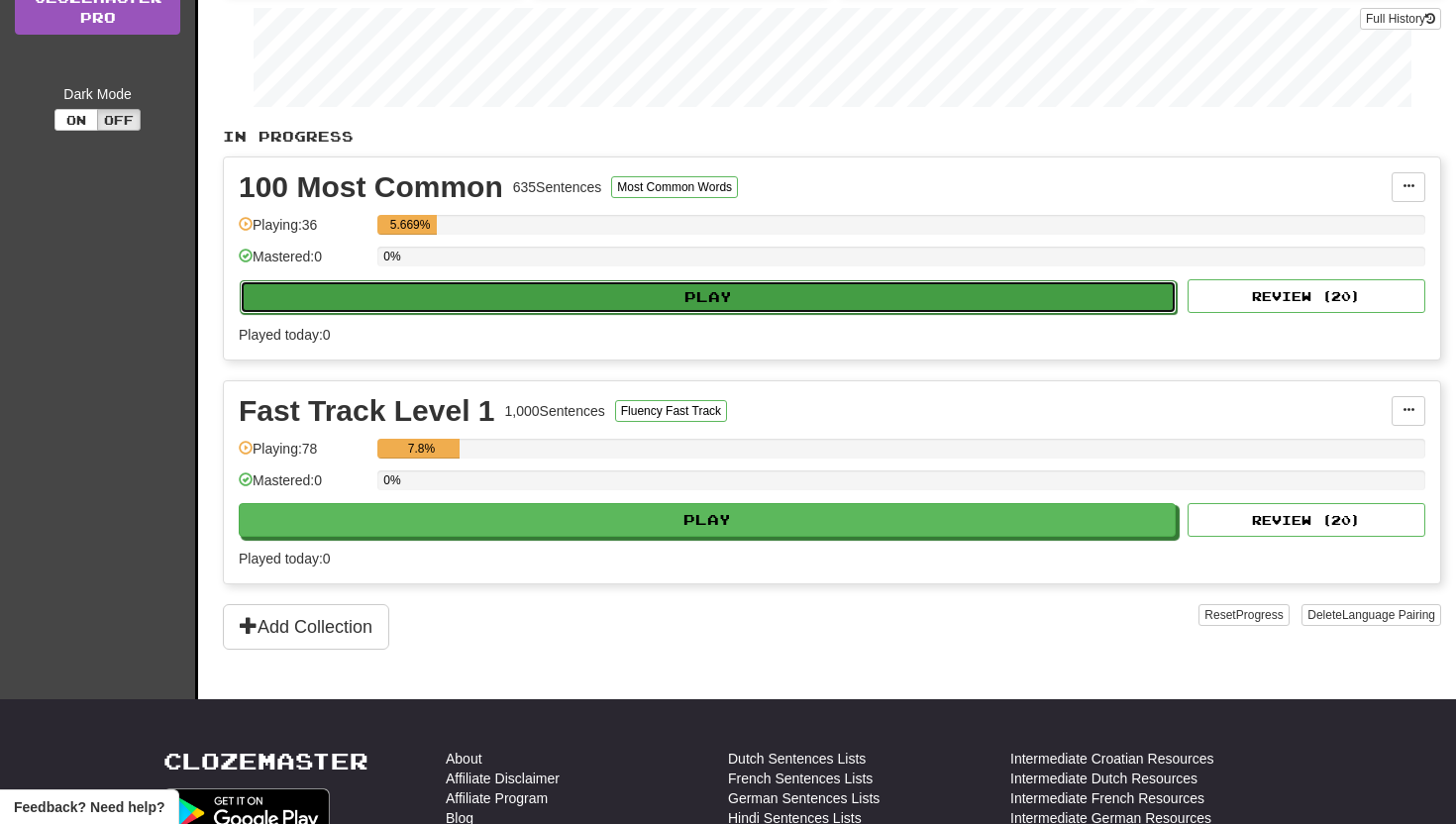 click on "Play" at bounding box center (708, 297) 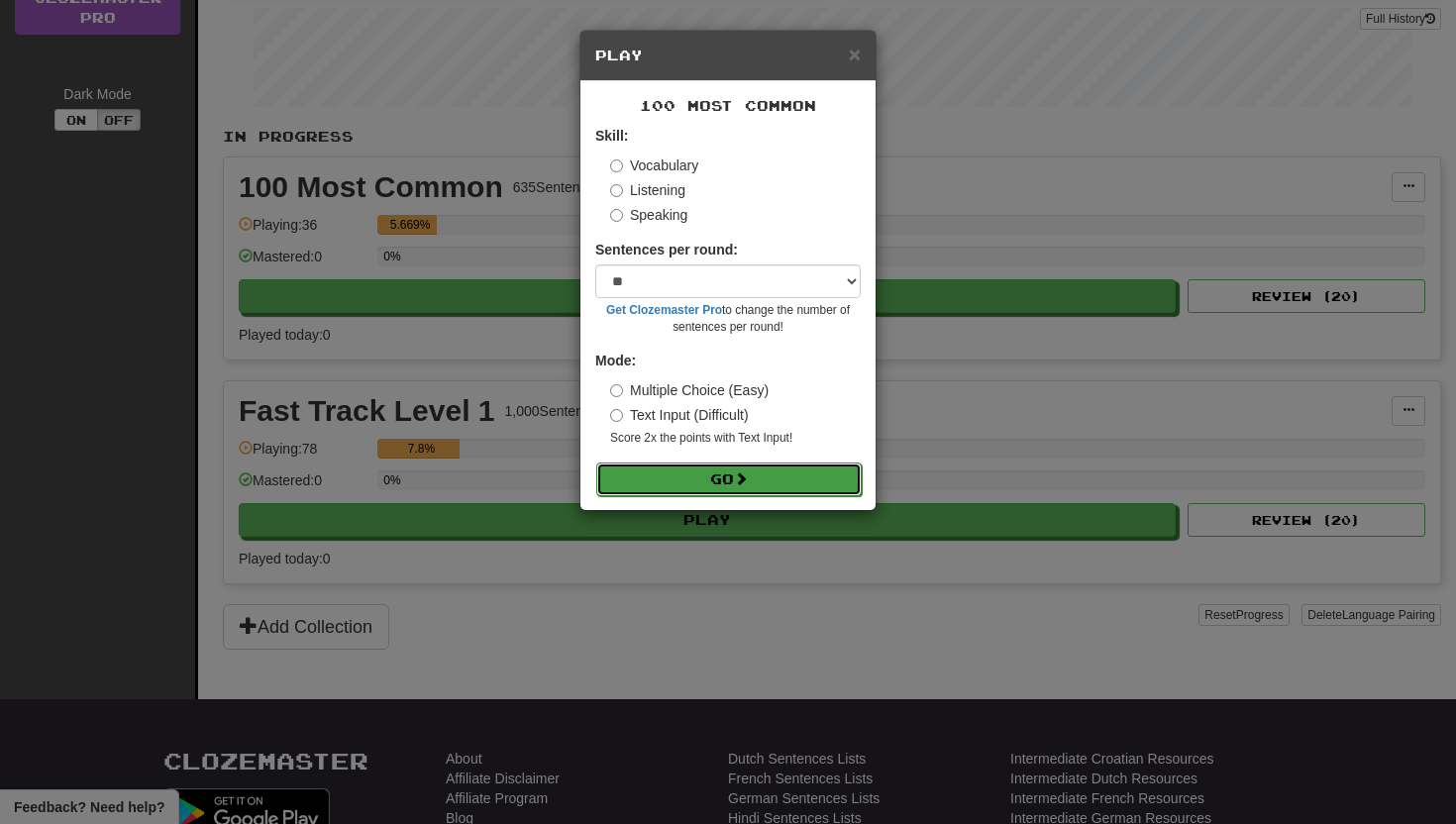 click on "Go" at bounding box center (729, 479) 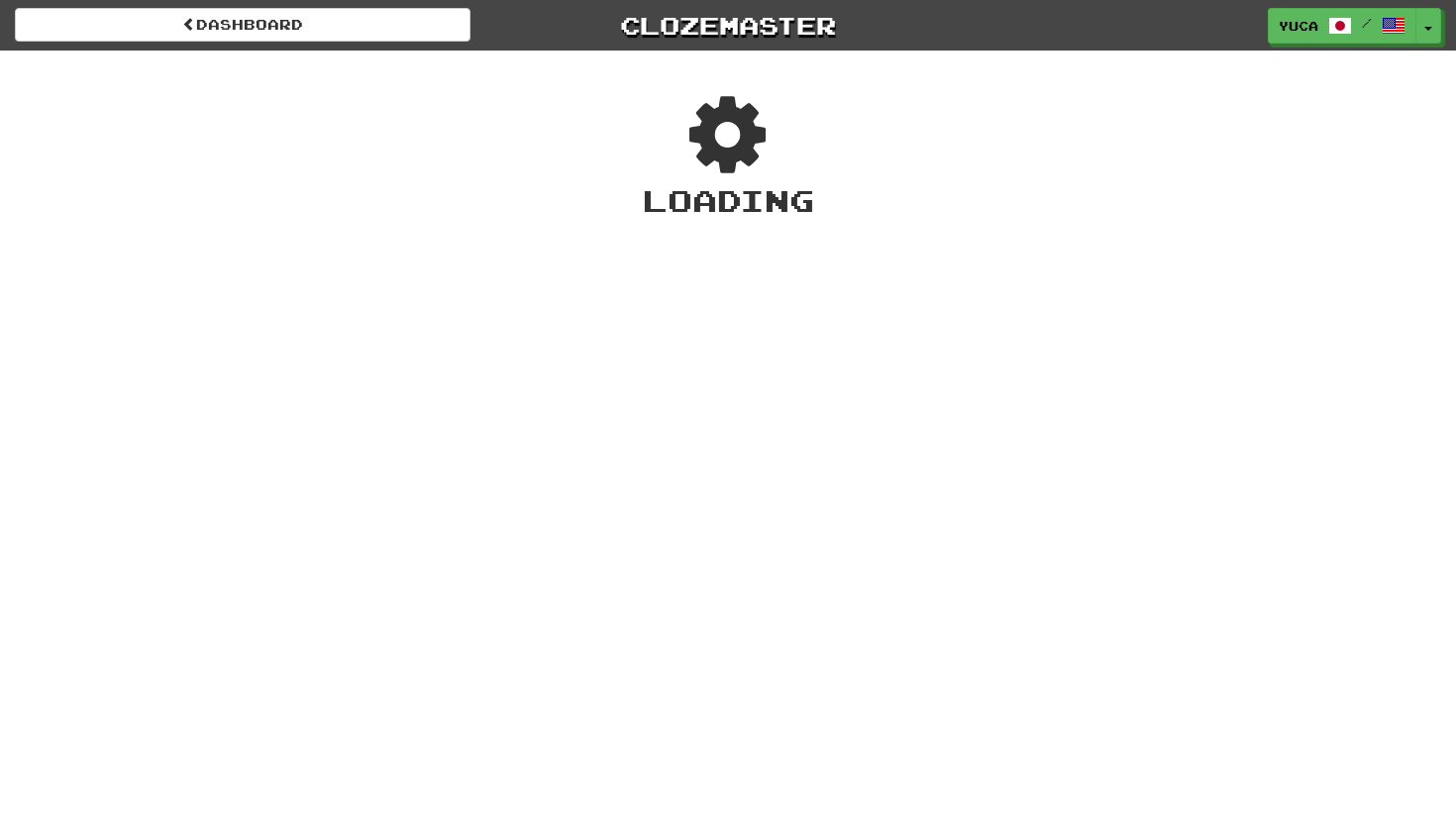 scroll, scrollTop: 0, scrollLeft: 0, axis: both 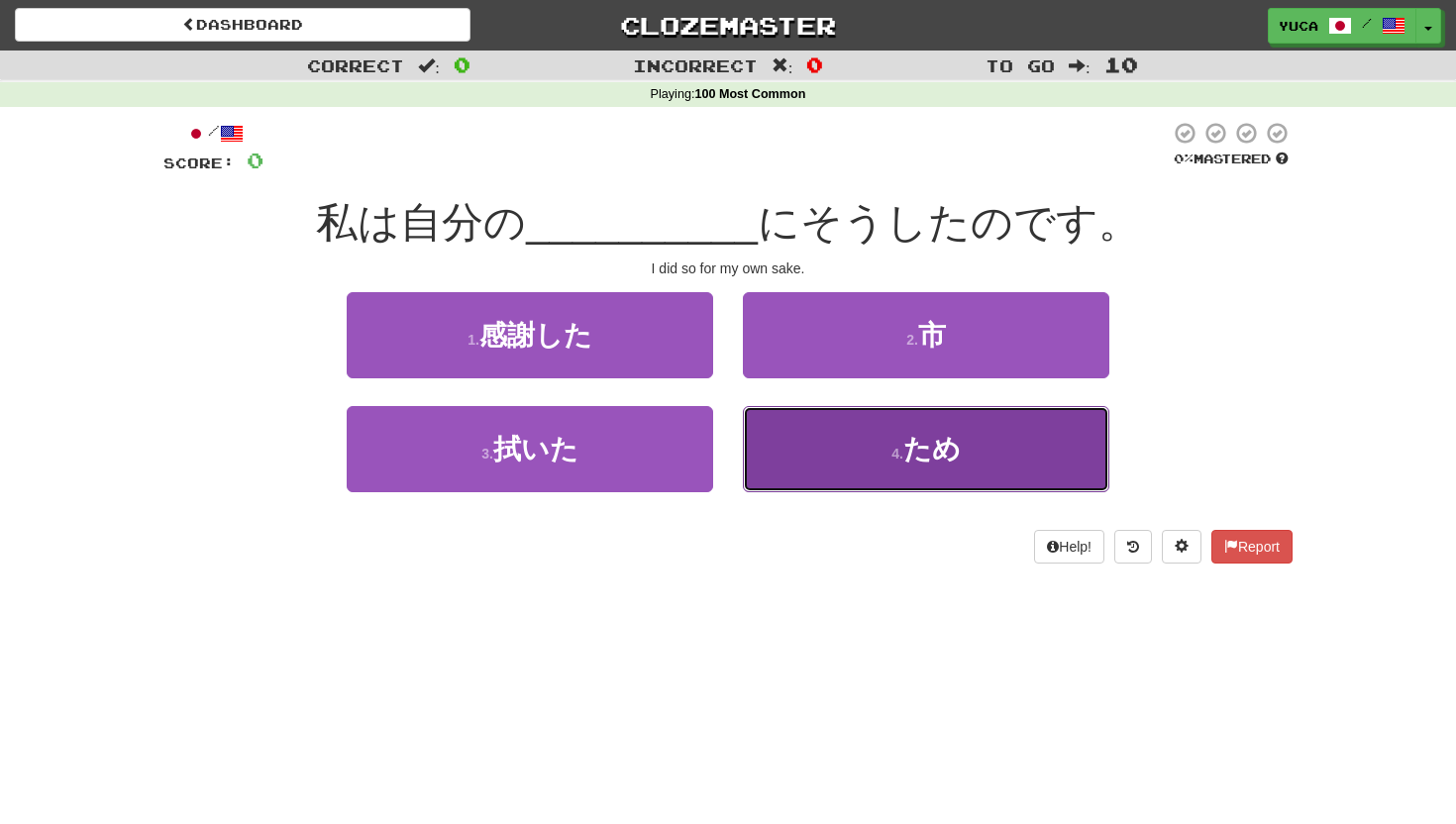 click on "4 .  ため" at bounding box center [926, 449] 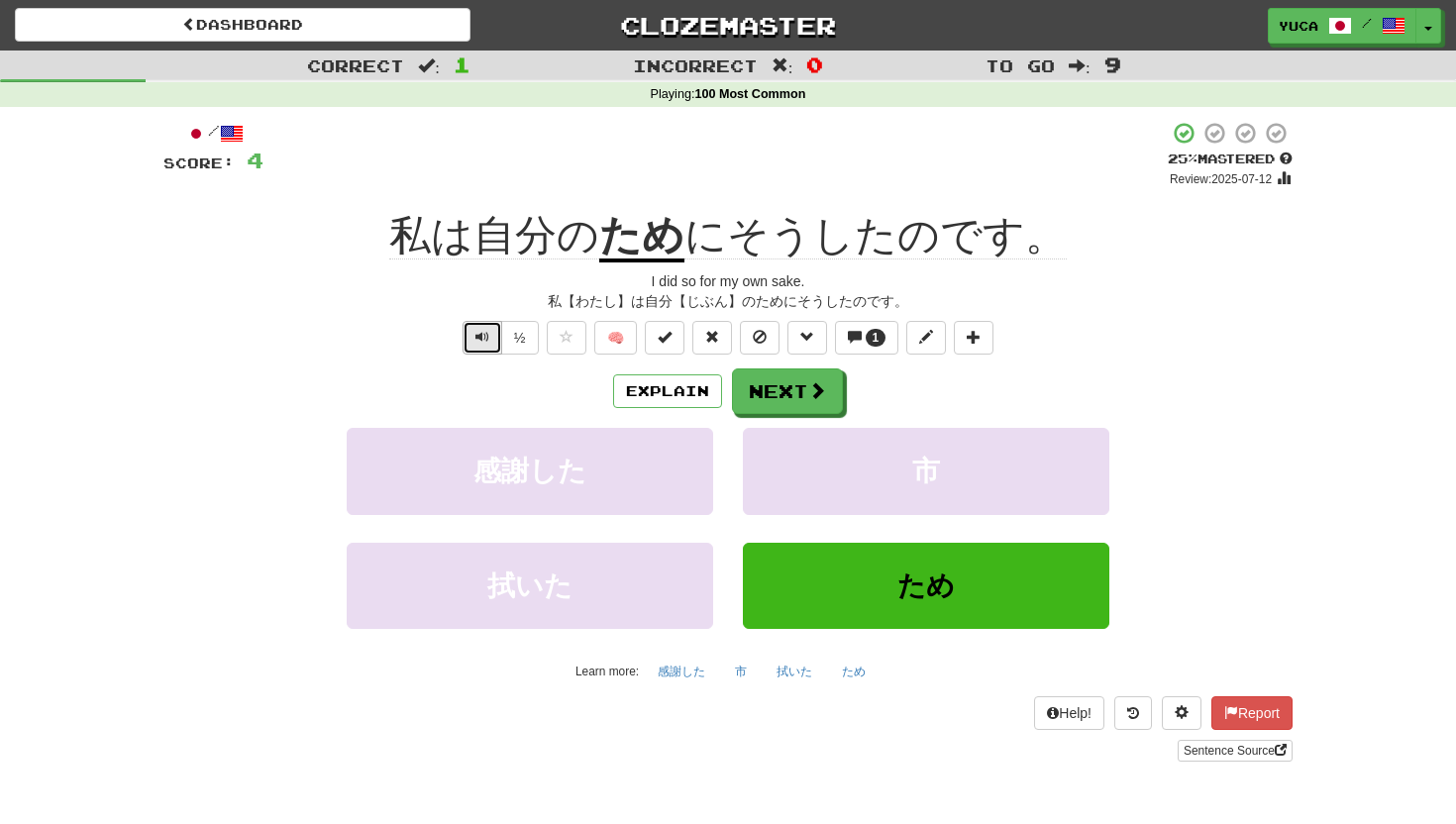 click at bounding box center (482, 338) 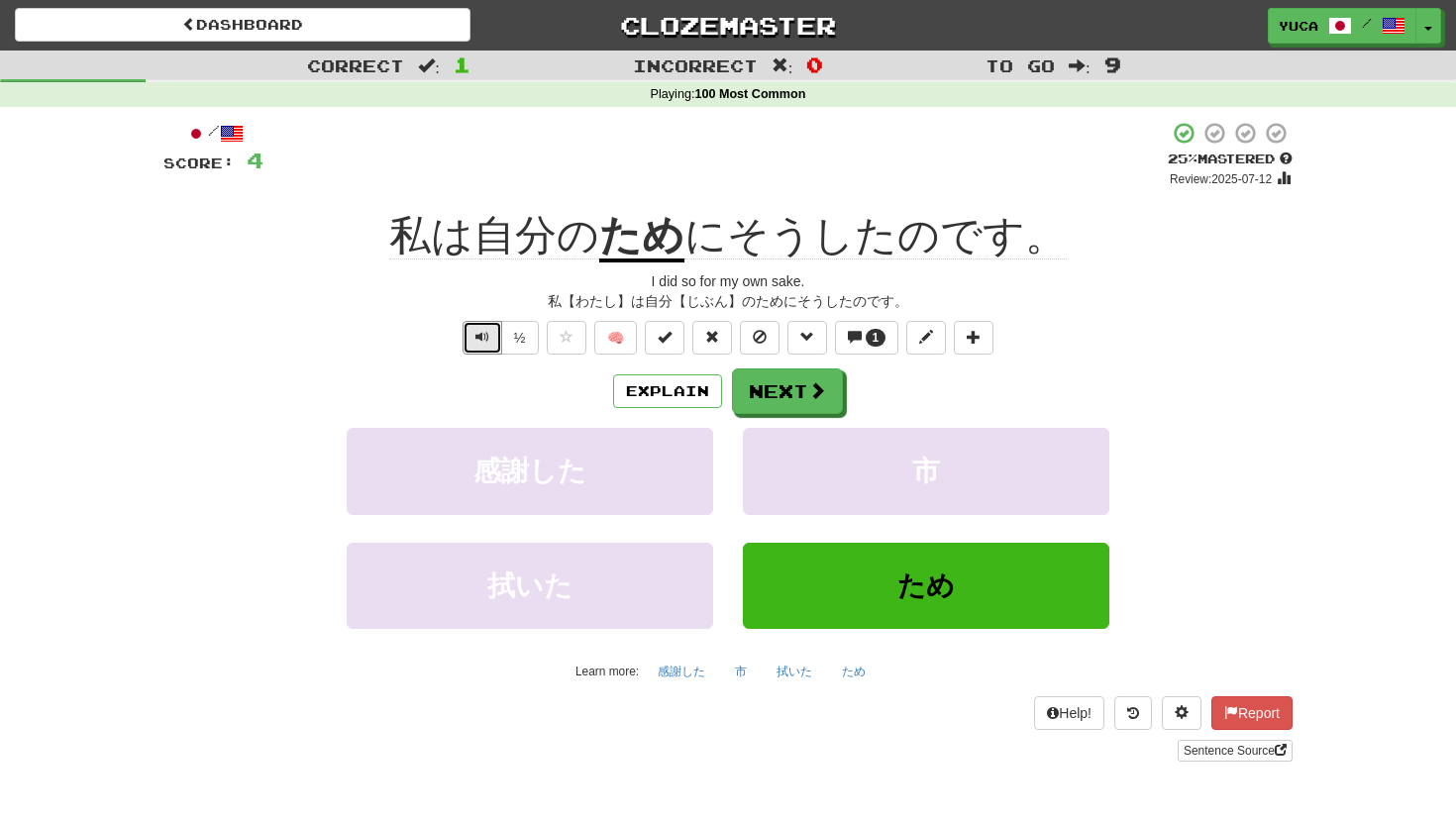 type 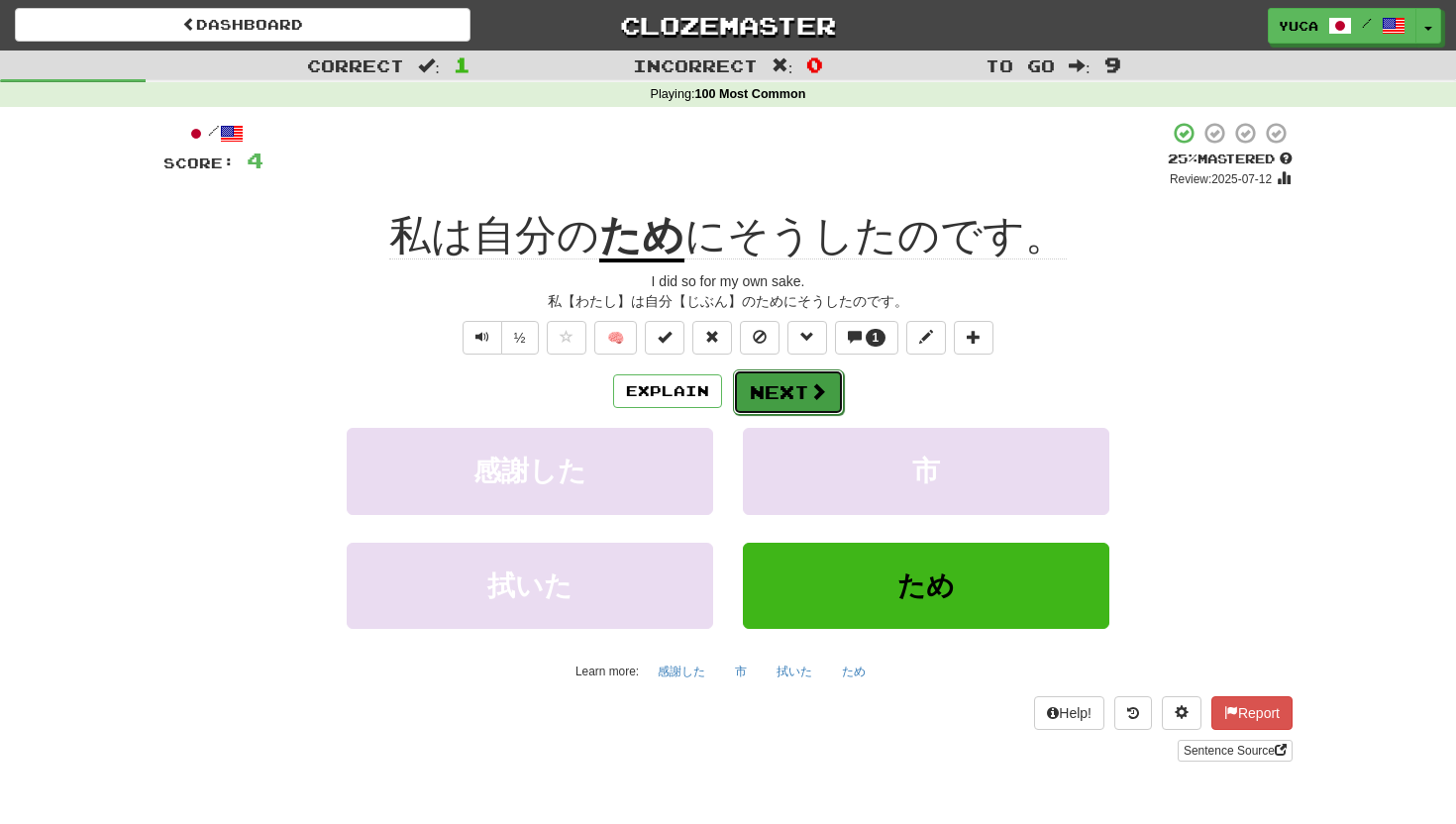 click on "Next" at bounding box center (788, 392) 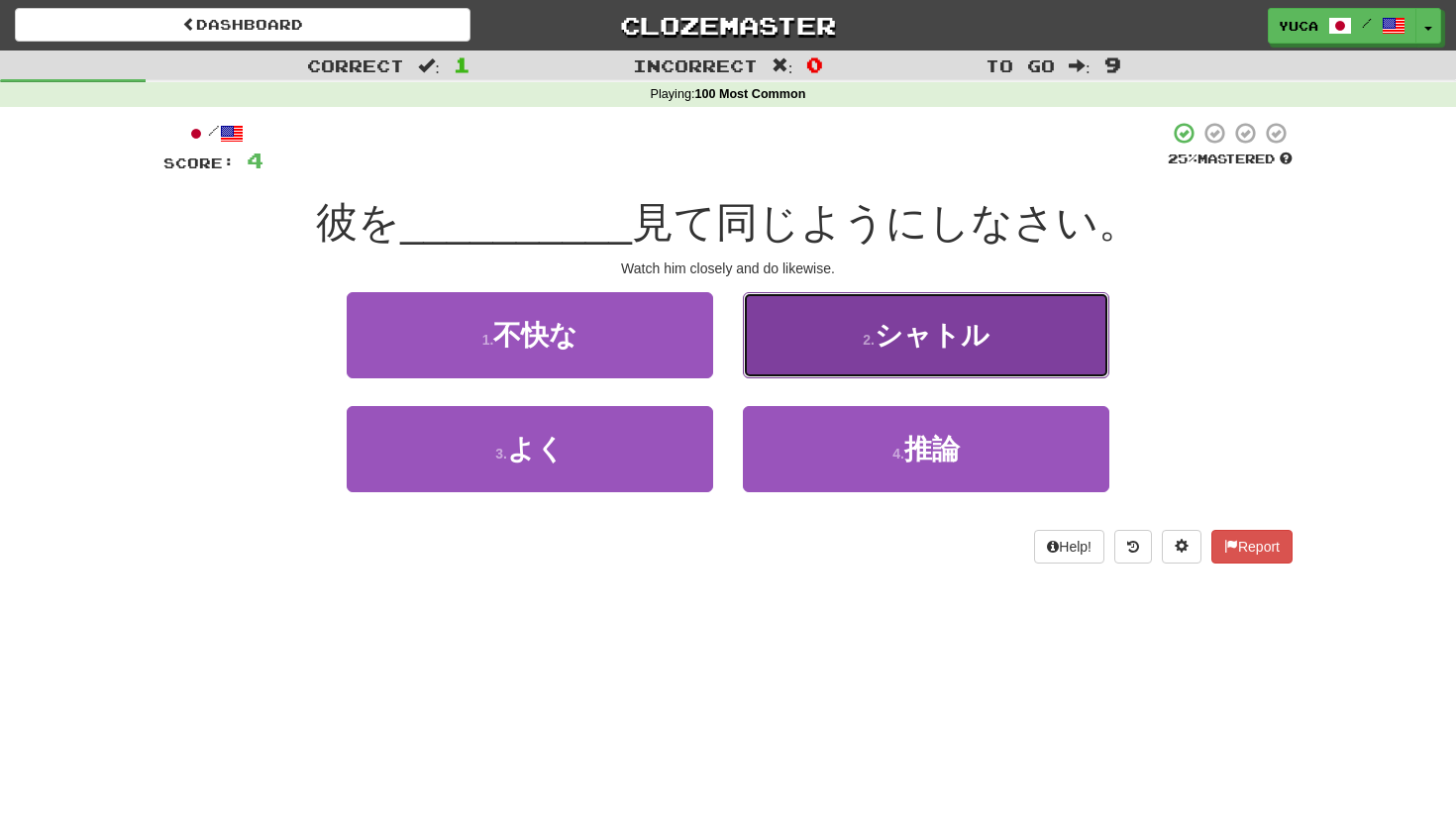 click on "2 .  シャトル" at bounding box center (926, 335) 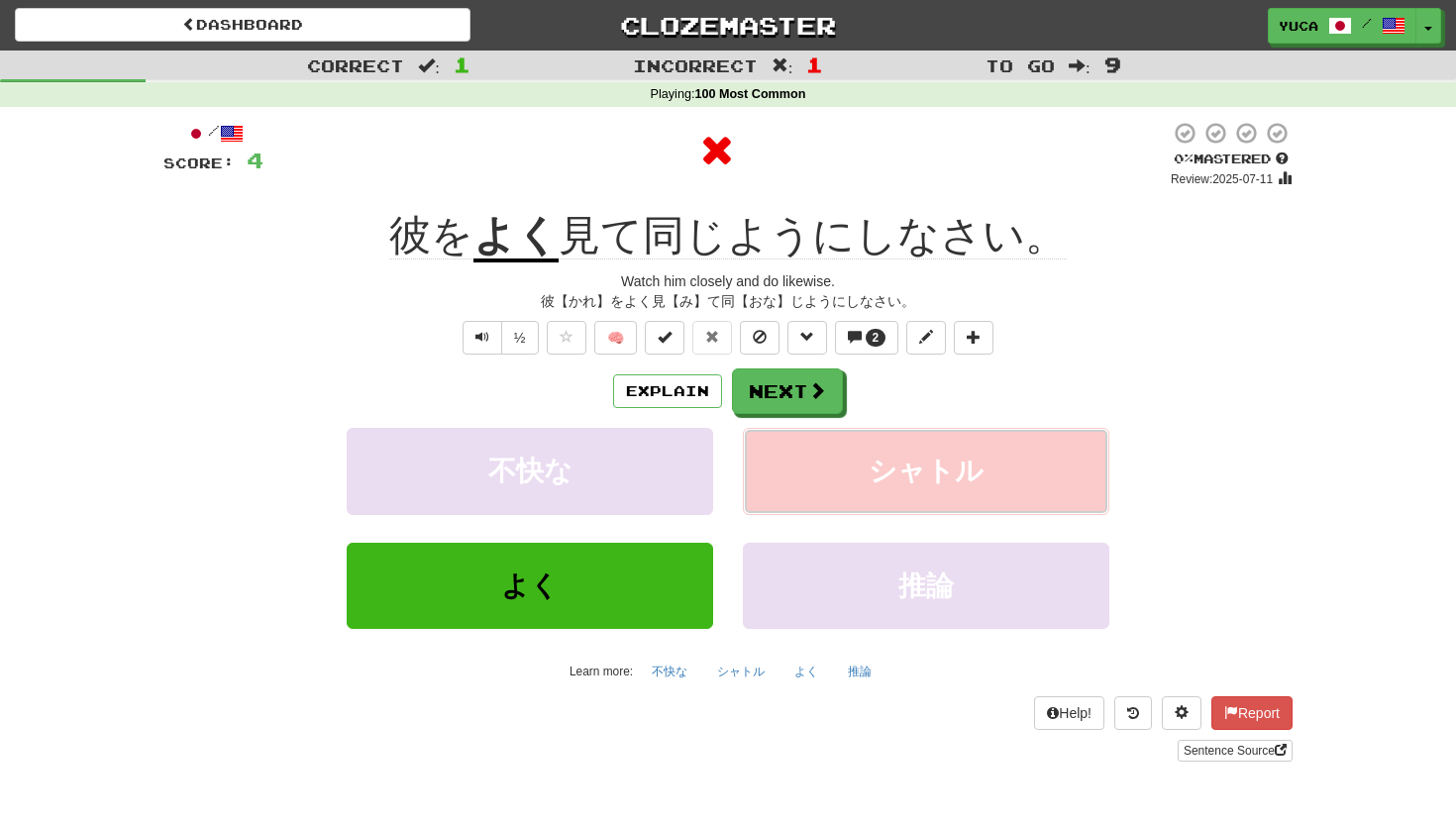 type 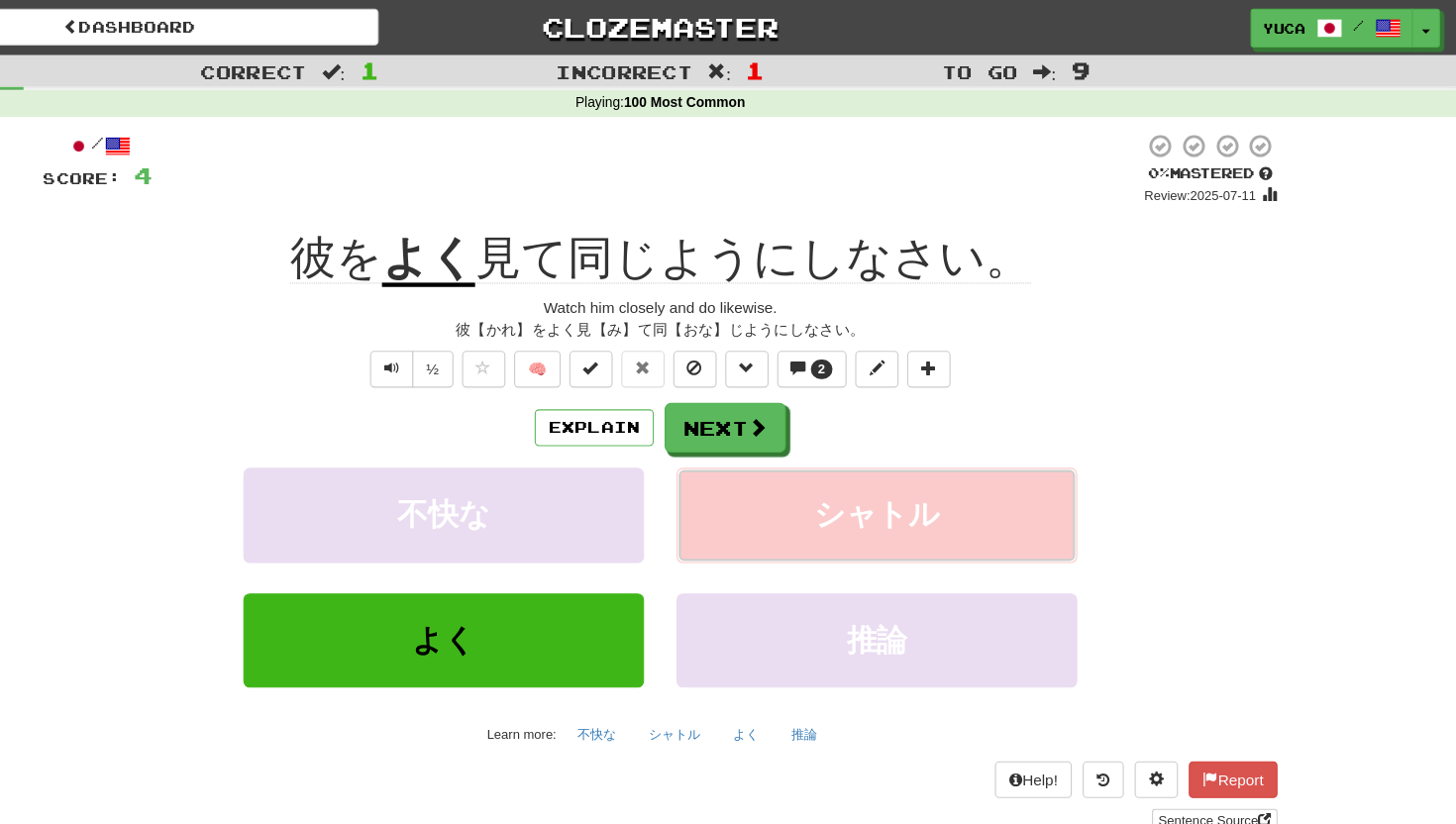 scroll, scrollTop: 0, scrollLeft: 0, axis: both 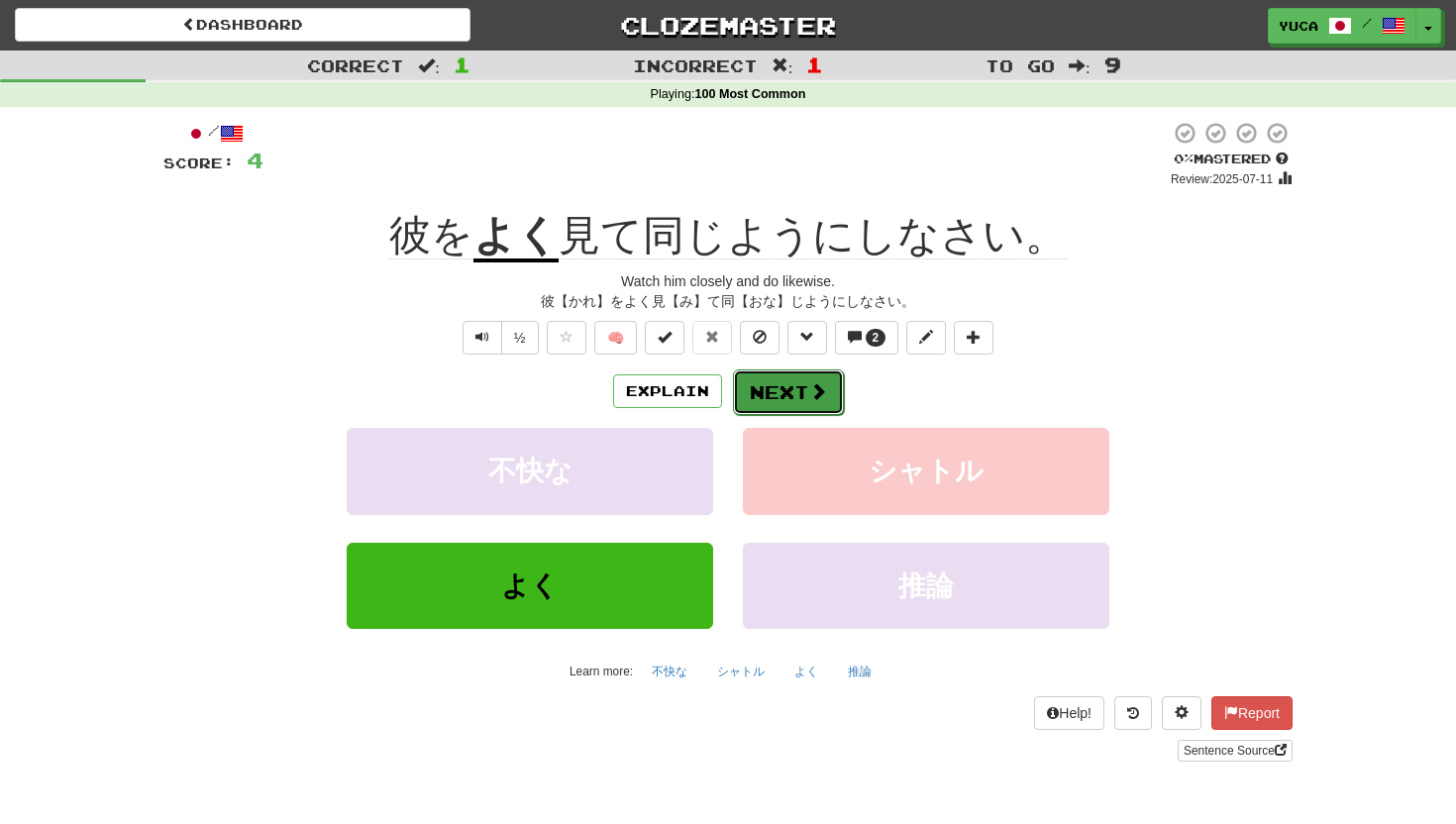 click on "Next" at bounding box center [788, 392] 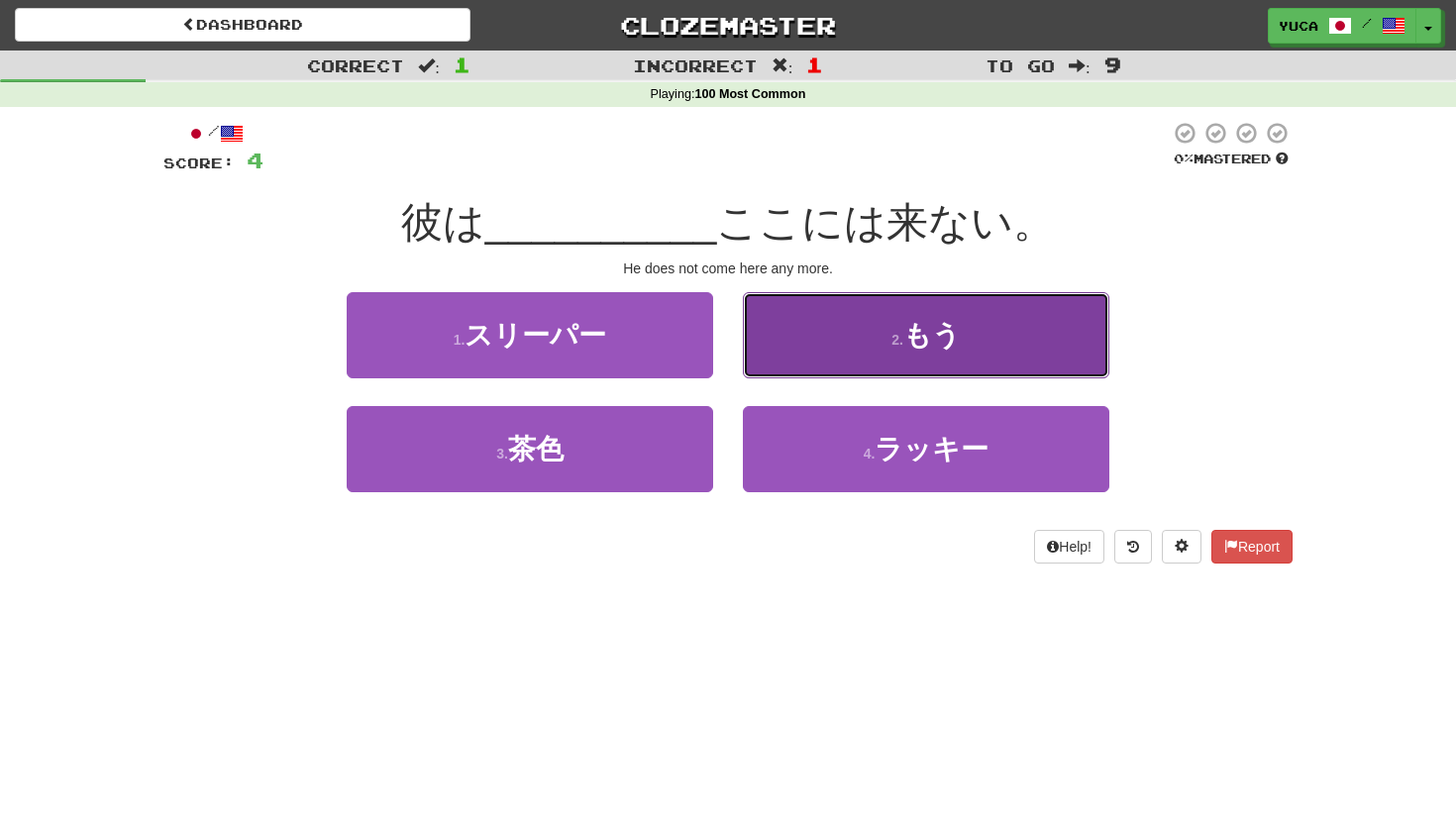 click on "2 .  もう" at bounding box center (926, 335) 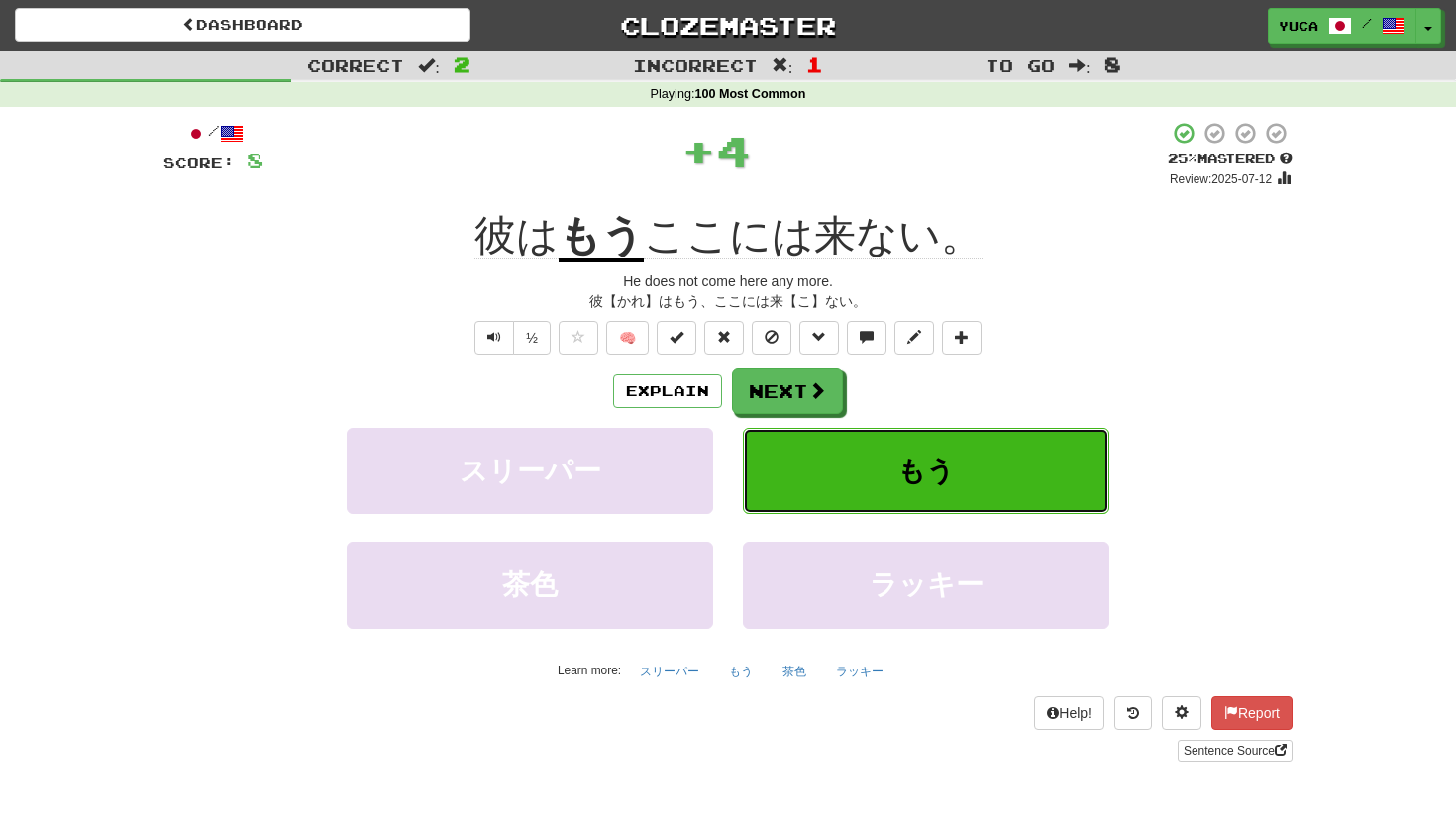 type 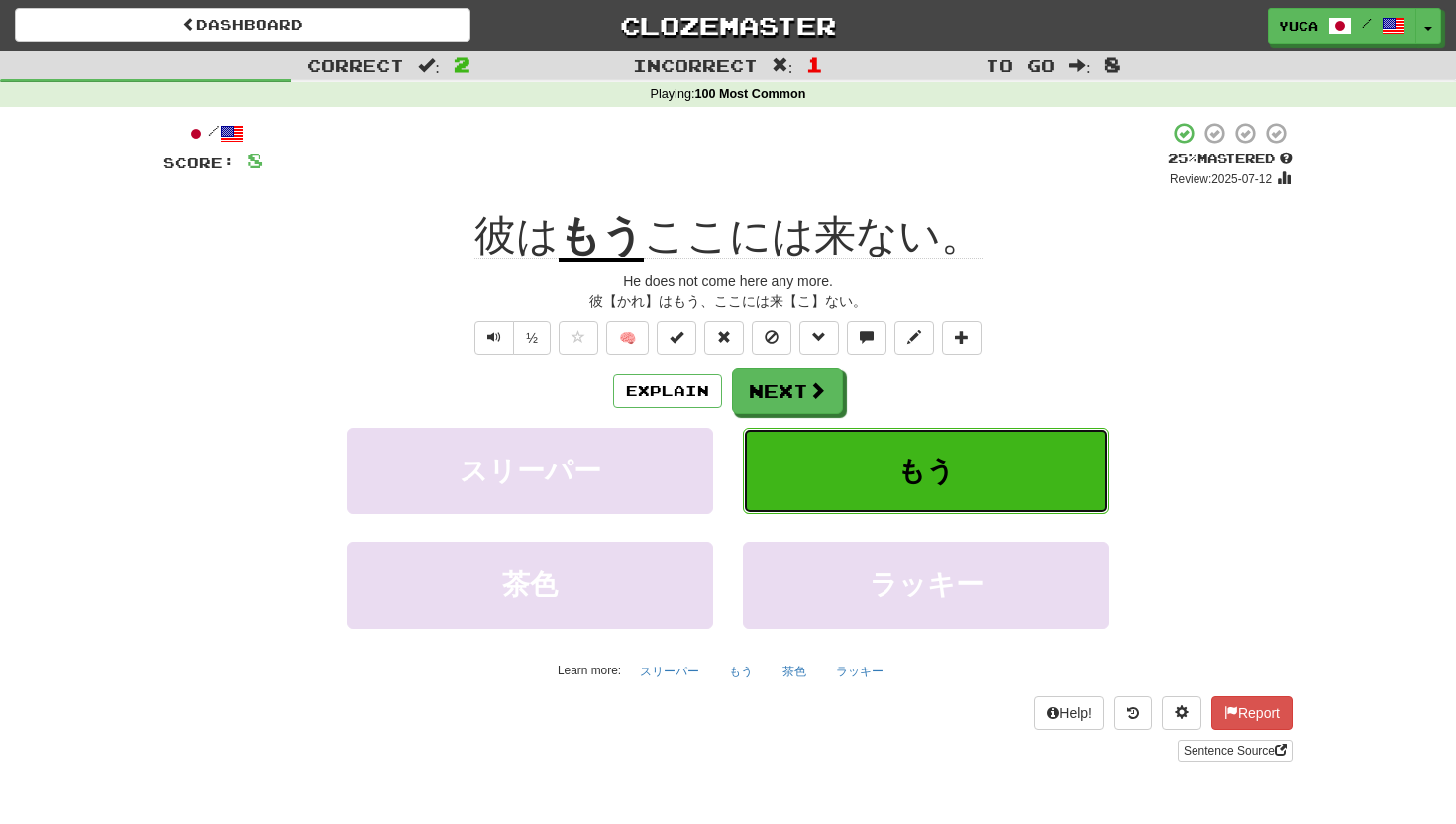 scroll, scrollTop: 92, scrollLeft: 0, axis: vertical 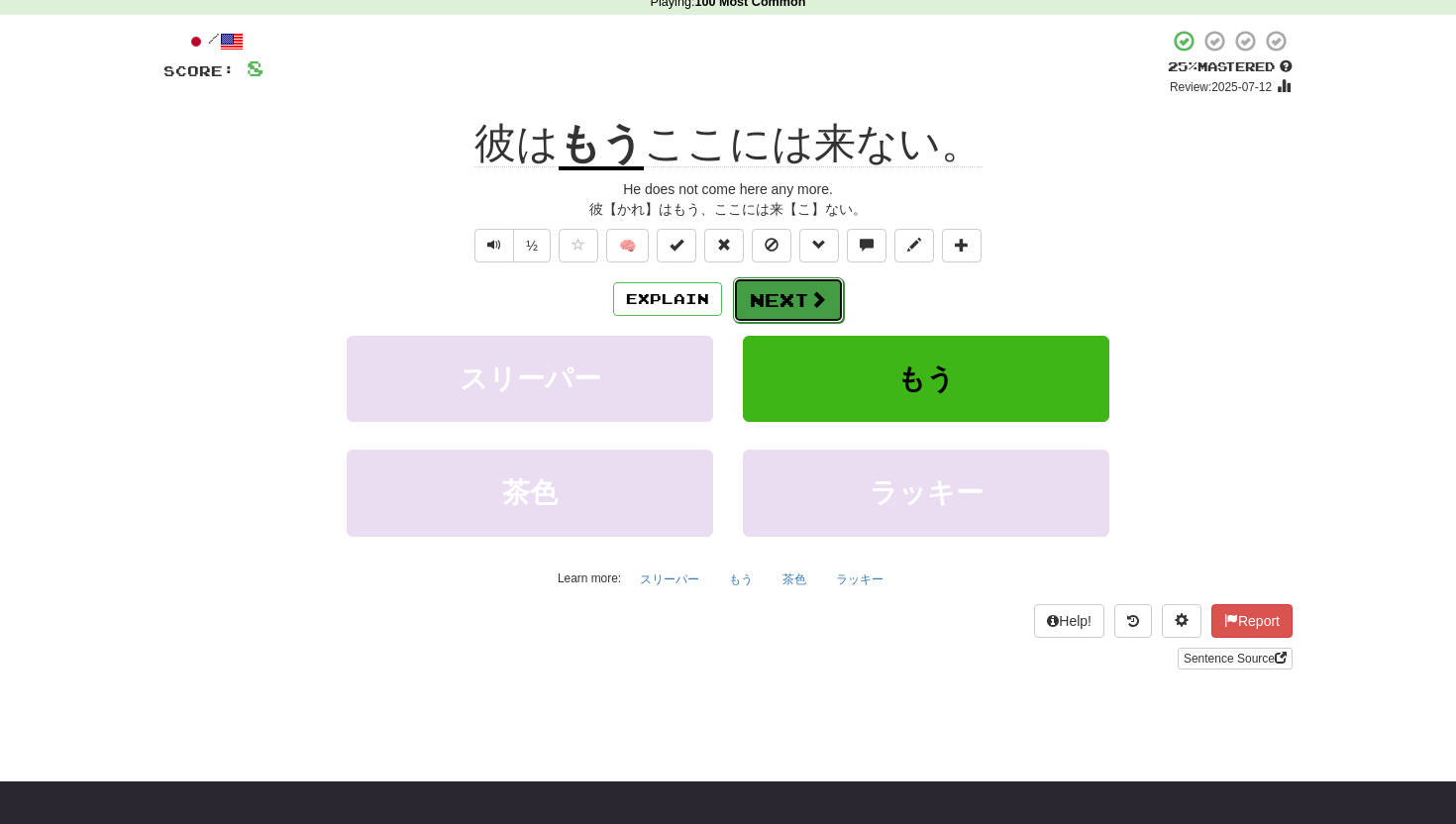 click on "Next" at bounding box center (788, 300) 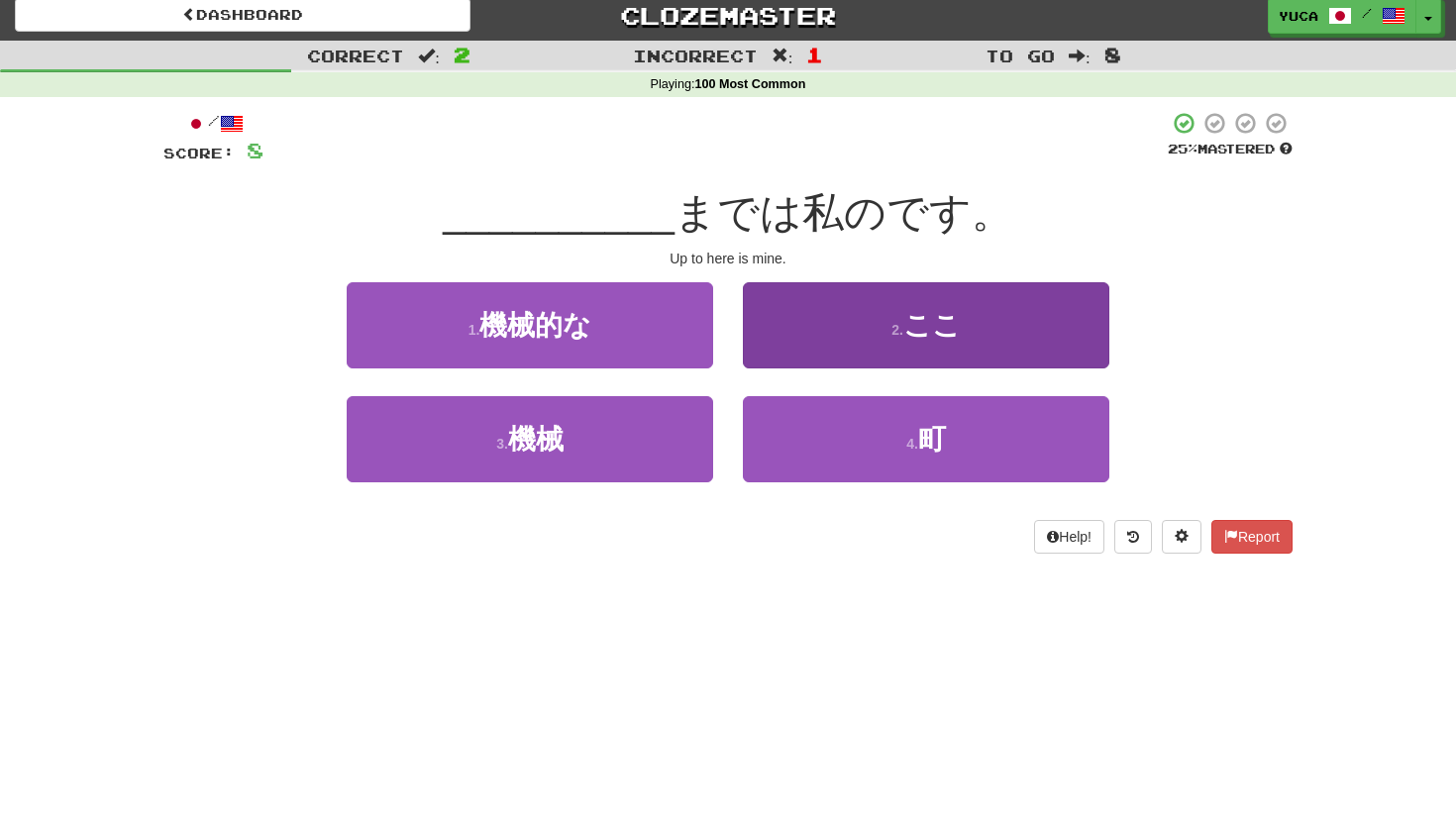 scroll, scrollTop: 0, scrollLeft: 0, axis: both 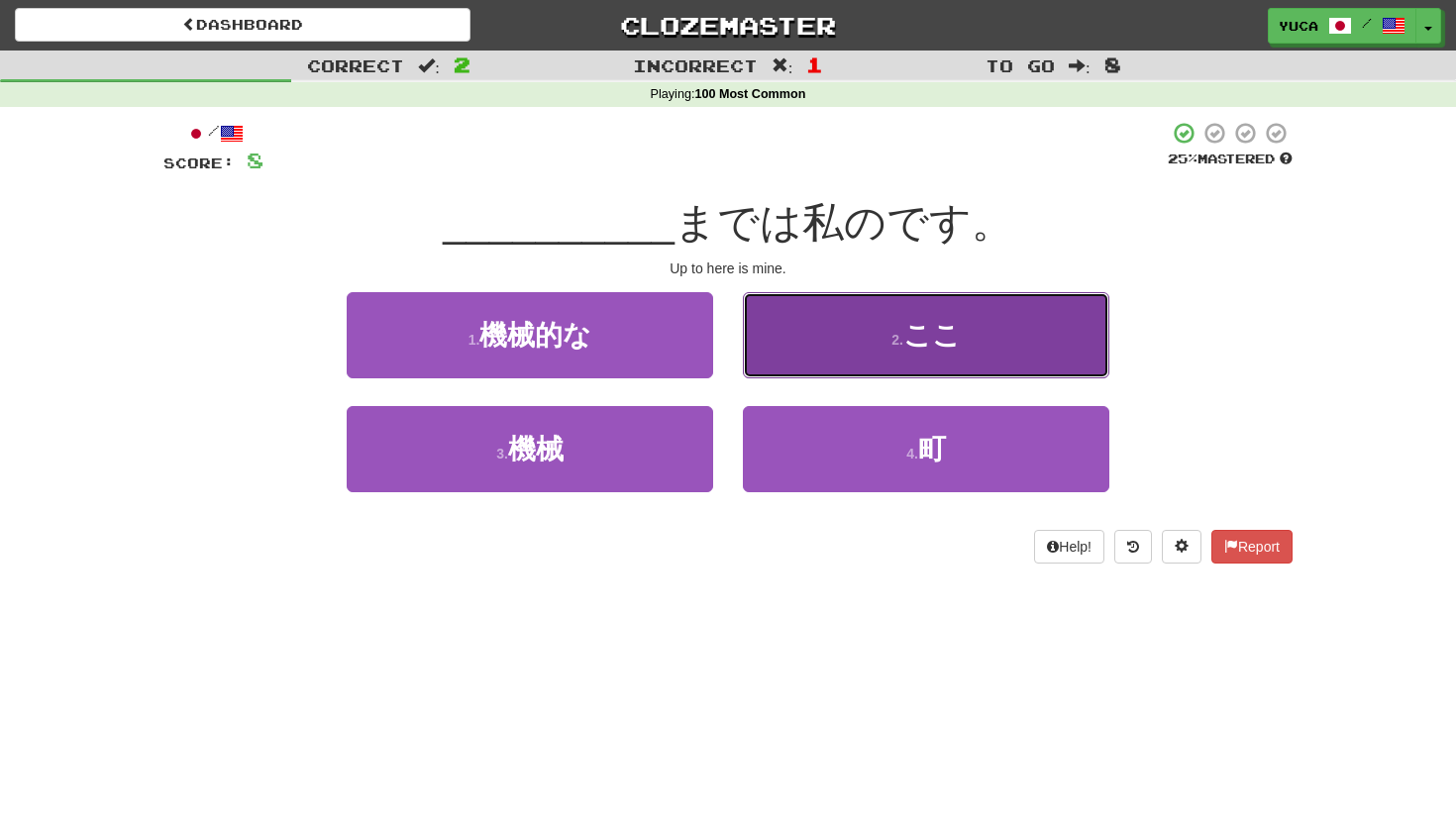 click on "2 .  ここ" at bounding box center (926, 335) 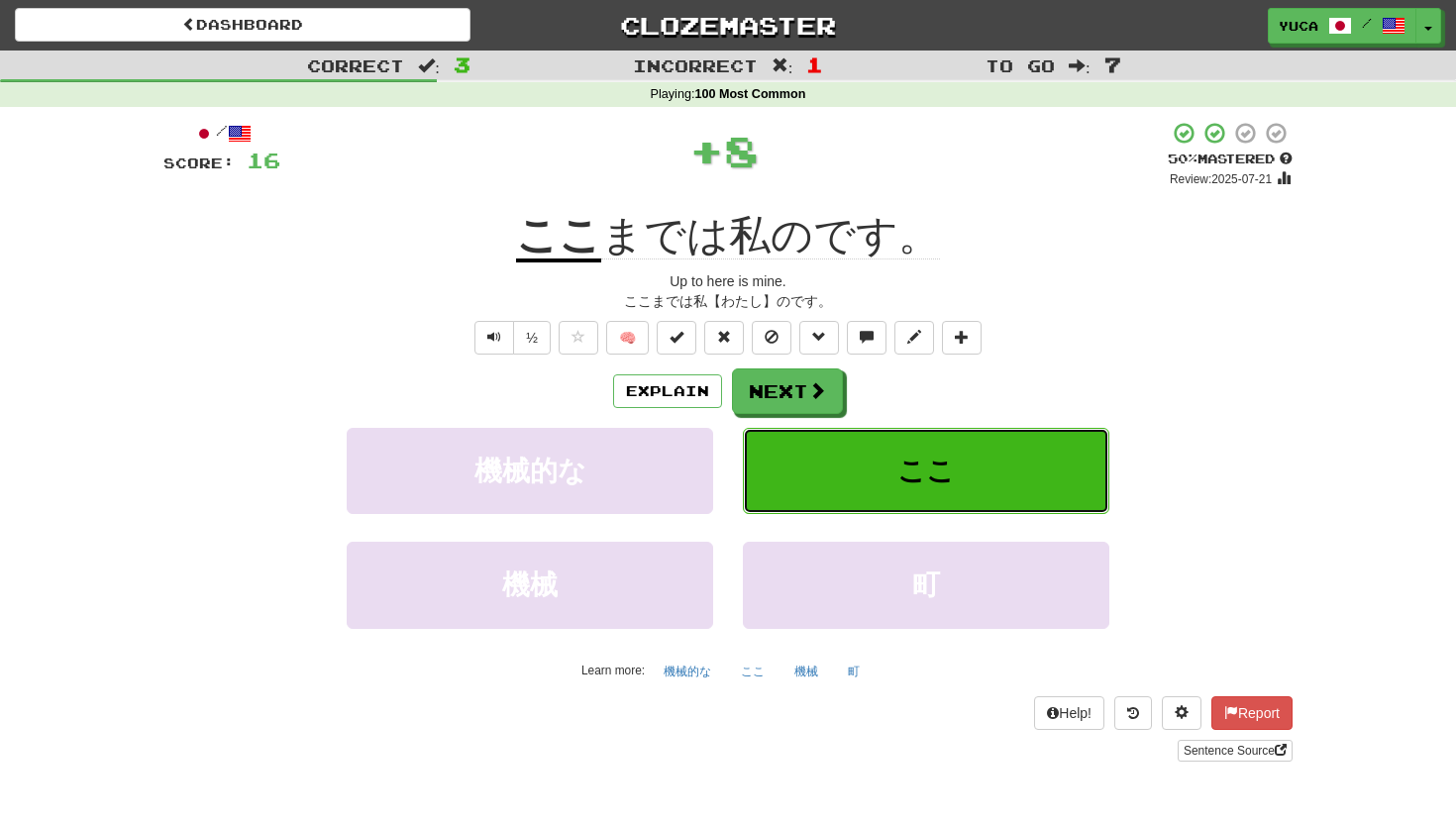 type 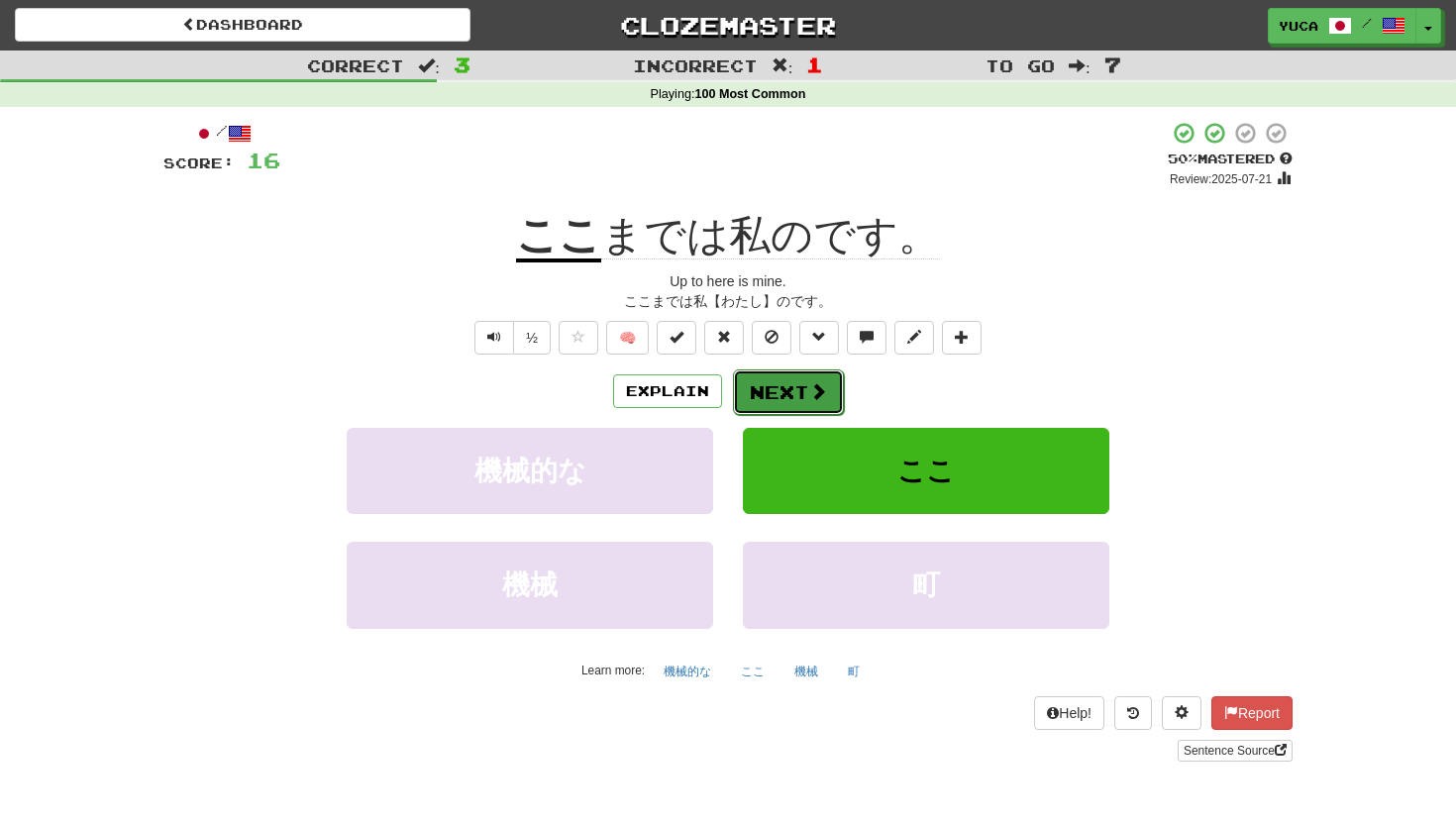 click on "Next" at bounding box center (788, 392) 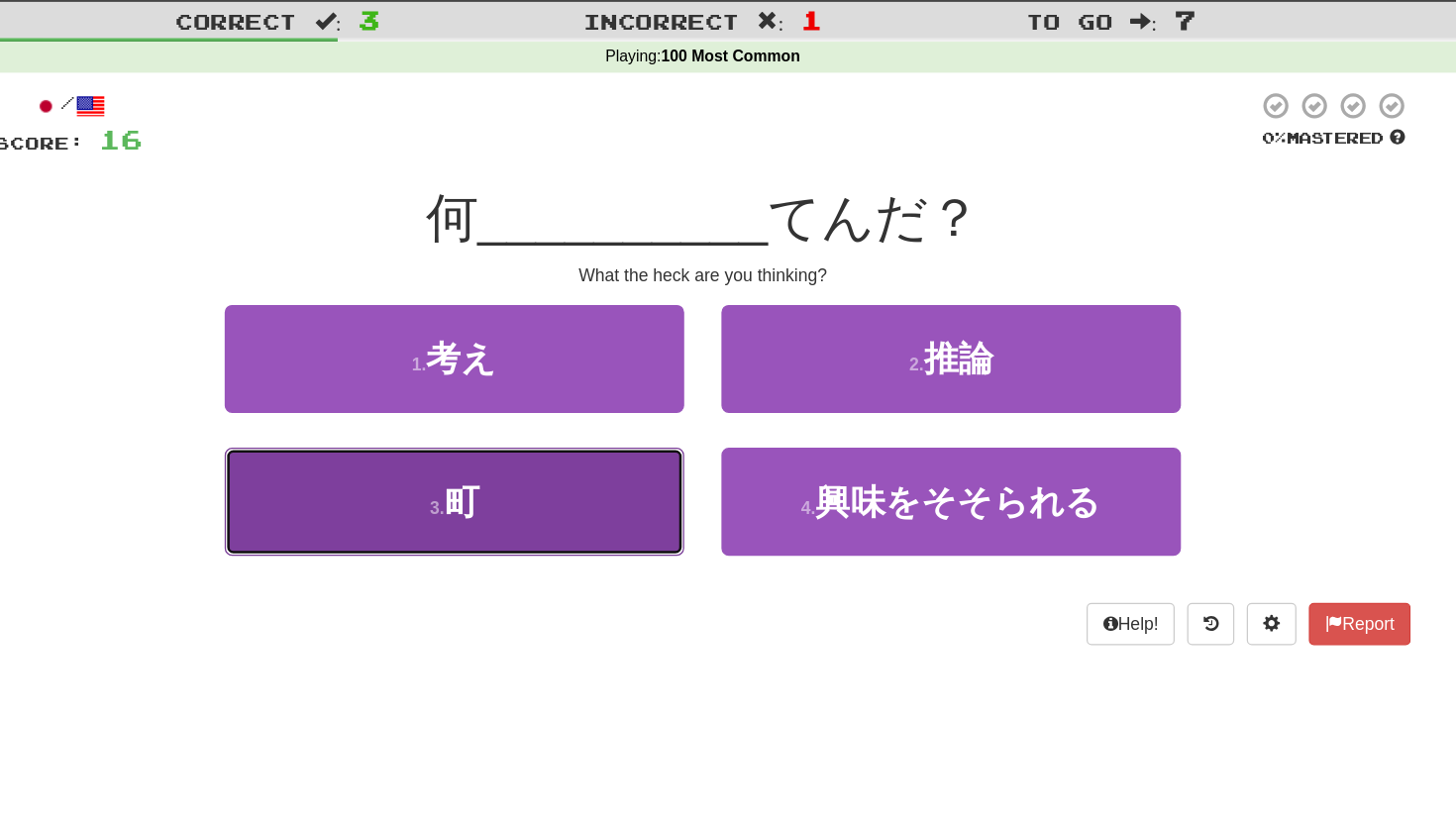 click on "3 .  町" at bounding box center [530, 449] 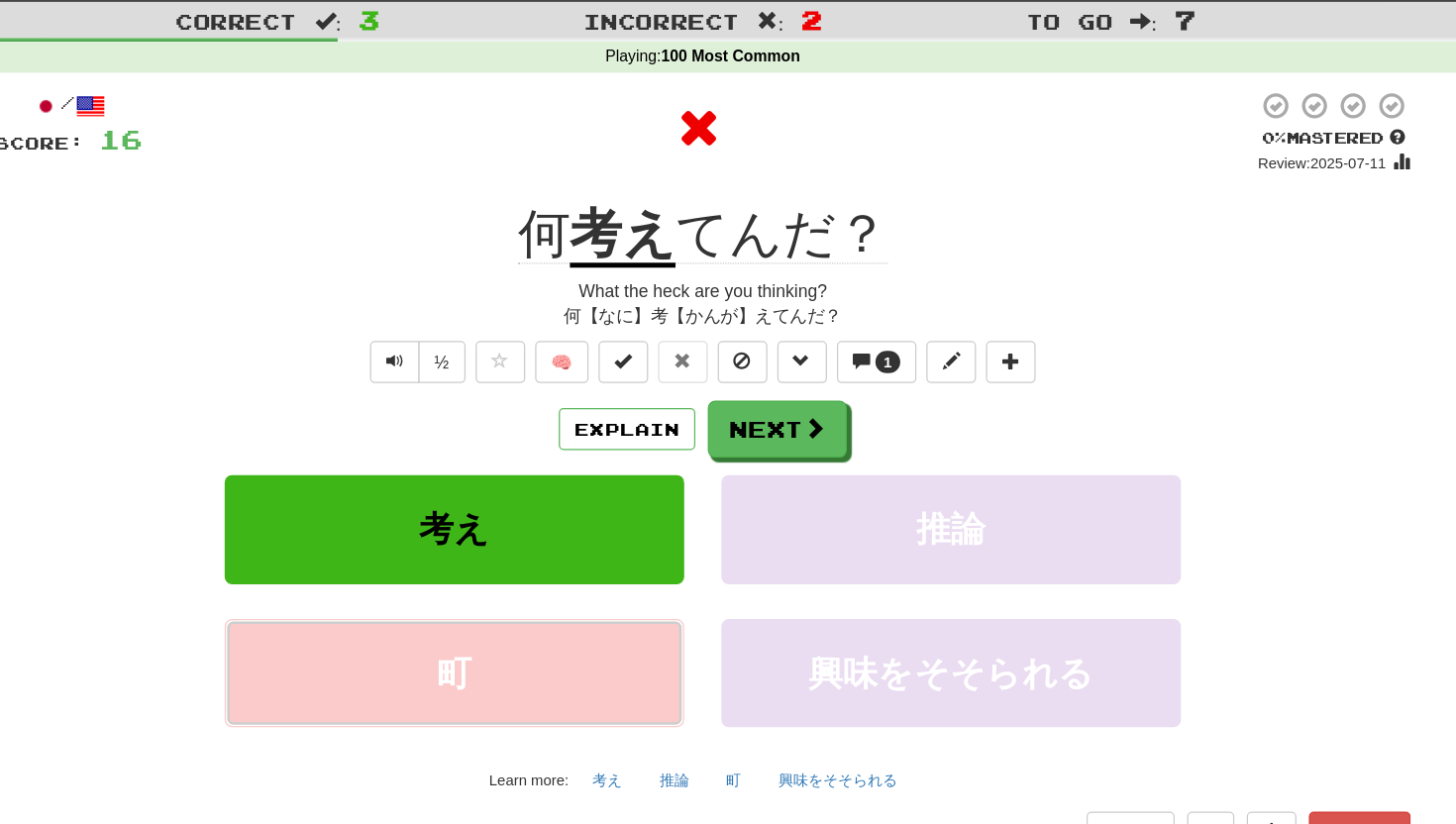 scroll, scrollTop: 0, scrollLeft: 0, axis: both 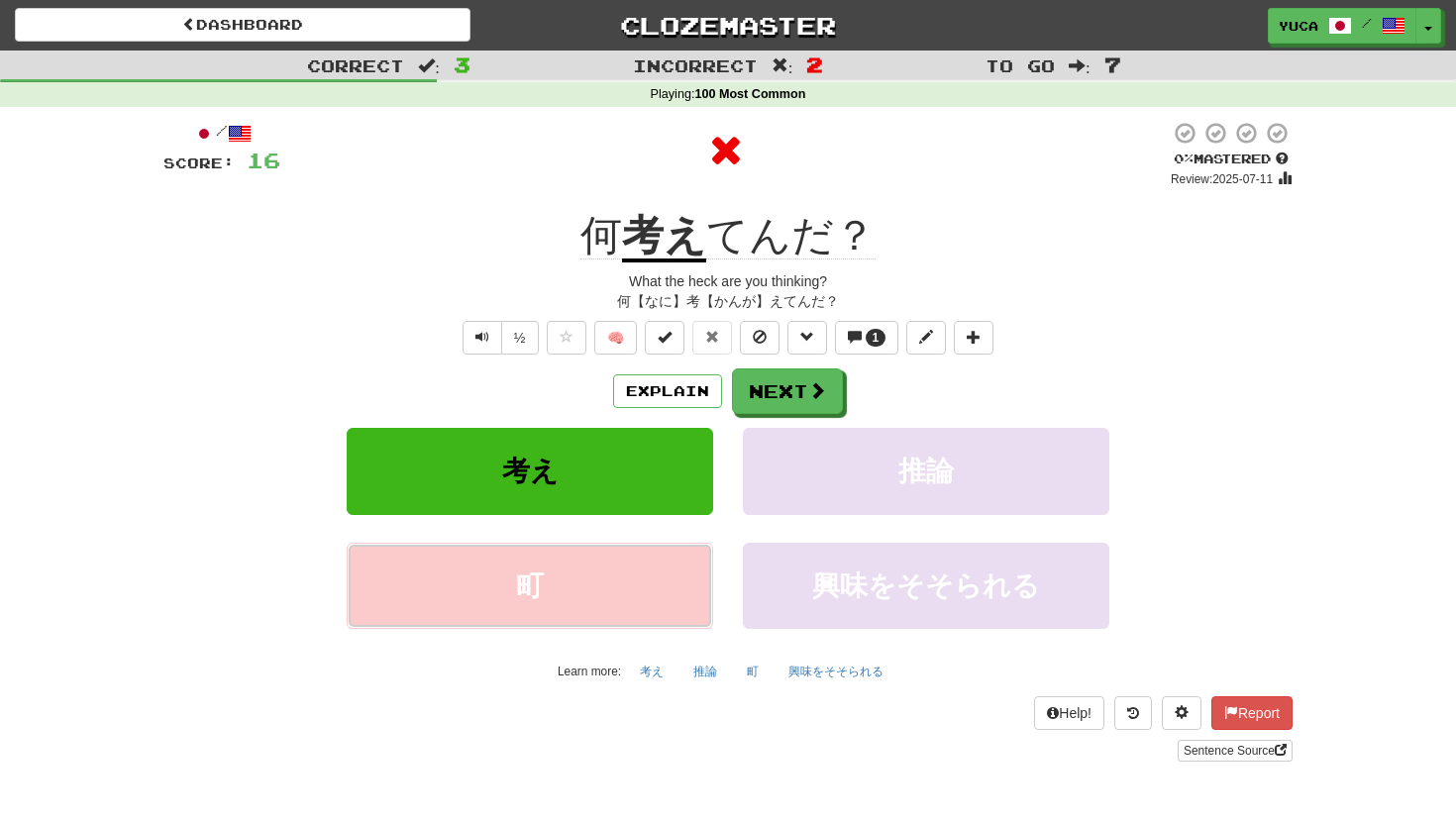 type 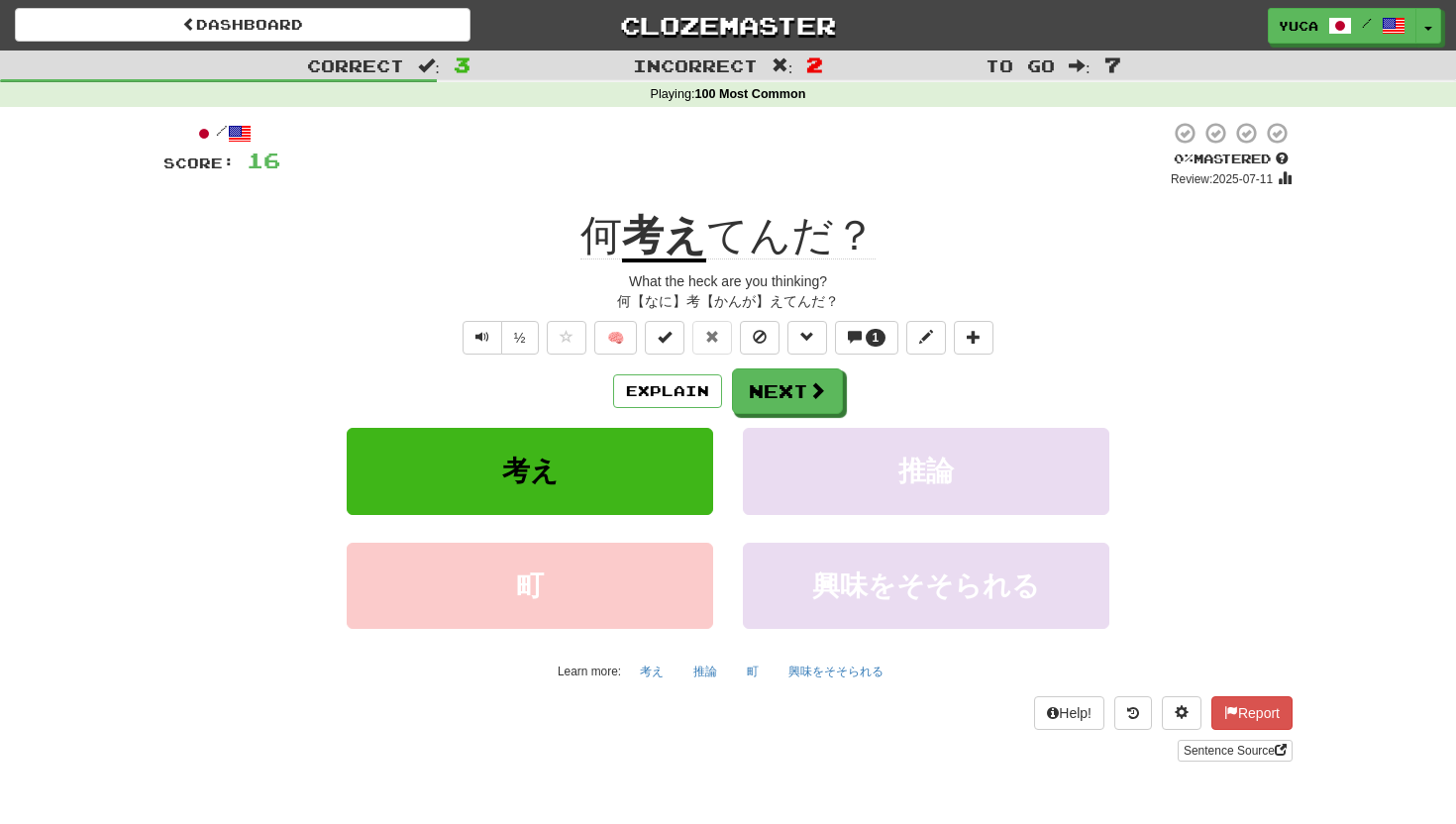 click on "Dashboard
Clozemaster
yuca
/
Toggle Dropdown
Dashboard
Leaderboard
Activity Feed
Notifications
Profile
Discussions
日本語
/
English
Streak:
0
Review:
40
Points Today: 0
Languages
Account
Logout
yuca
/
Toggle Dropdown
Dashboard
Leaderboard
Activity Feed
Notifications
Profile
Discussions
日本語
/
English
Streak:
0
Review:
40
Points Today: 0
Languages
Account
Logout
clozemaster
Correct   :   3 Incorrect   :   2 To go   :   7 Playing :  100 Most Common  /  Score:   16 0 %  Mastered Review:  2025-07-11 何 考え てんだ？ What the heck are you thinking? 何【なに】考【かんが】えてんだ？ ½ 🧠 1 Explain 町" at bounding box center (728, 412) 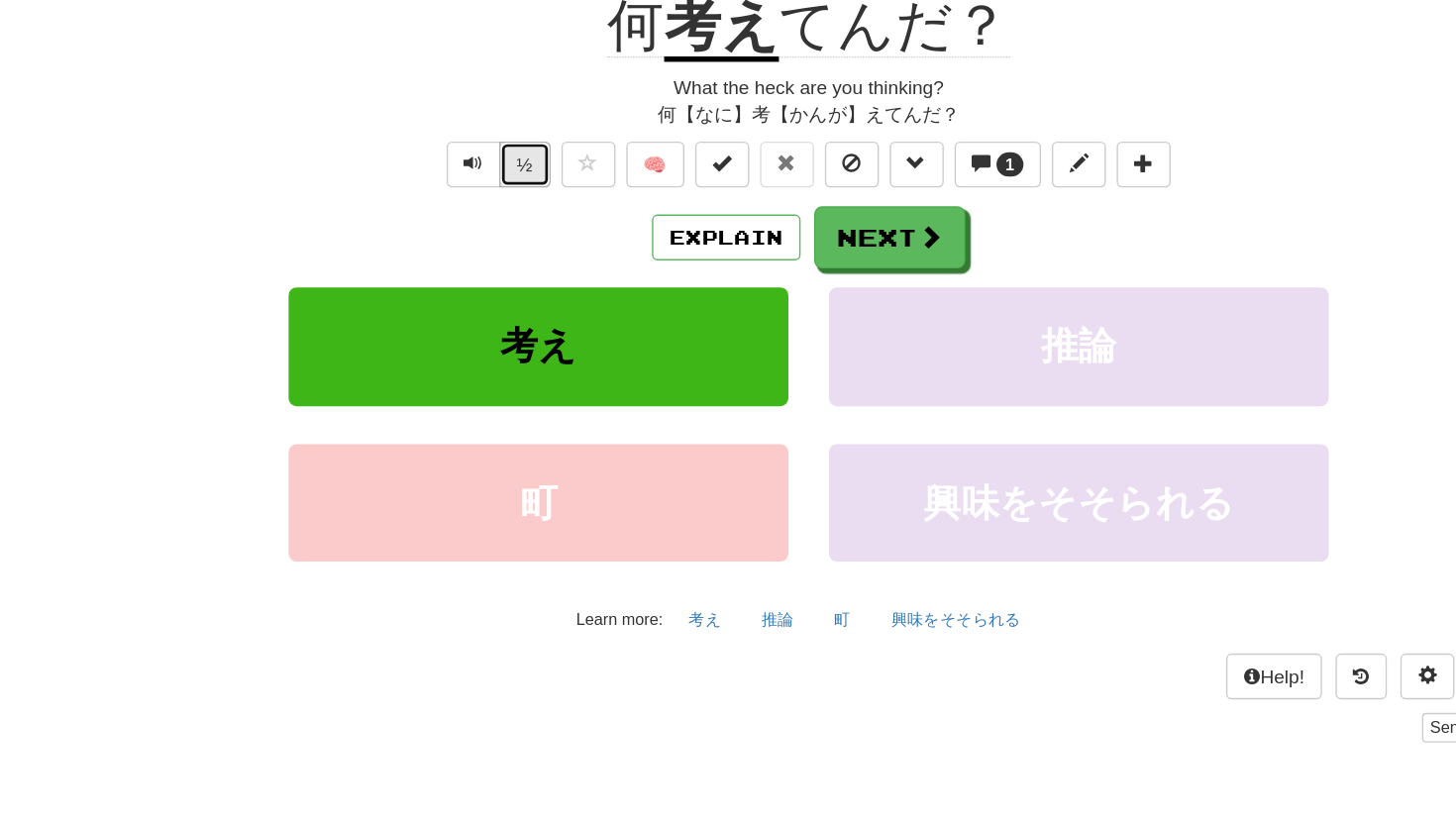 click on "½" at bounding box center [520, 338] 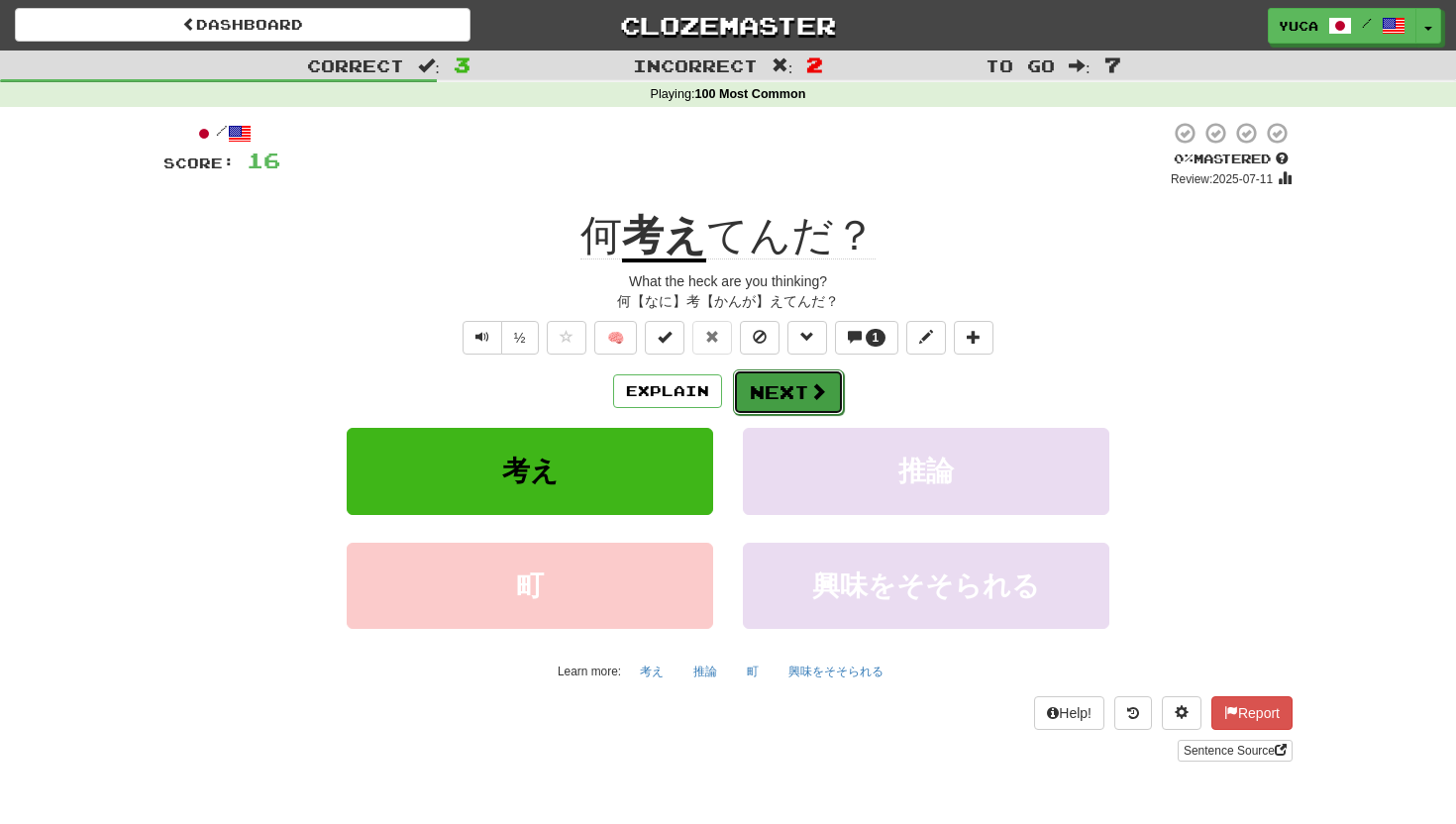 click at bounding box center [818, 391] 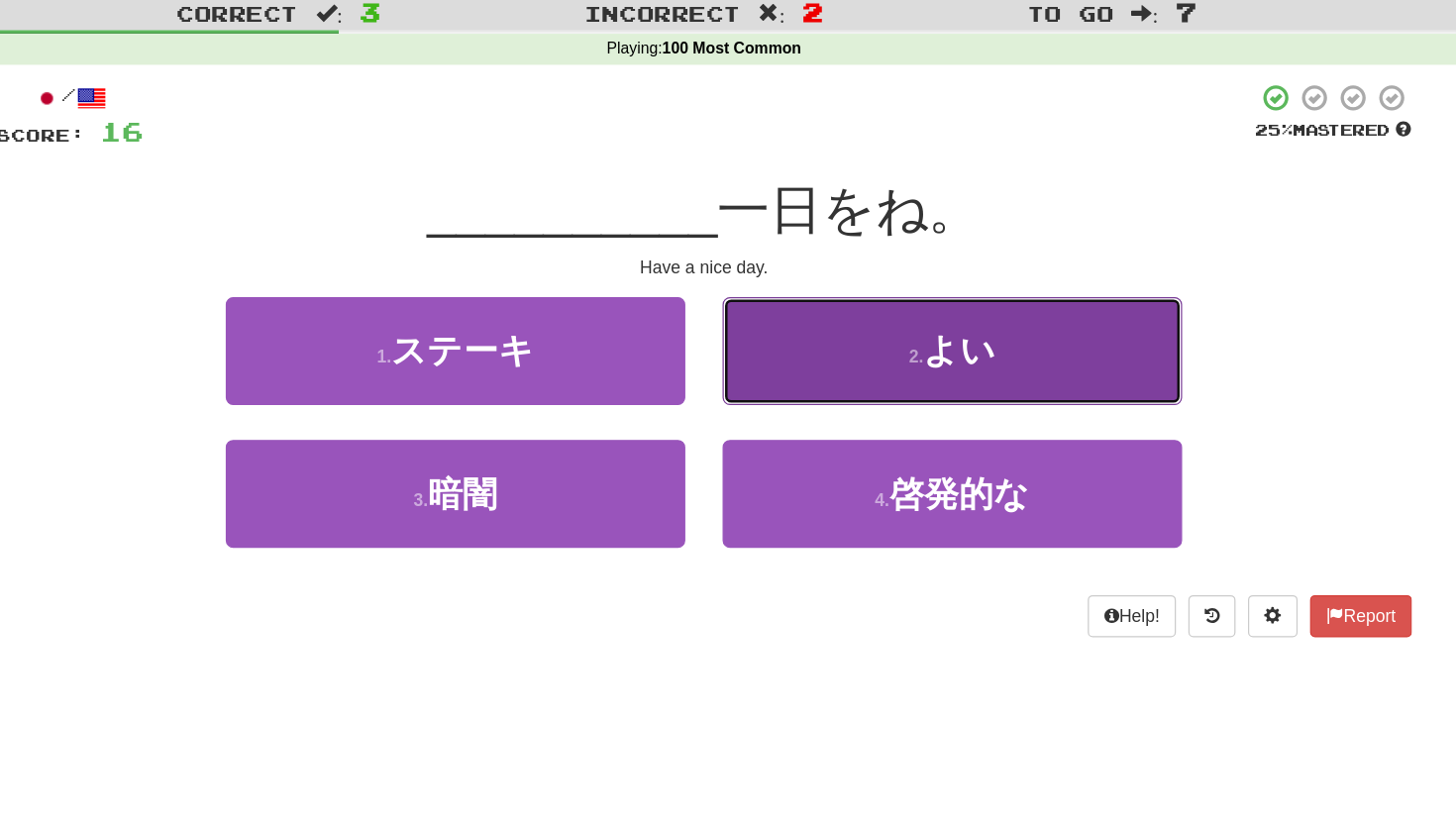 click on "2 .  よい" at bounding box center (926, 335) 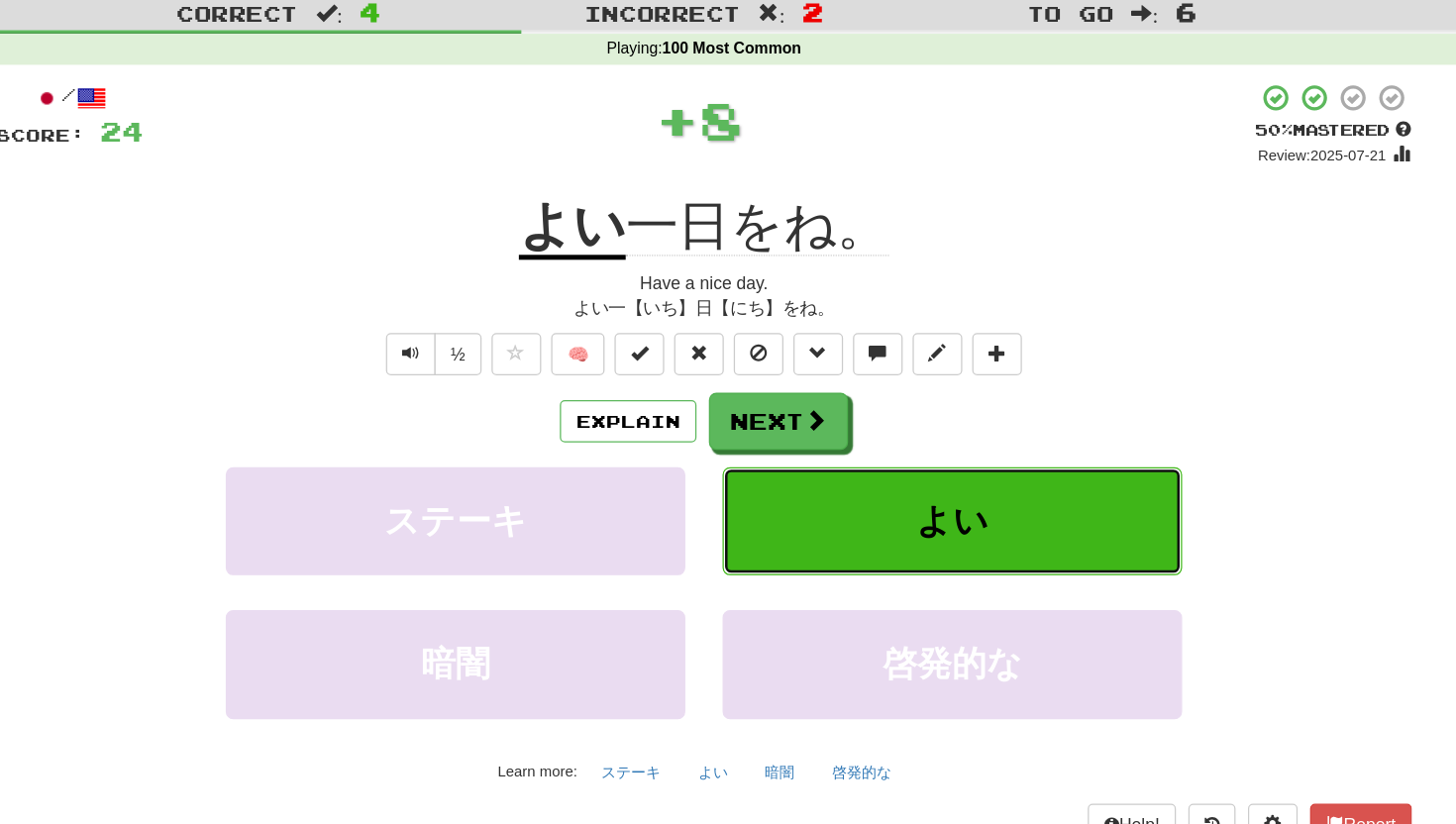 type 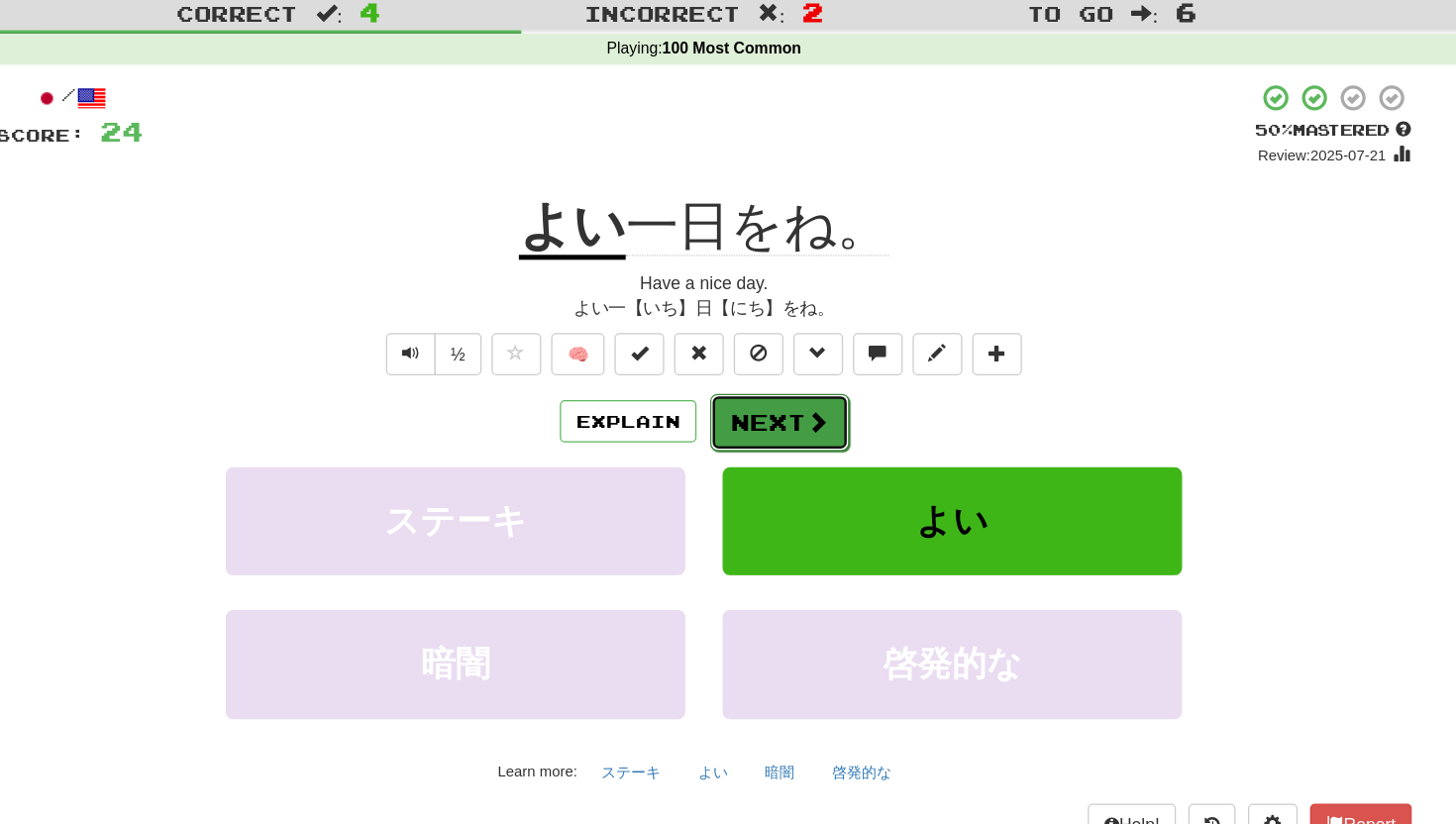 click on "Next" at bounding box center (788, 392) 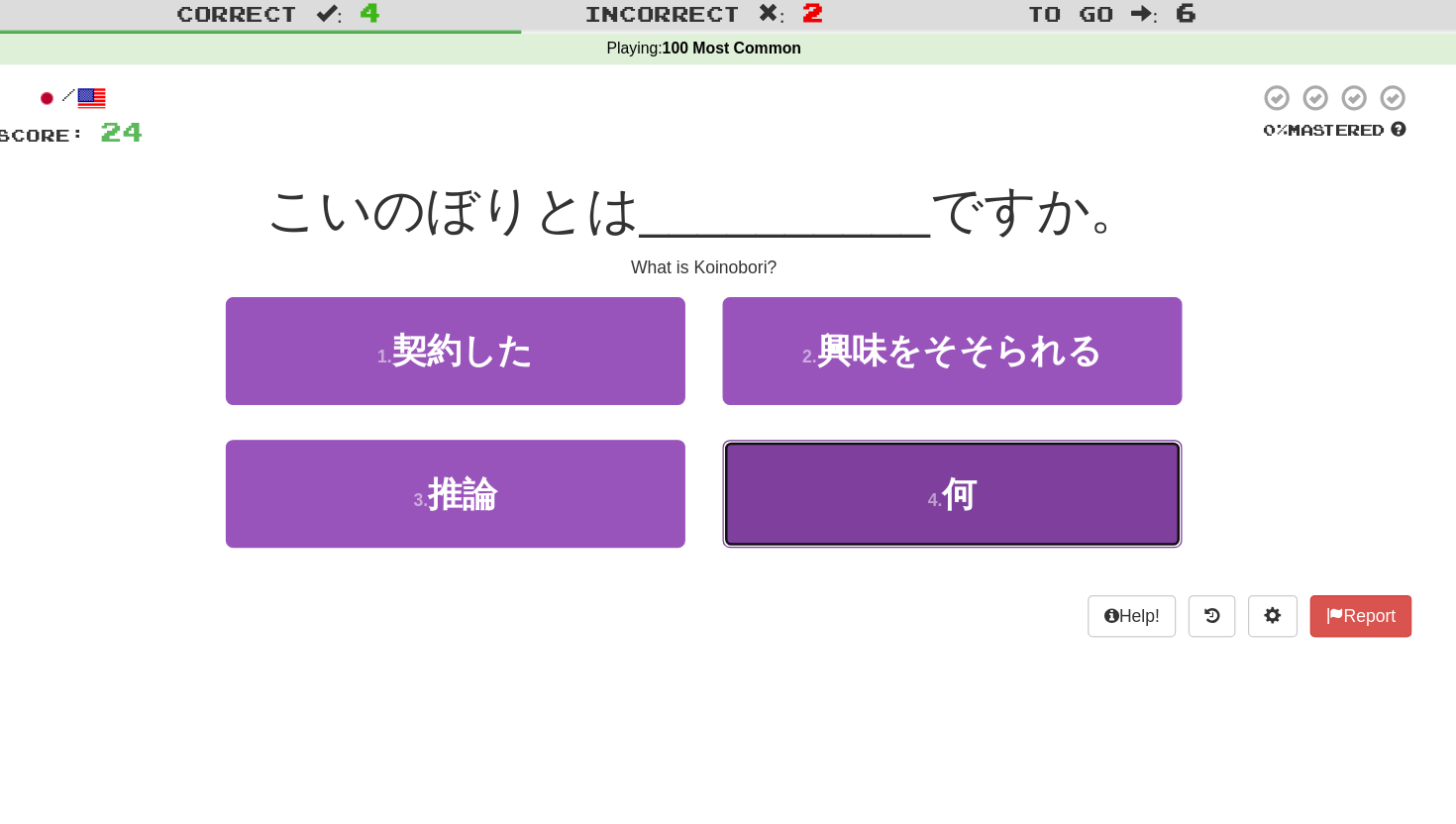 click on "4 .  何" at bounding box center (926, 449) 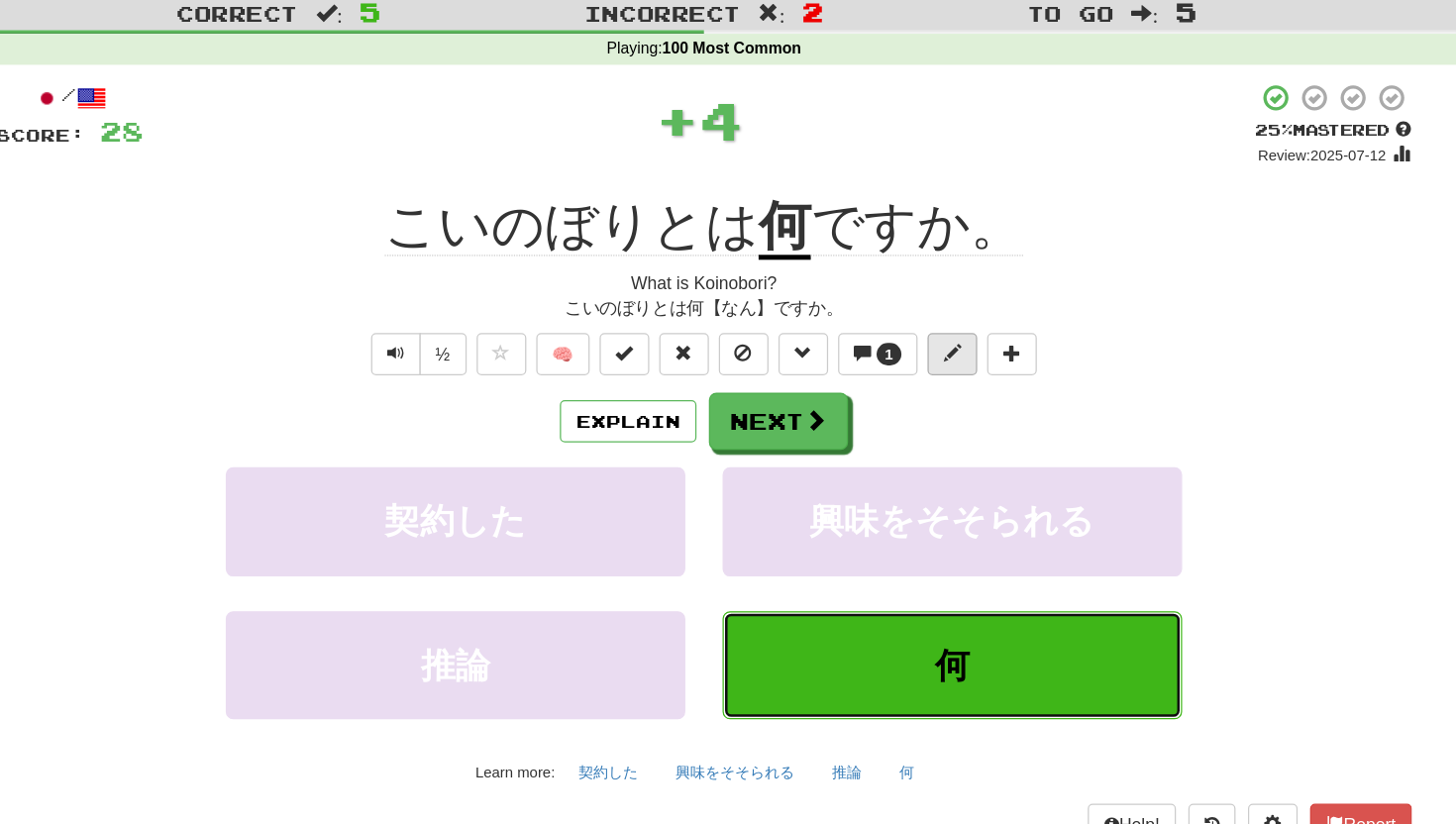 type 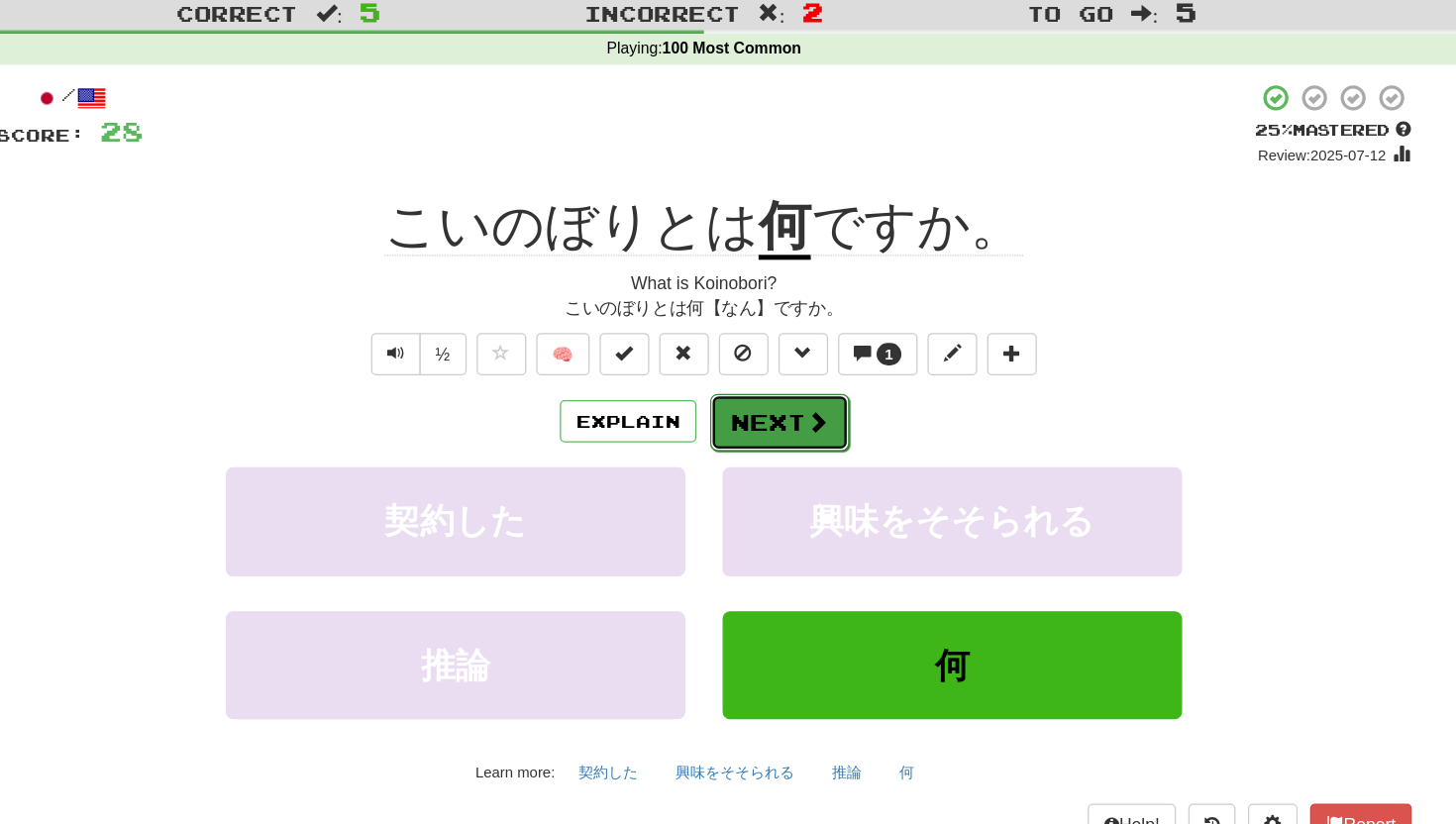 click on "Next" at bounding box center (788, 392) 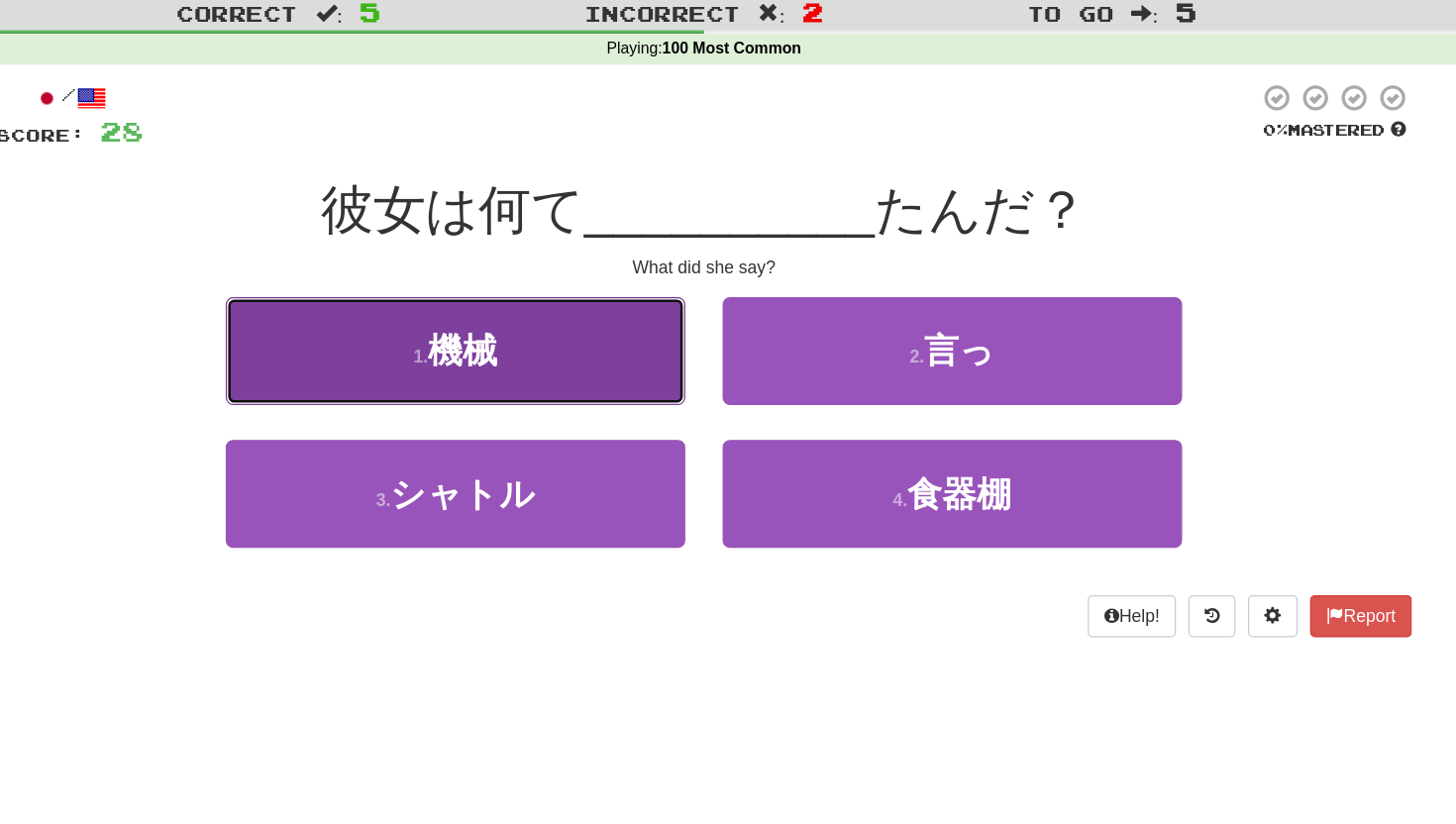 click on "1 .  機械" at bounding box center (530, 335) 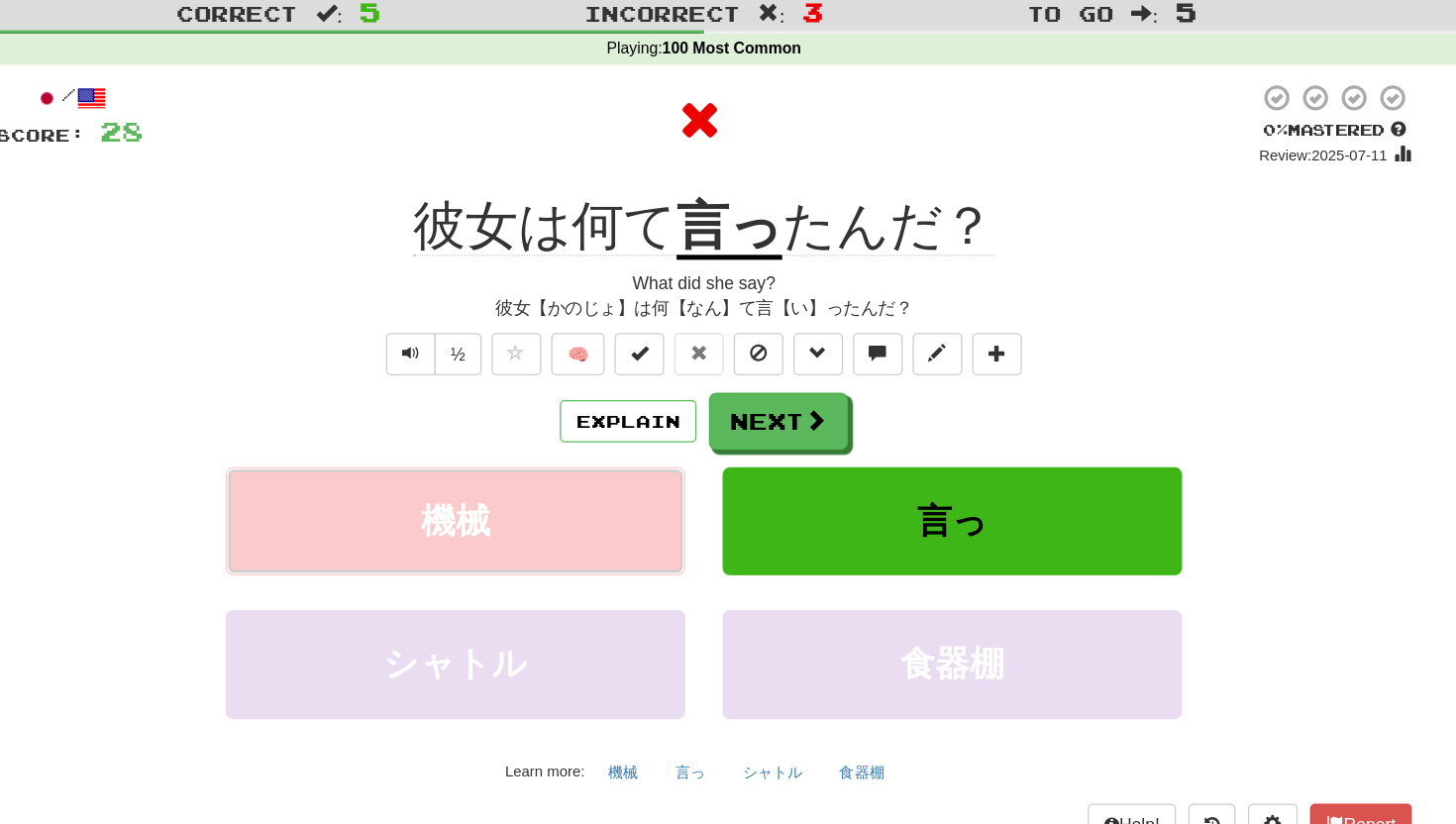 type 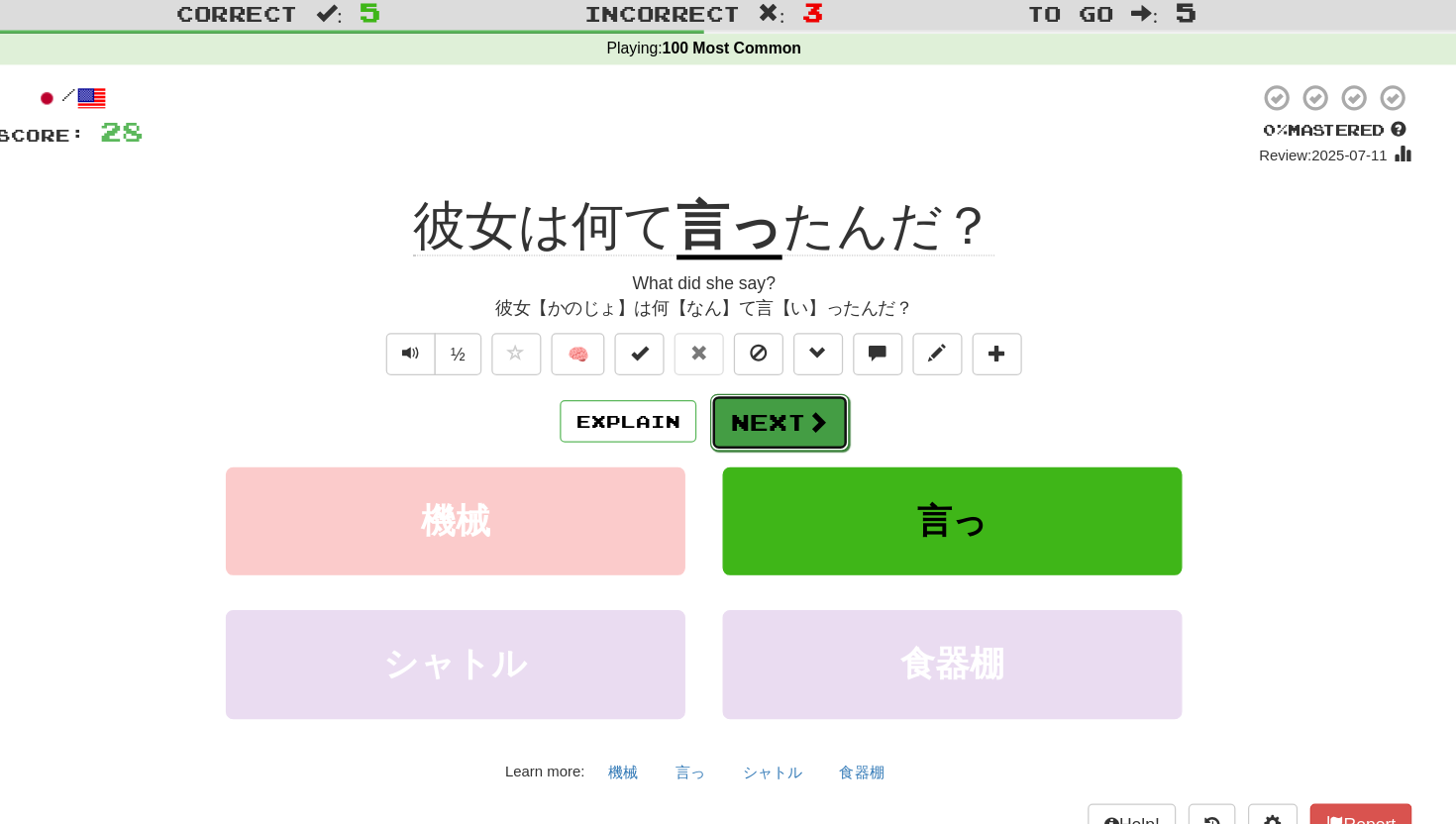 click on "Next" at bounding box center (788, 392) 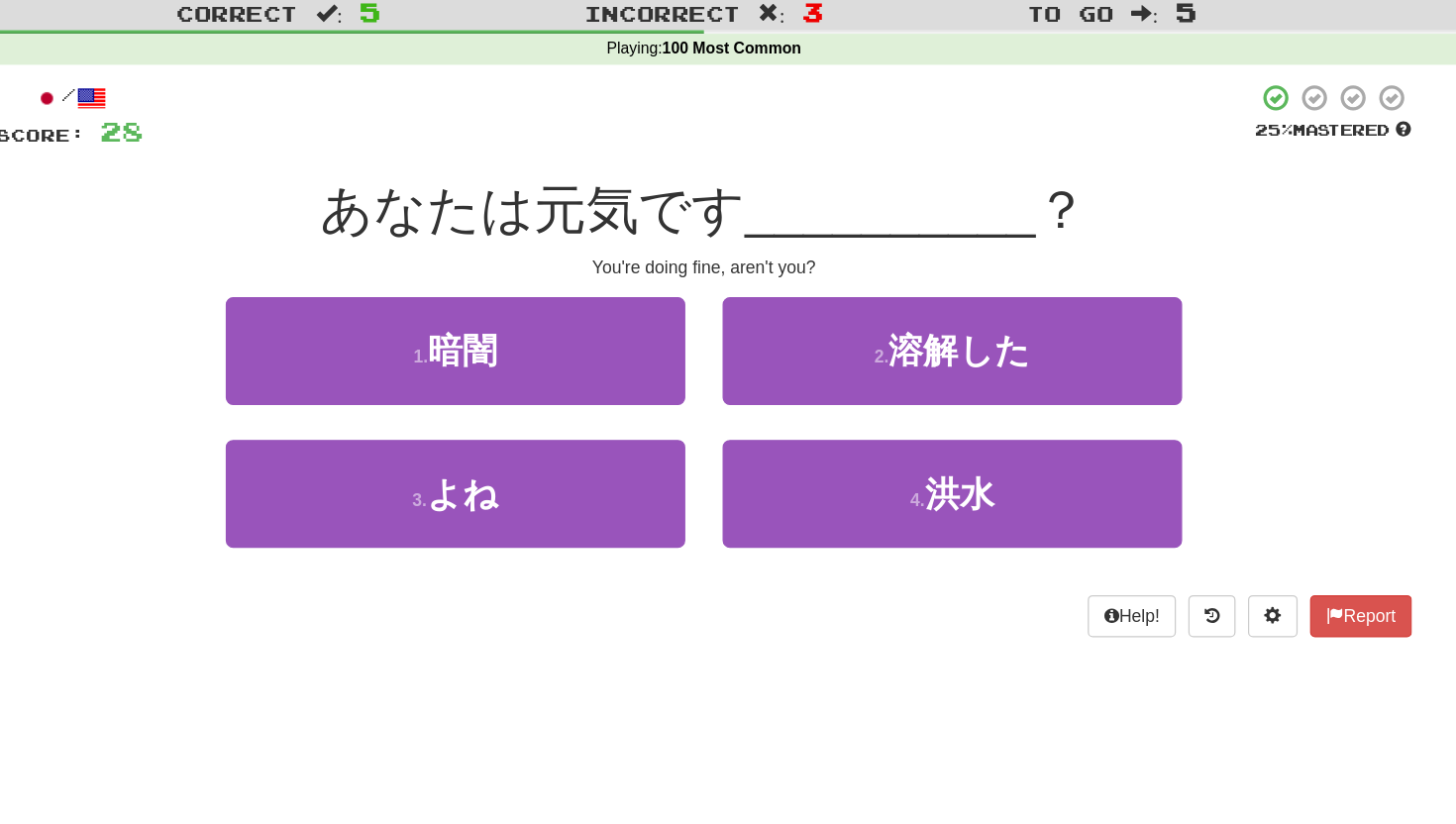 click on "3 .  よね" at bounding box center [530, 463] 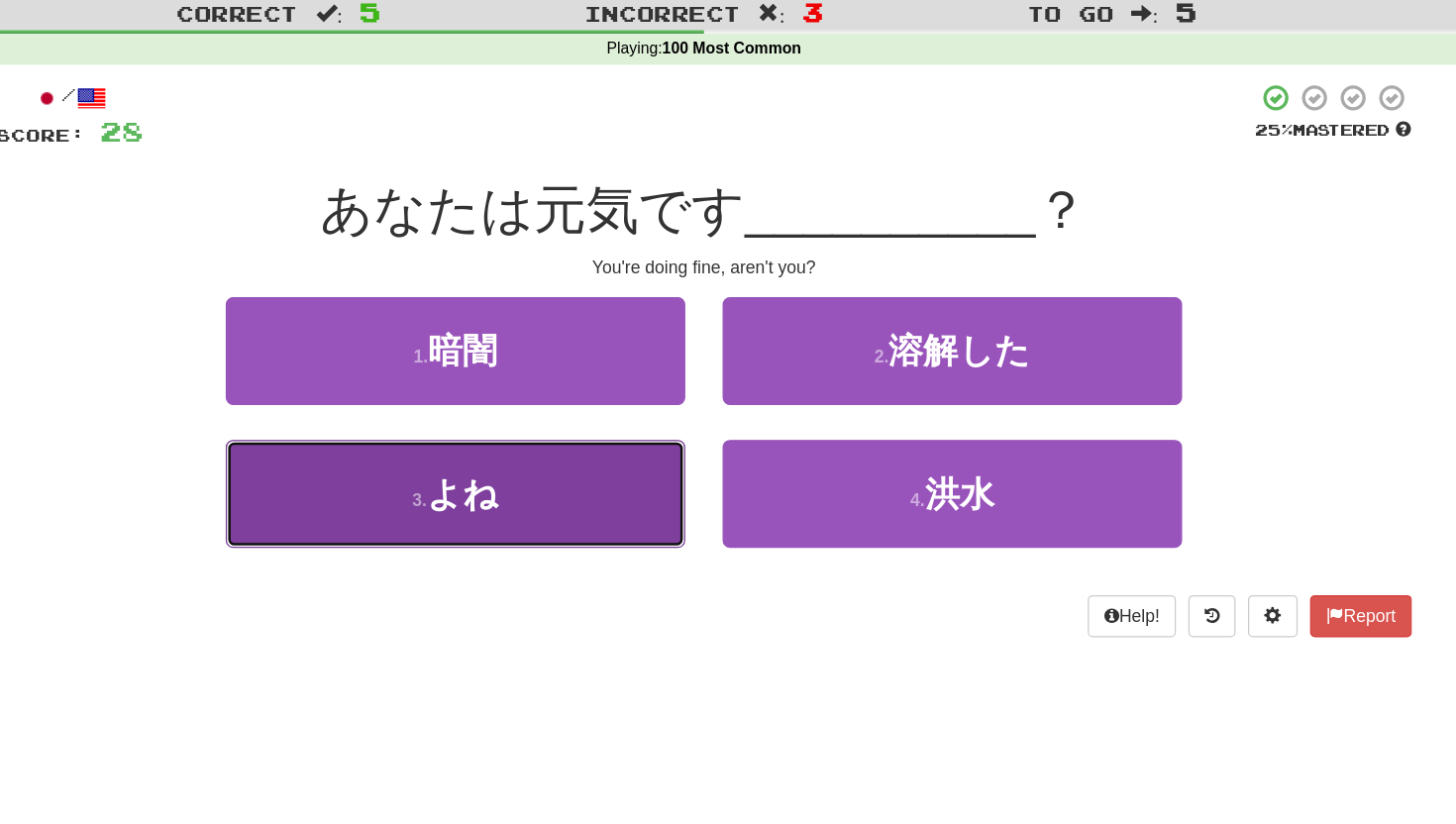 click on "3 .  よね" at bounding box center (530, 449) 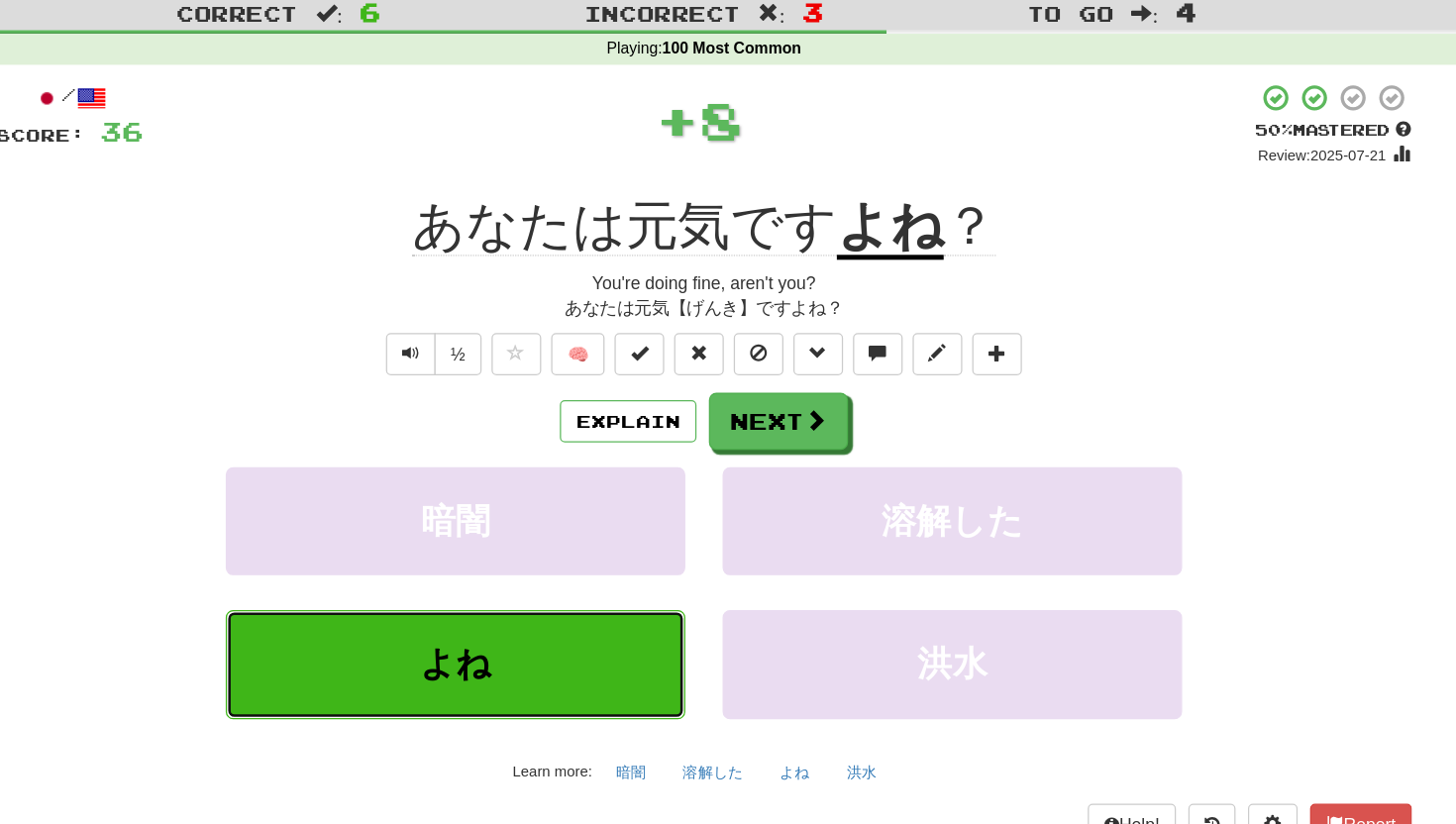 type 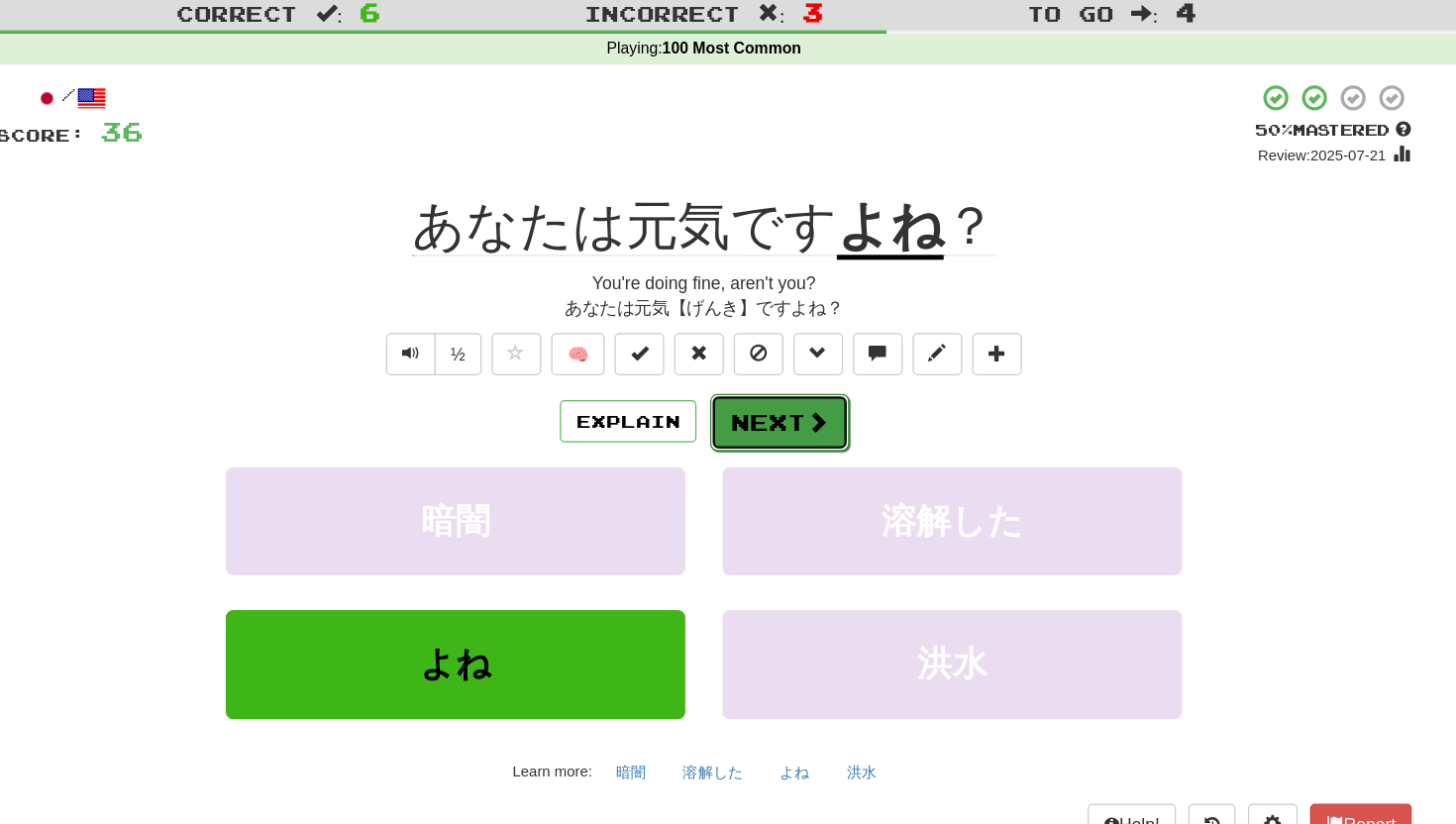 click at bounding box center (818, 391) 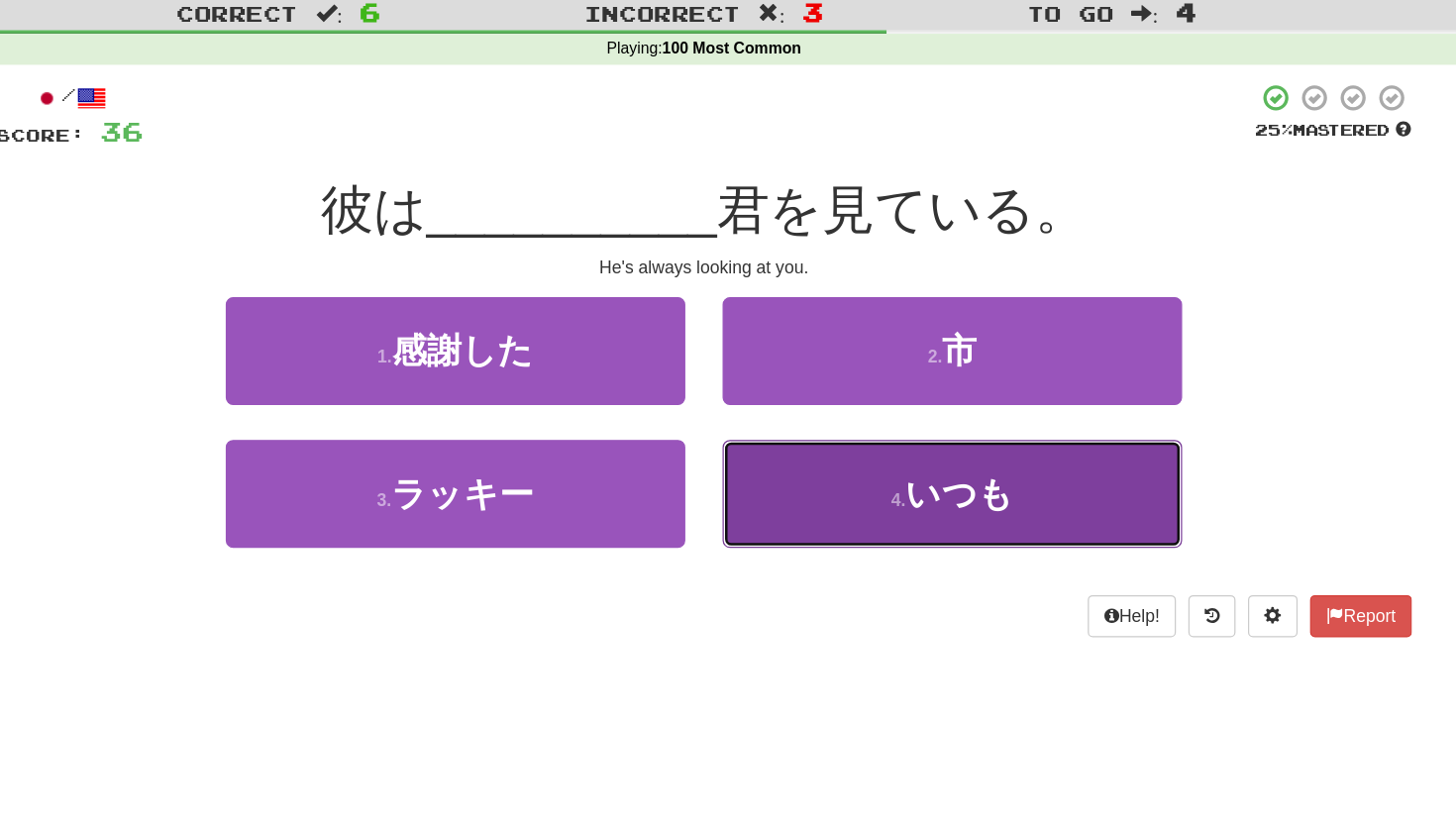 click on "4 ." at bounding box center (884, 454) 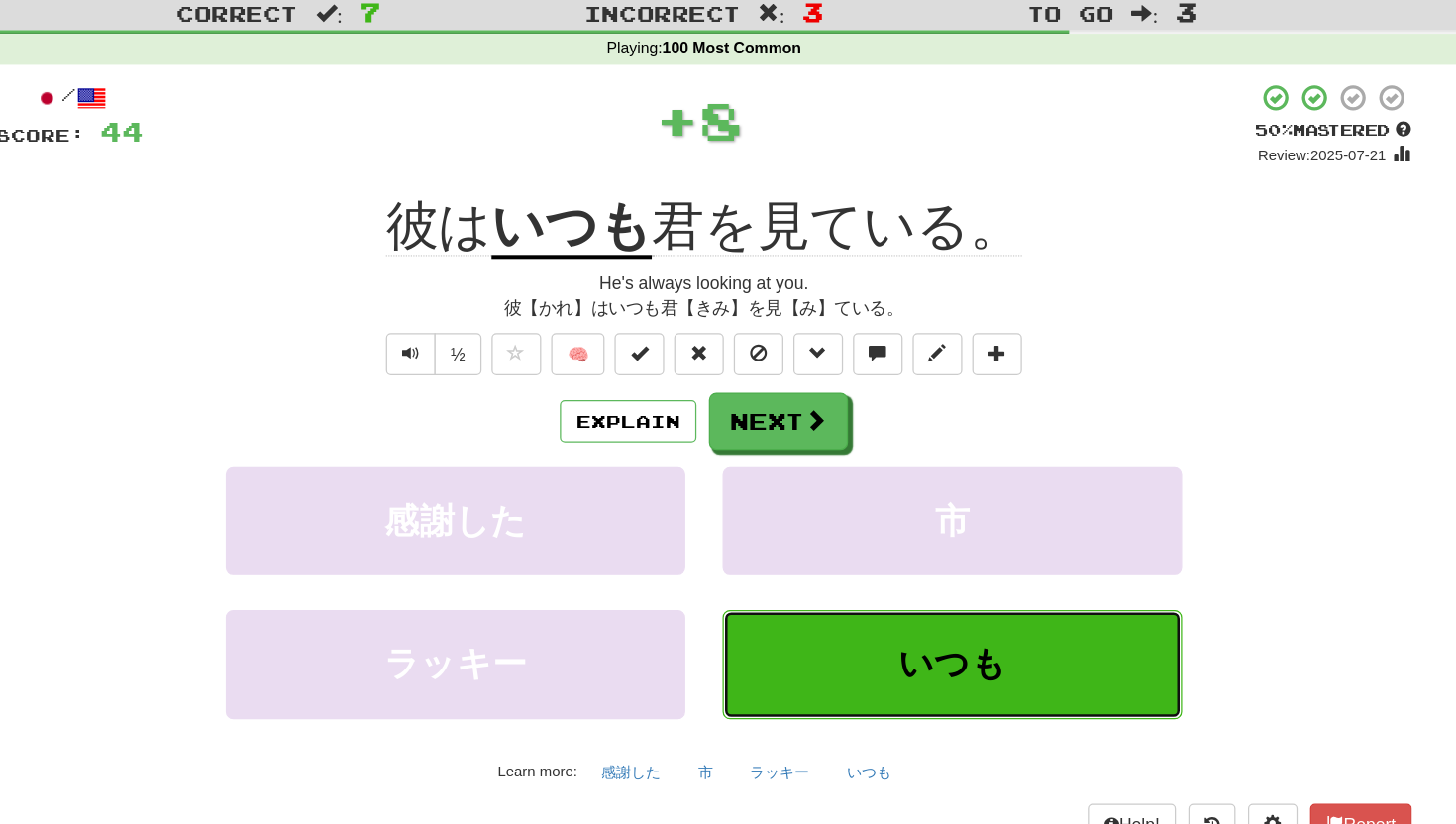 type 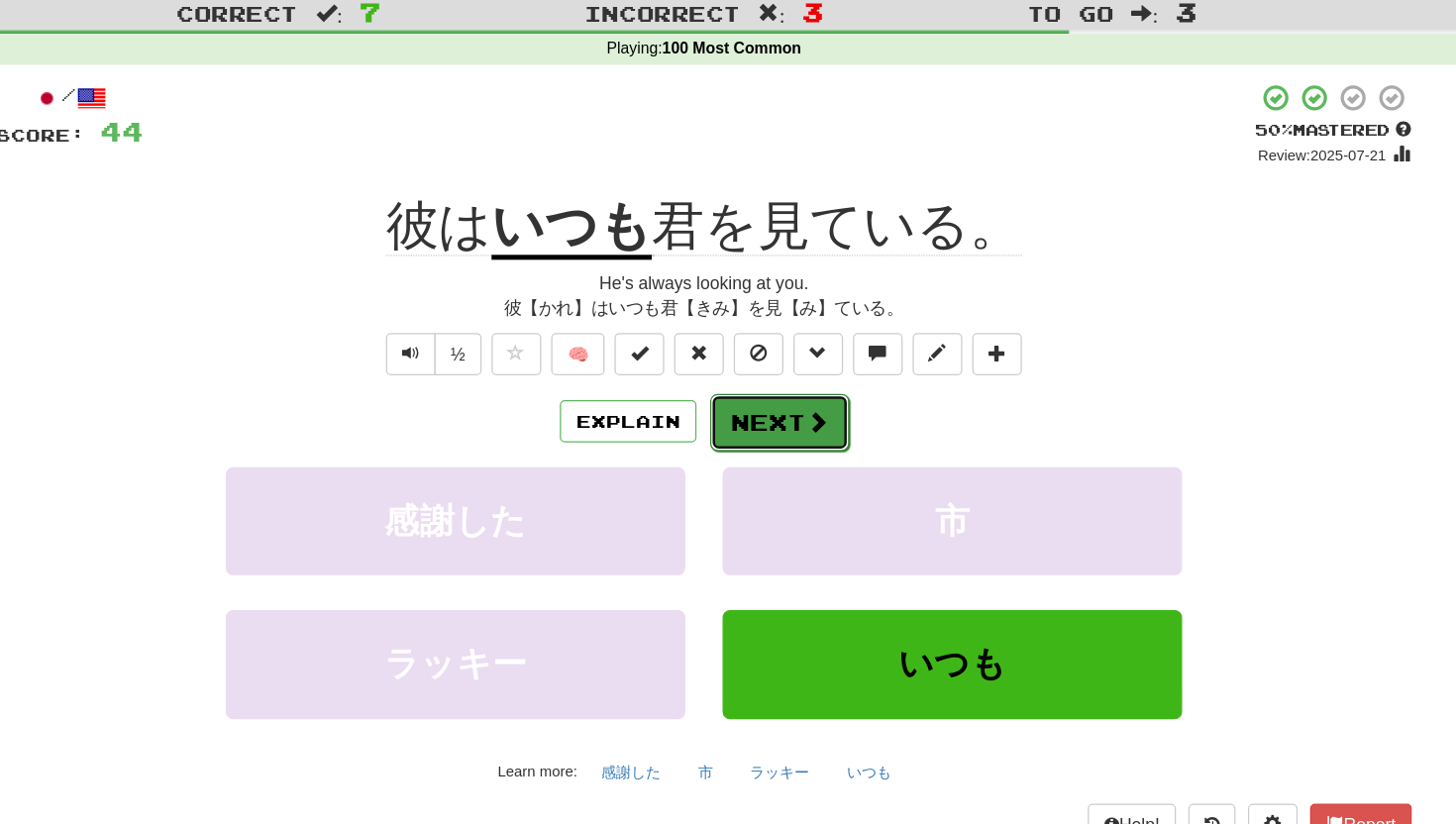 click on "Next" at bounding box center (788, 392) 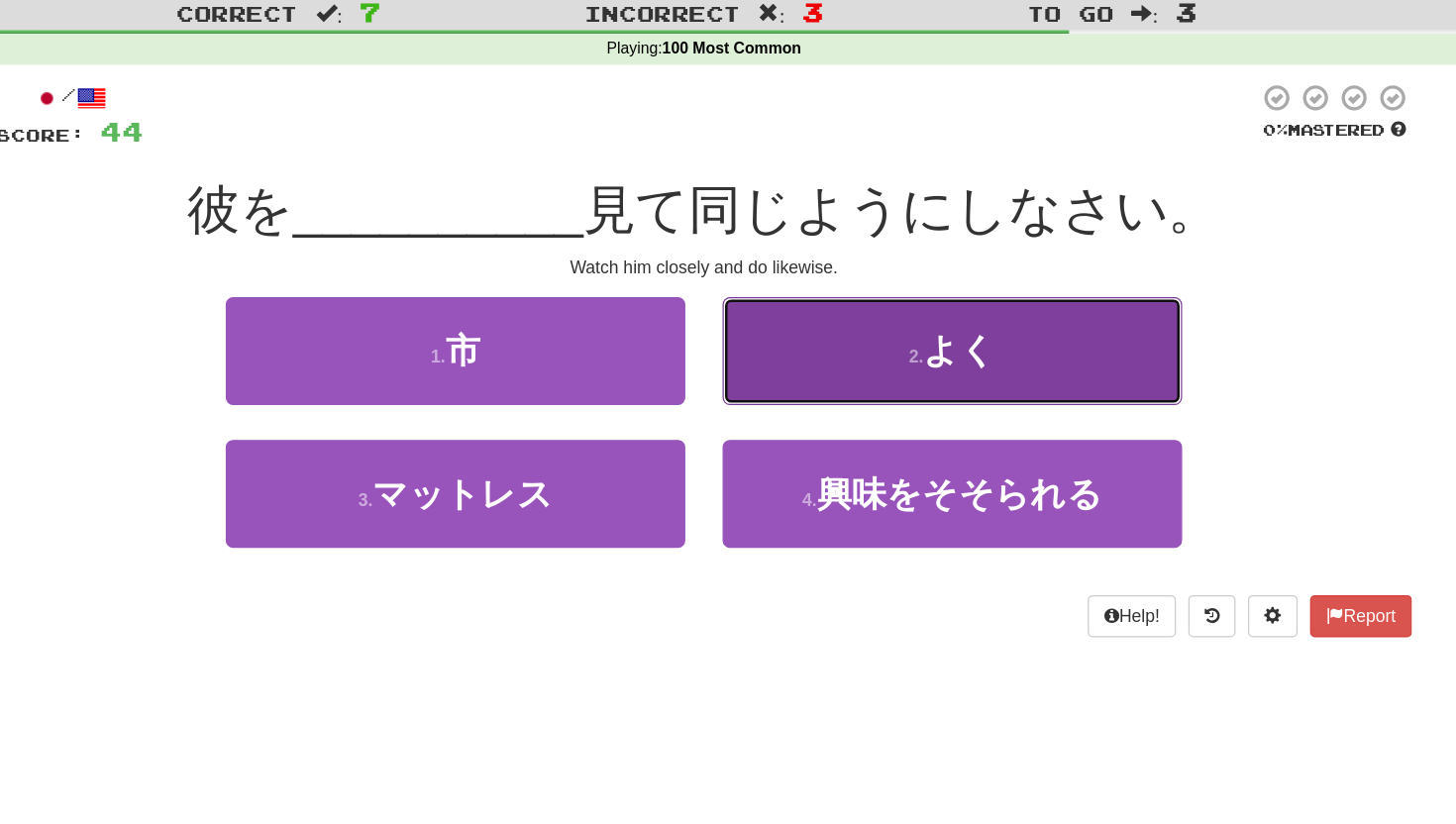 click on "2 .  よく" at bounding box center [926, 335] 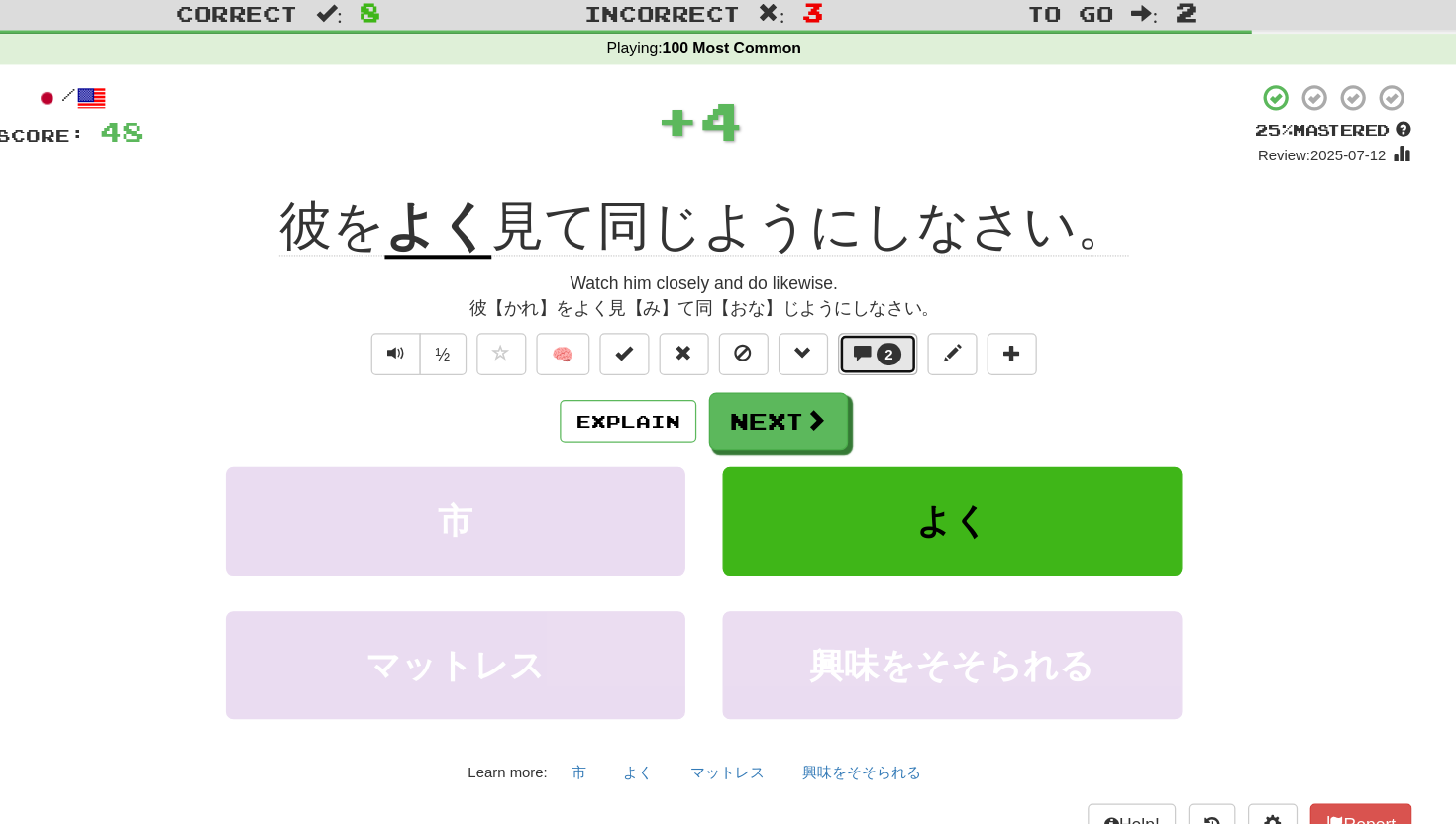 click on "2" at bounding box center (876, 338) 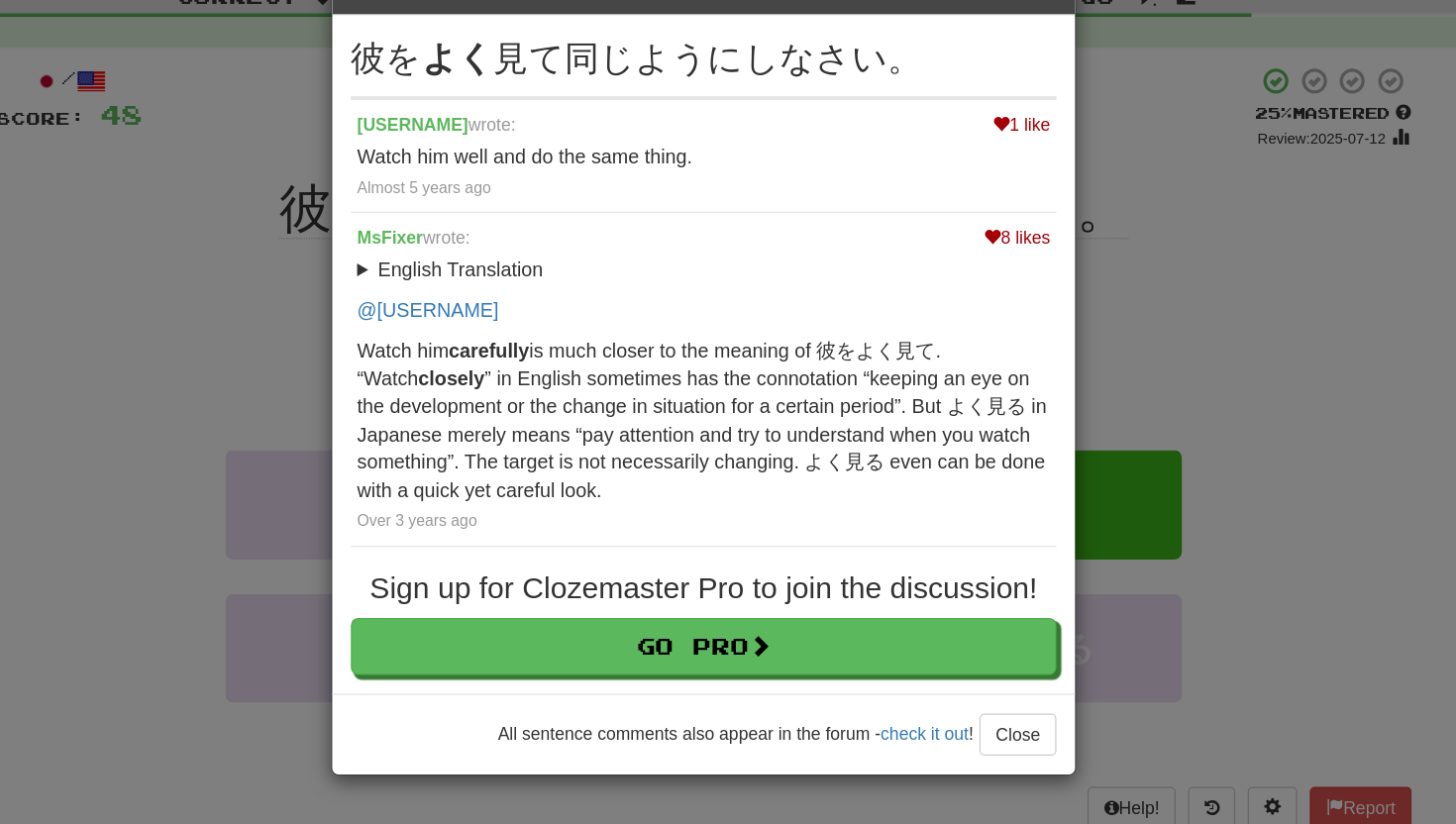 click on "× Discussion View in the forum  彼を よく 見て同じようにしなさい。
1
like
Cloze2Kyoto
wrote:
Watch him well and do the same thing.
Almost 5 years ago
8
likes
MsFixer
wrote:
English Translation
Watch him closely and do likewise.
@Cloze2Kyoto
Watch him  carefully  is much closer to the meaning of 彼をよく見て. “Watch  closely ” in English sometimes has the connotation “keeping an eye on the development or the change in situation for a certain period”. But よく見る in Japanese merely means “pay attention and try to understand when you watch something”. The target is not necessarily changing. よく見る even can be done with a quick yet careful look.
Over 3 years ago
Sign up for Clozemaster Pro to join the discussion! Go Pro  All sentence comments also appear in the forum -  check it out ! Close Loading ." at bounding box center (728, 412) 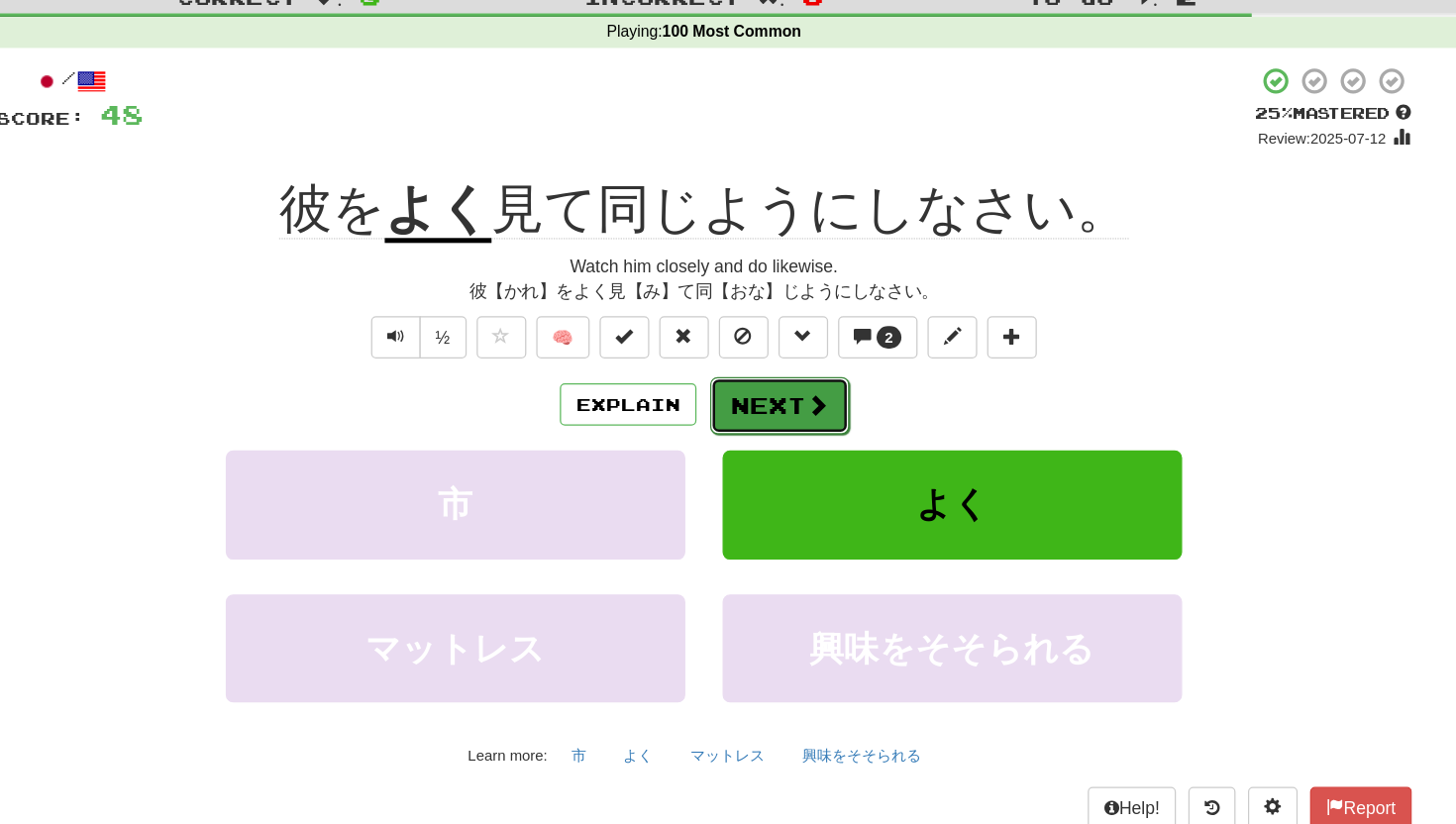click on "Next" at bounding box center [788, 392] 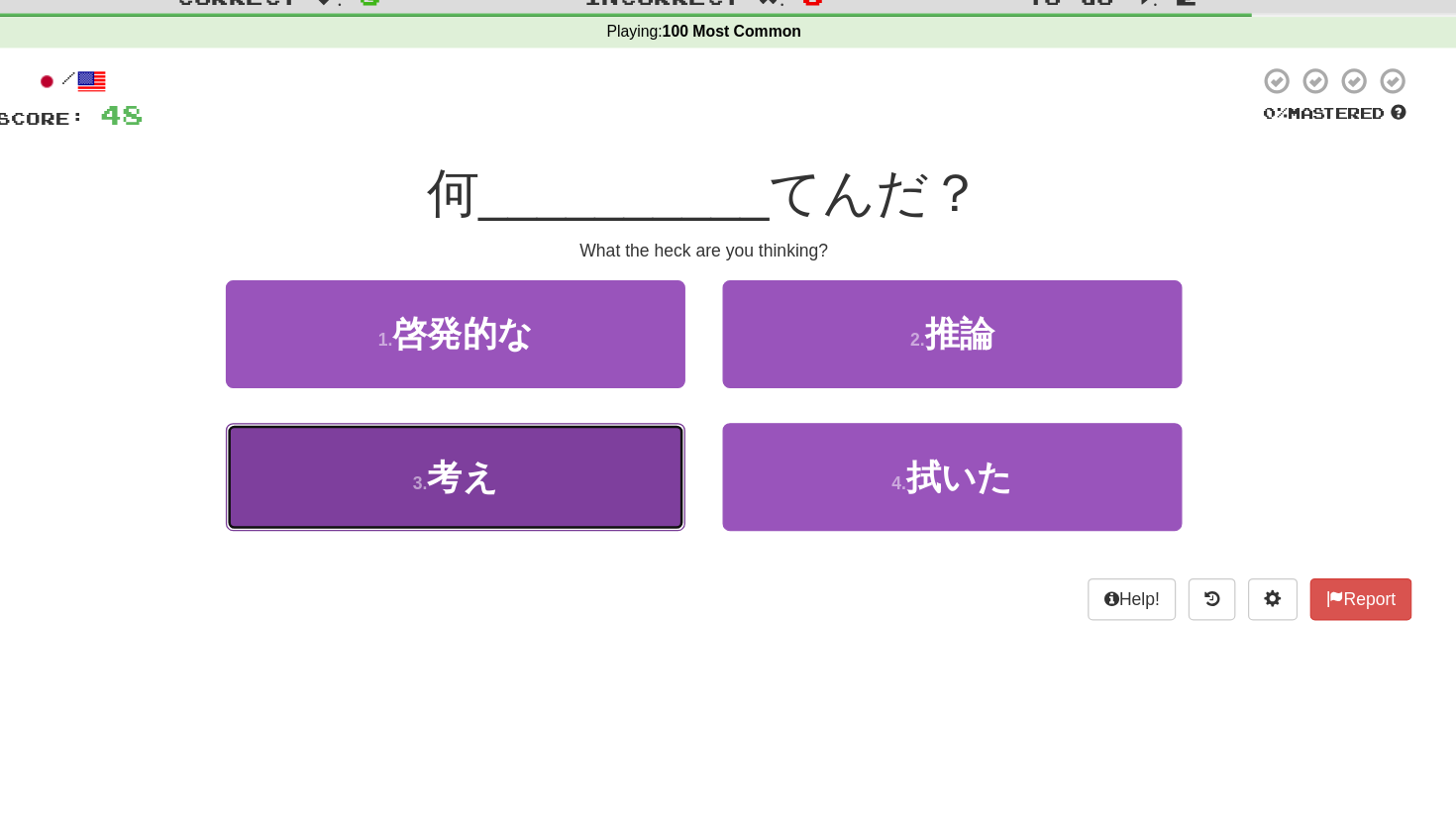 click on "3 .  考え" at bounding box center [530, 449] 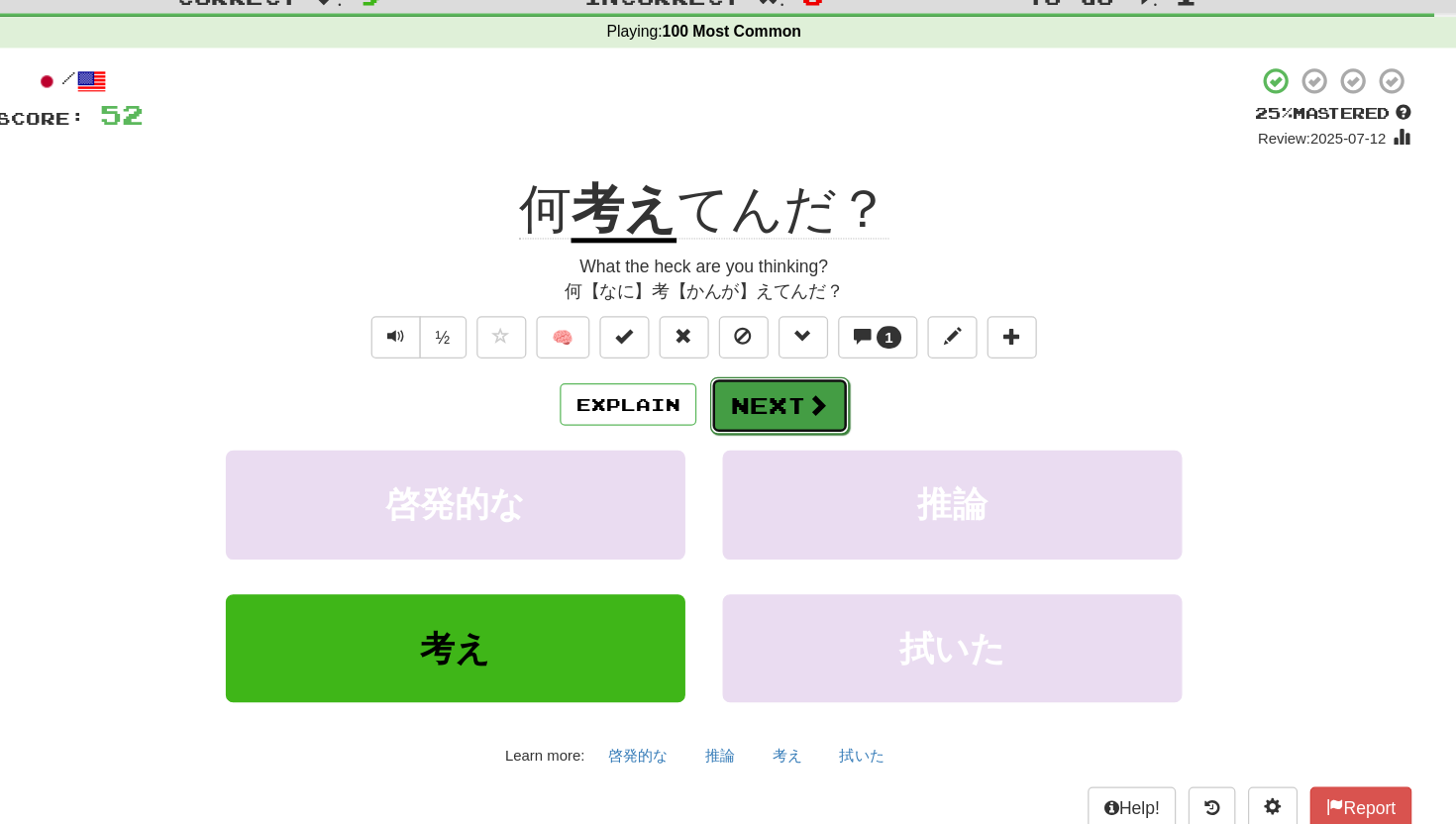click on "Next" at bounding box center (788, 392) 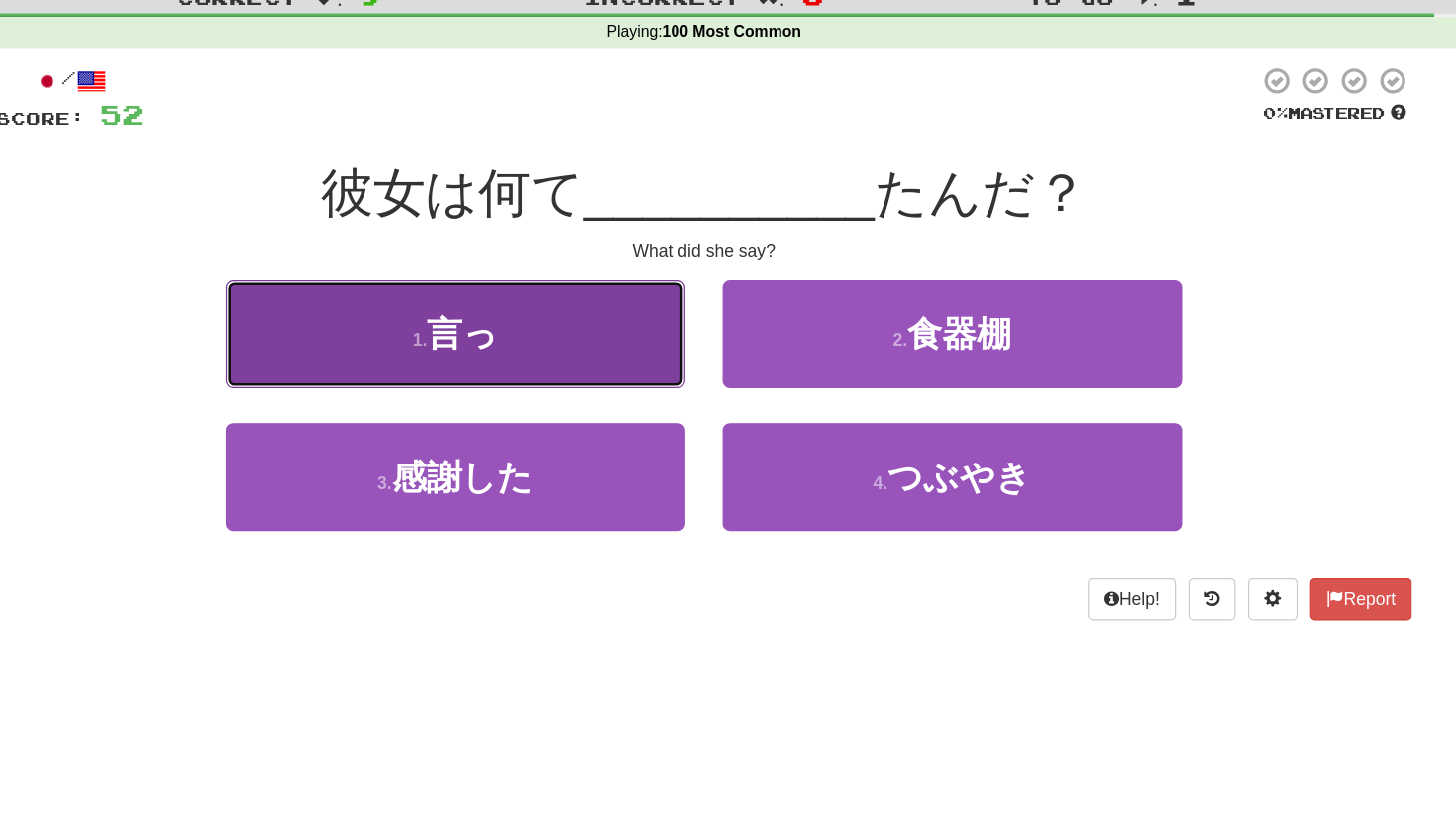 click on "1 .  言っ" at bounding box center (530, 335) 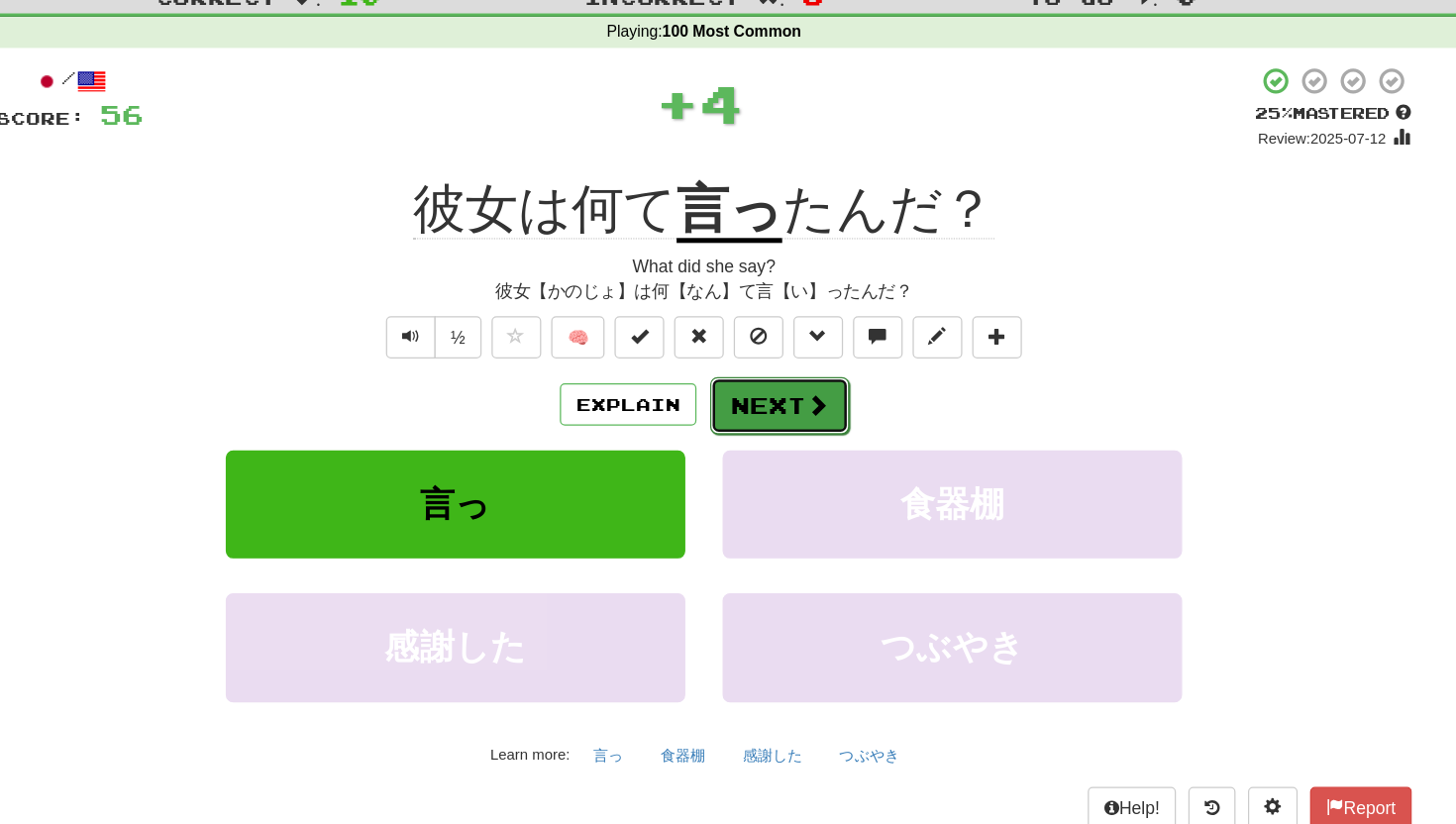 click on "Next" at bounding box center [788, 392] 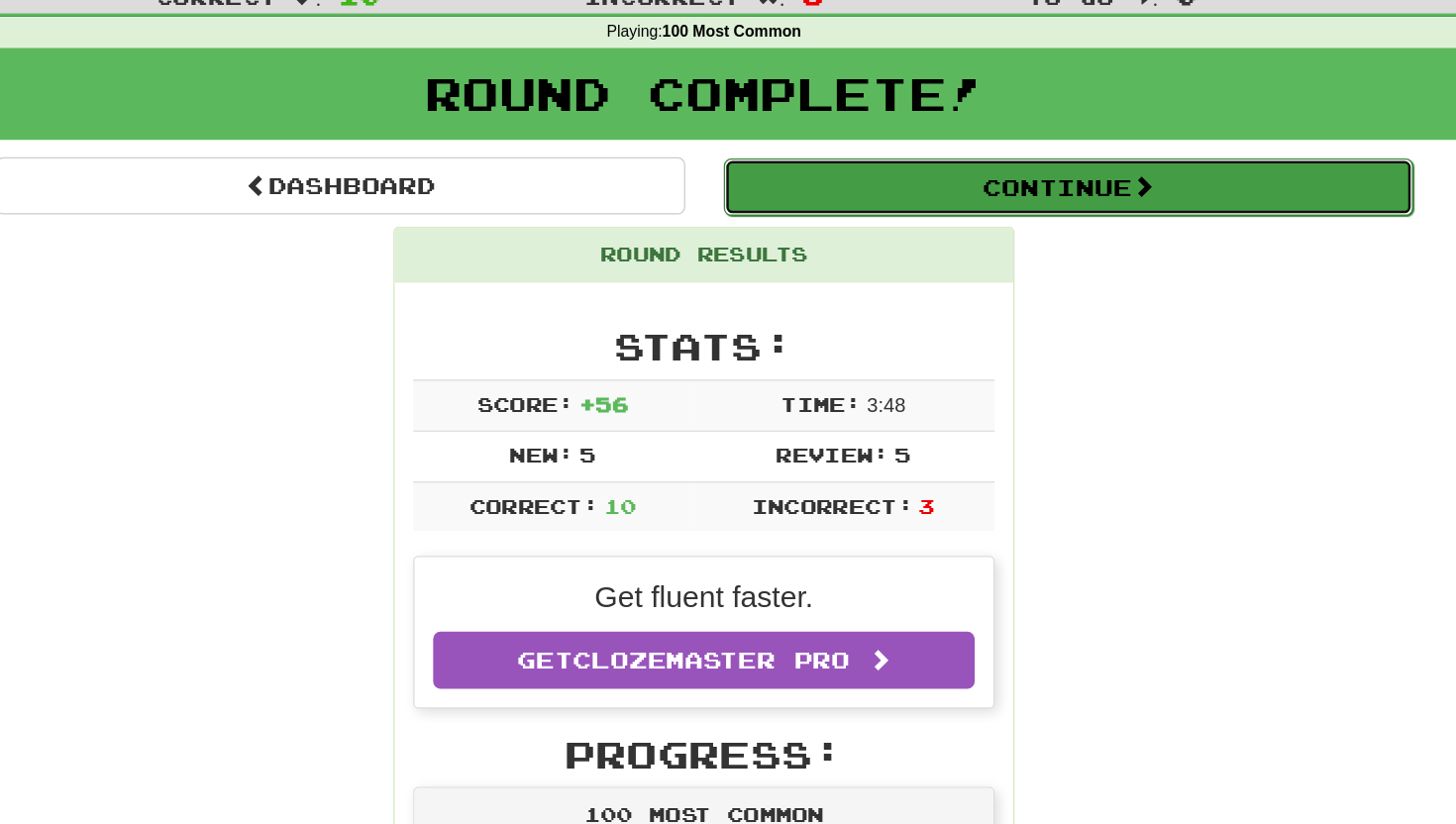 click on "Continue" at bounding box center [1018, 218] 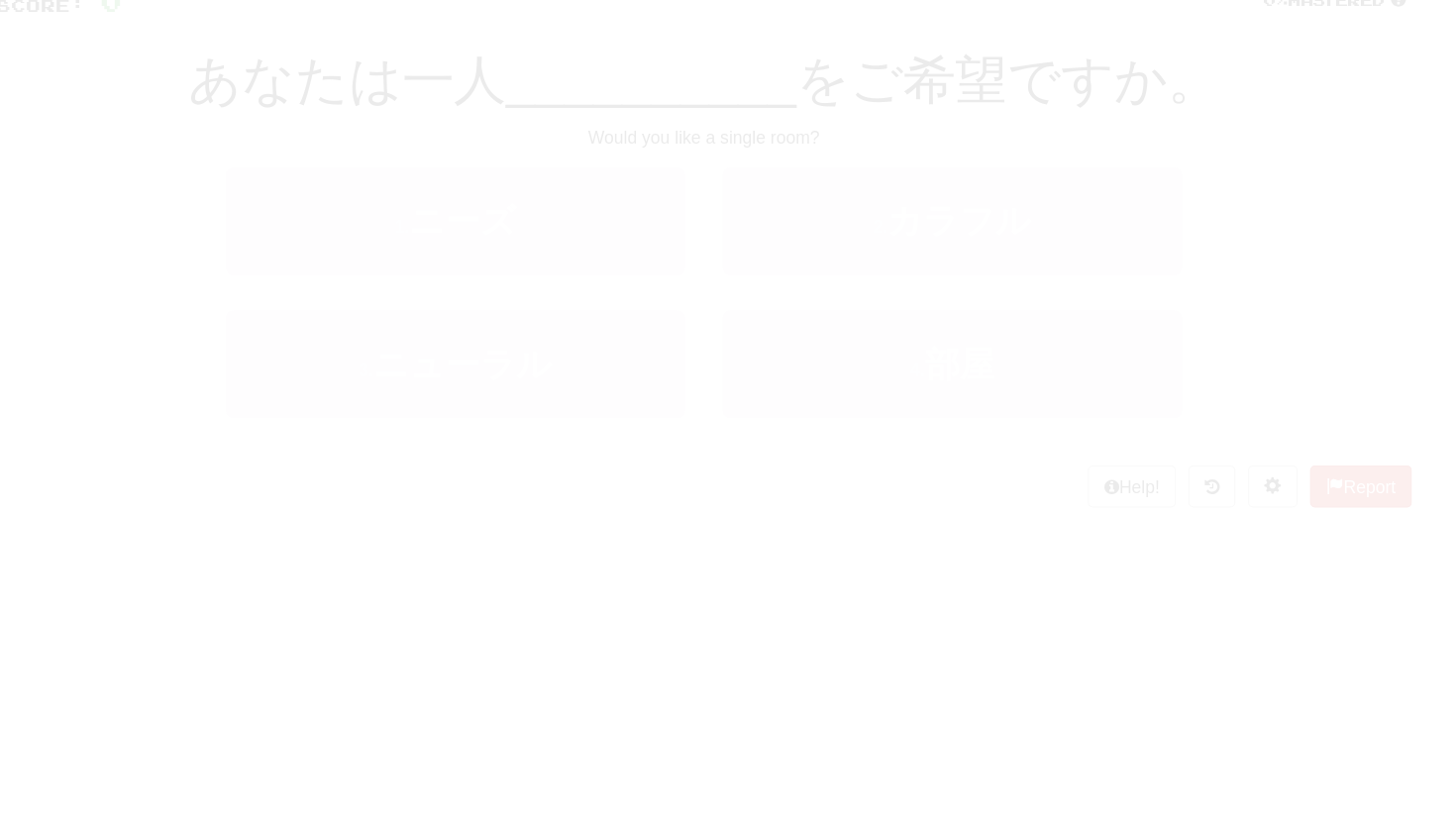 scroll, scrollTop: 0, scrollLeft: 0, axis: both 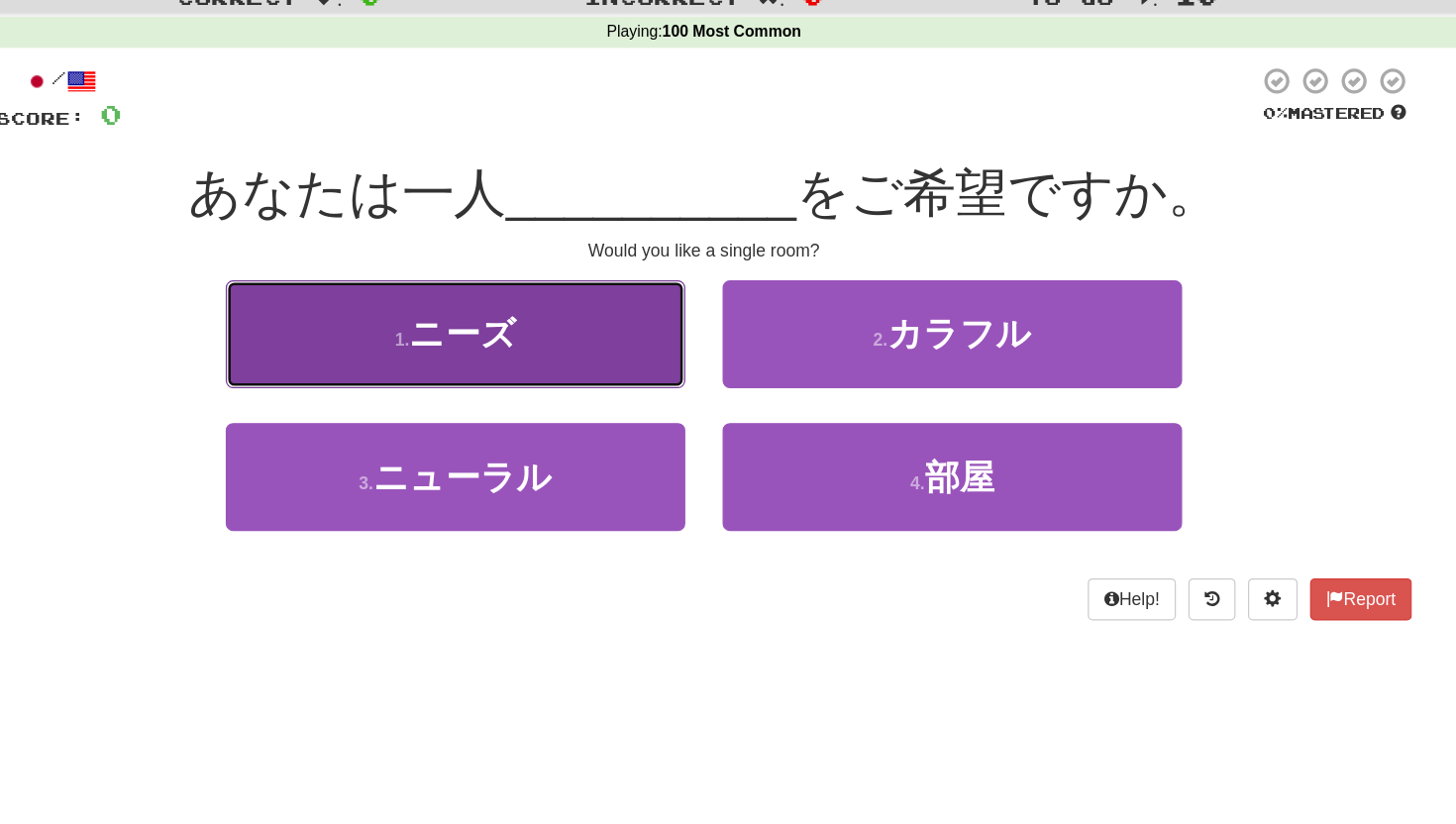 click on "1 .  ニーズ" at bounding box center (530, 335) 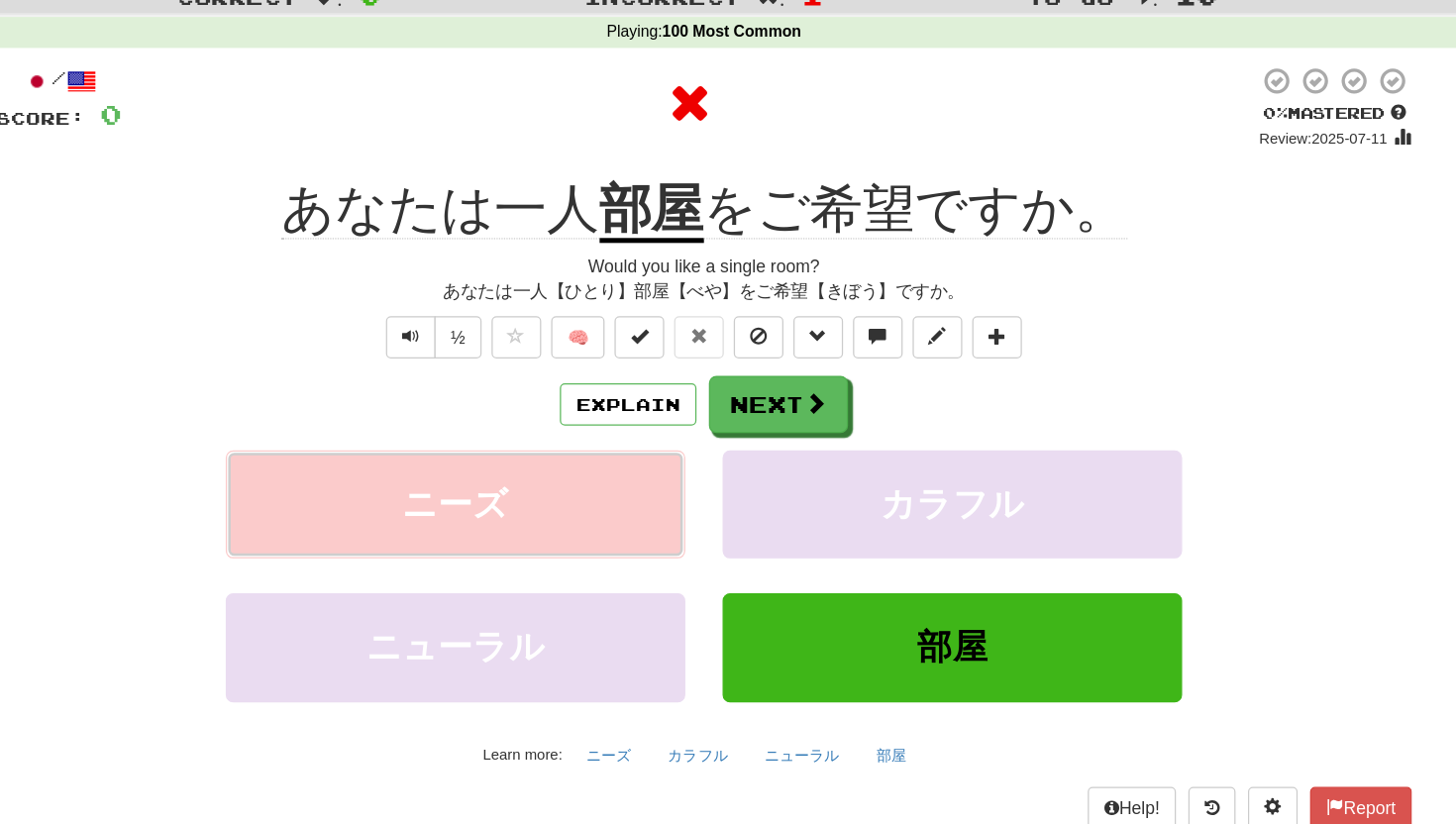 type 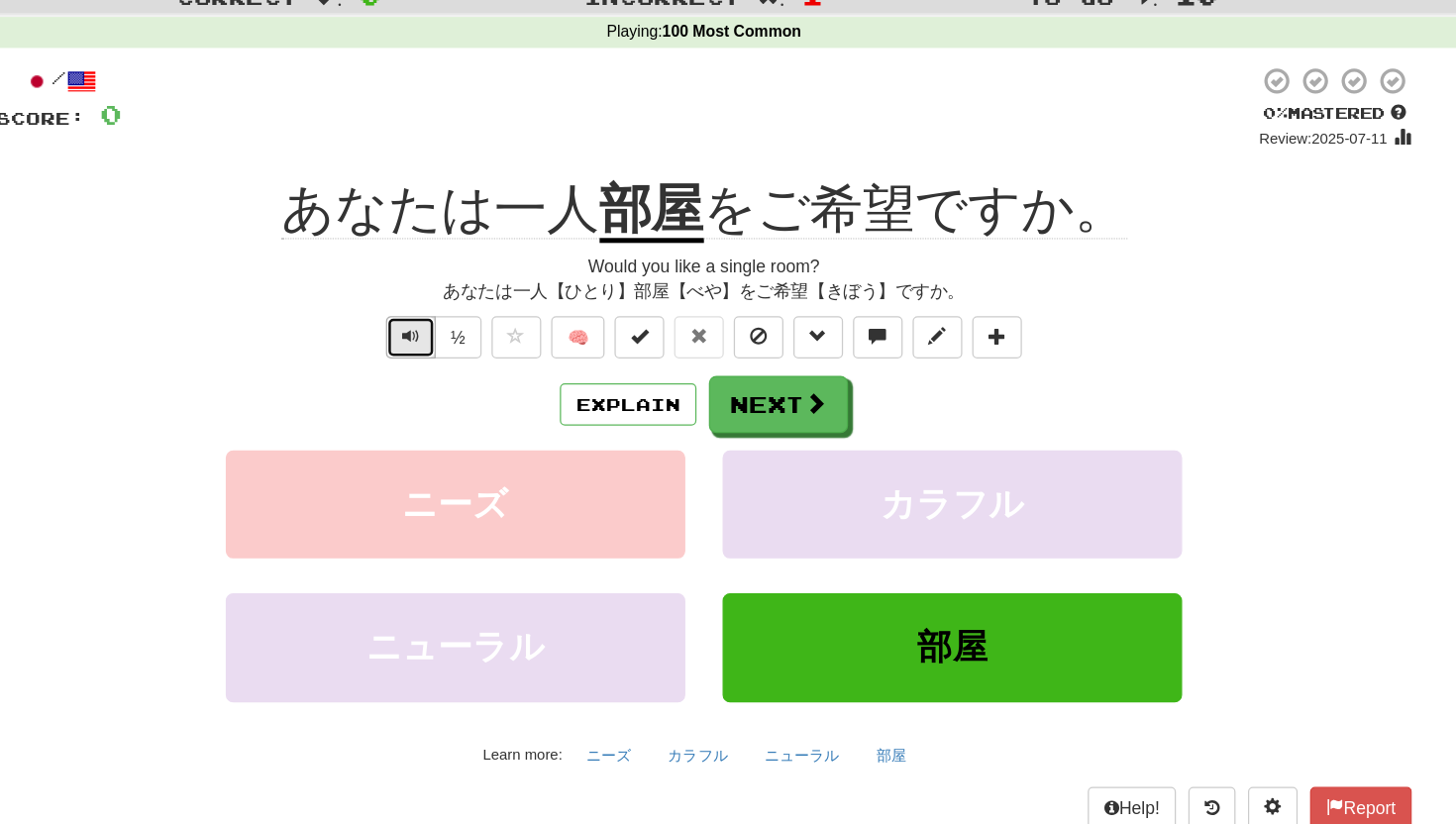 click at bounding box center [494, 337] 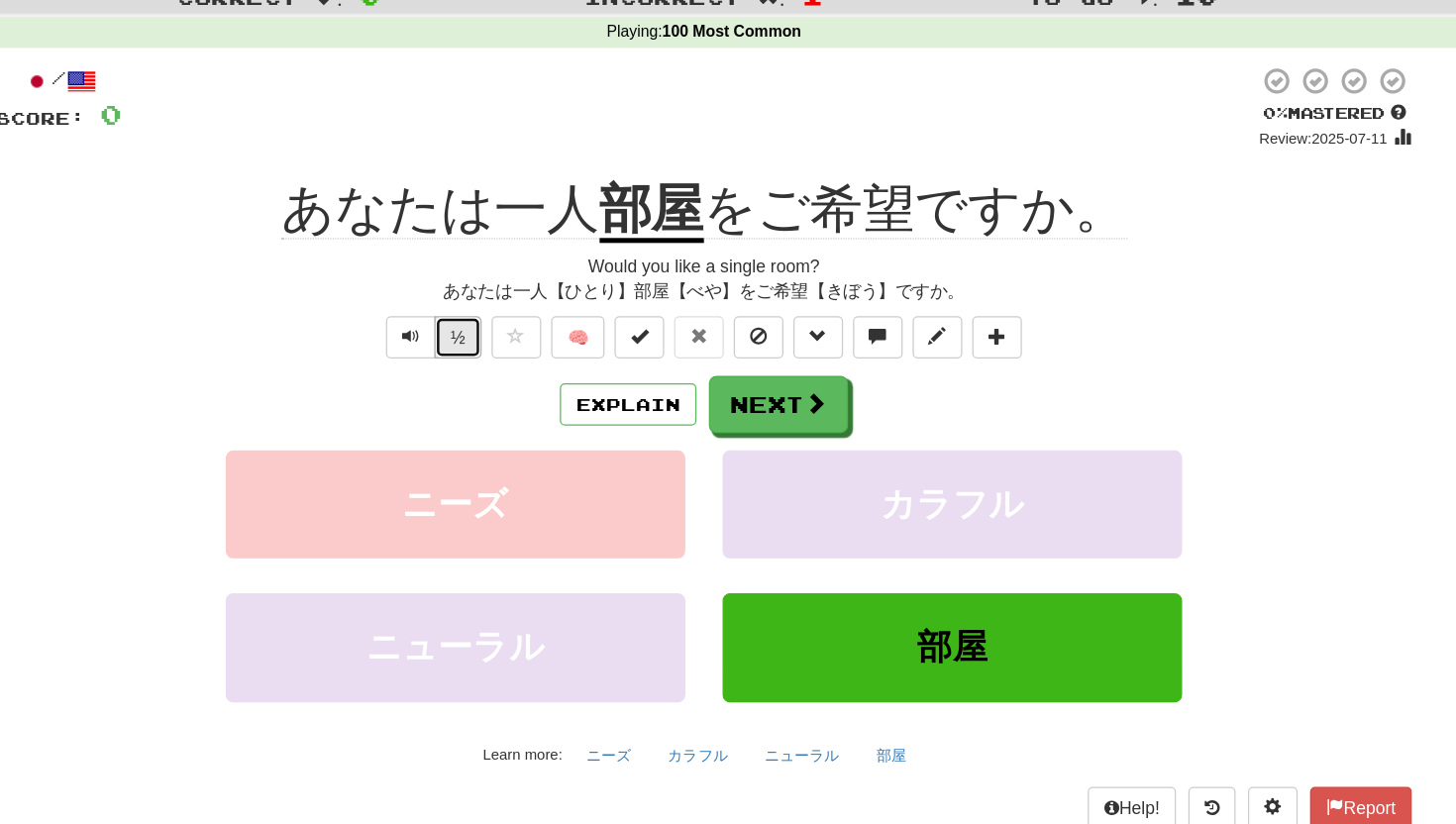click on "½" at bounding box center [532, 338] 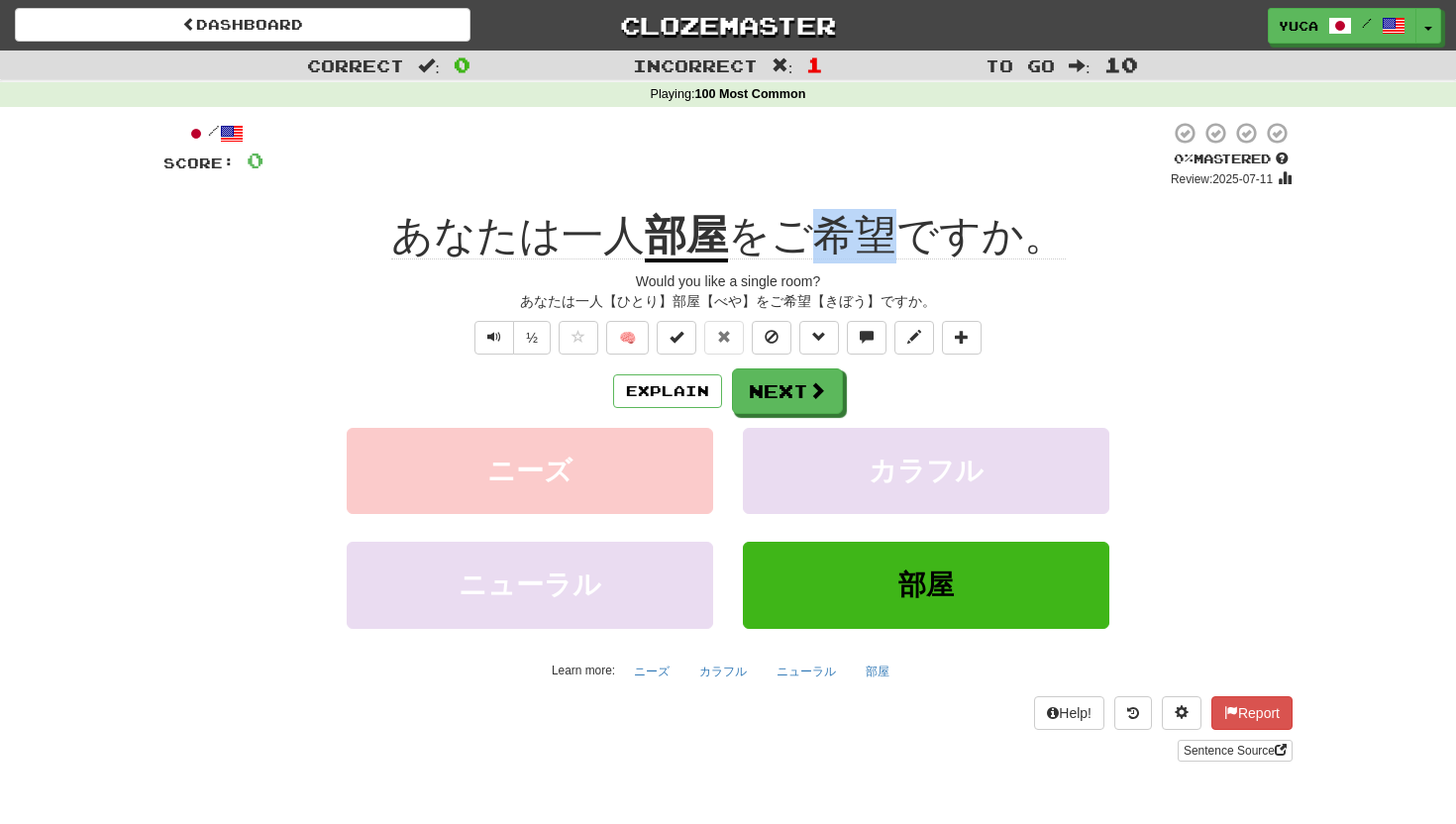 drag, startPoint x: 805, startPoint y: 224, endPoint x: 865, endPoint y: 228, distance: 60.133186 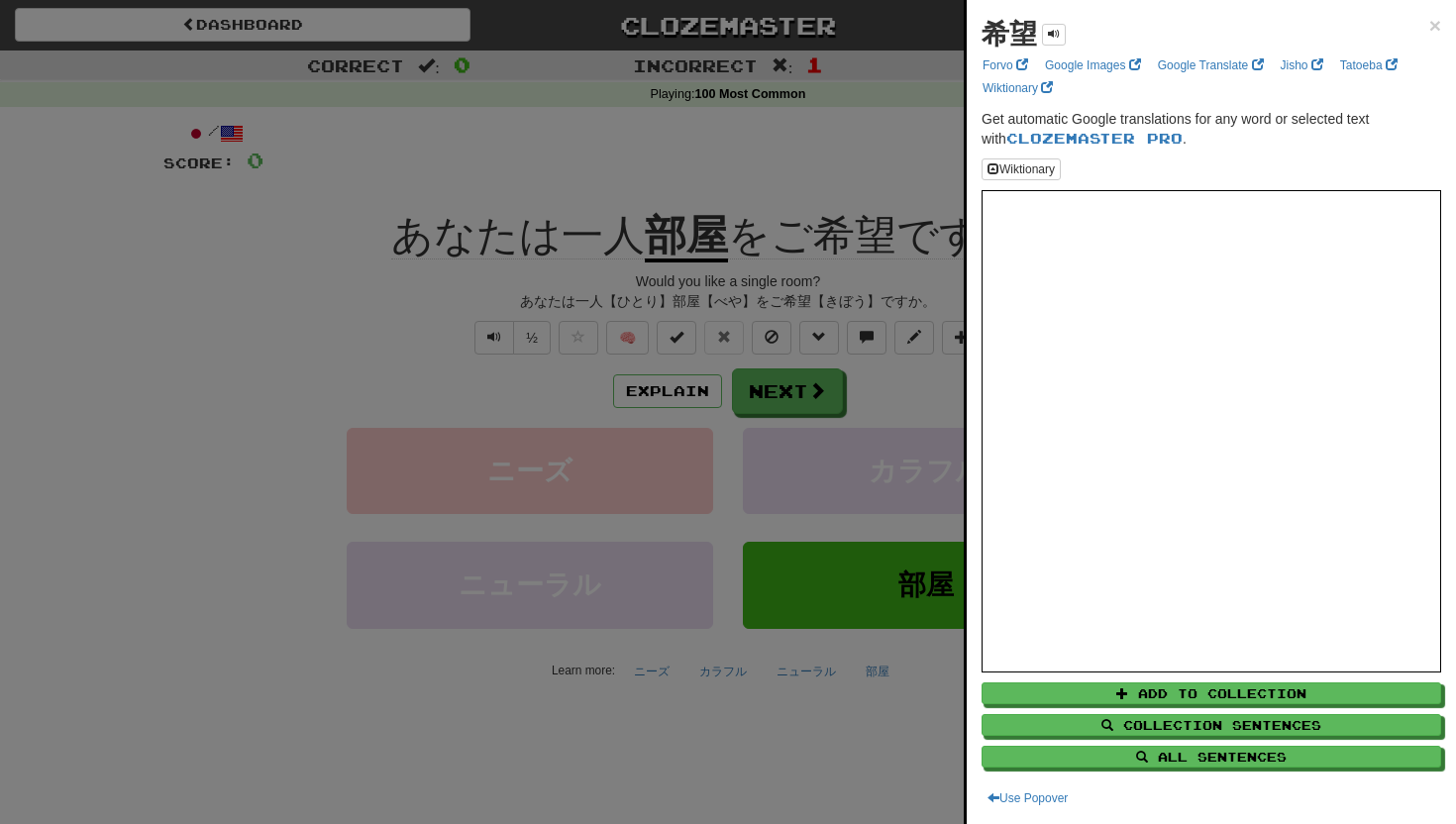 click at bounding box center [728, 412] 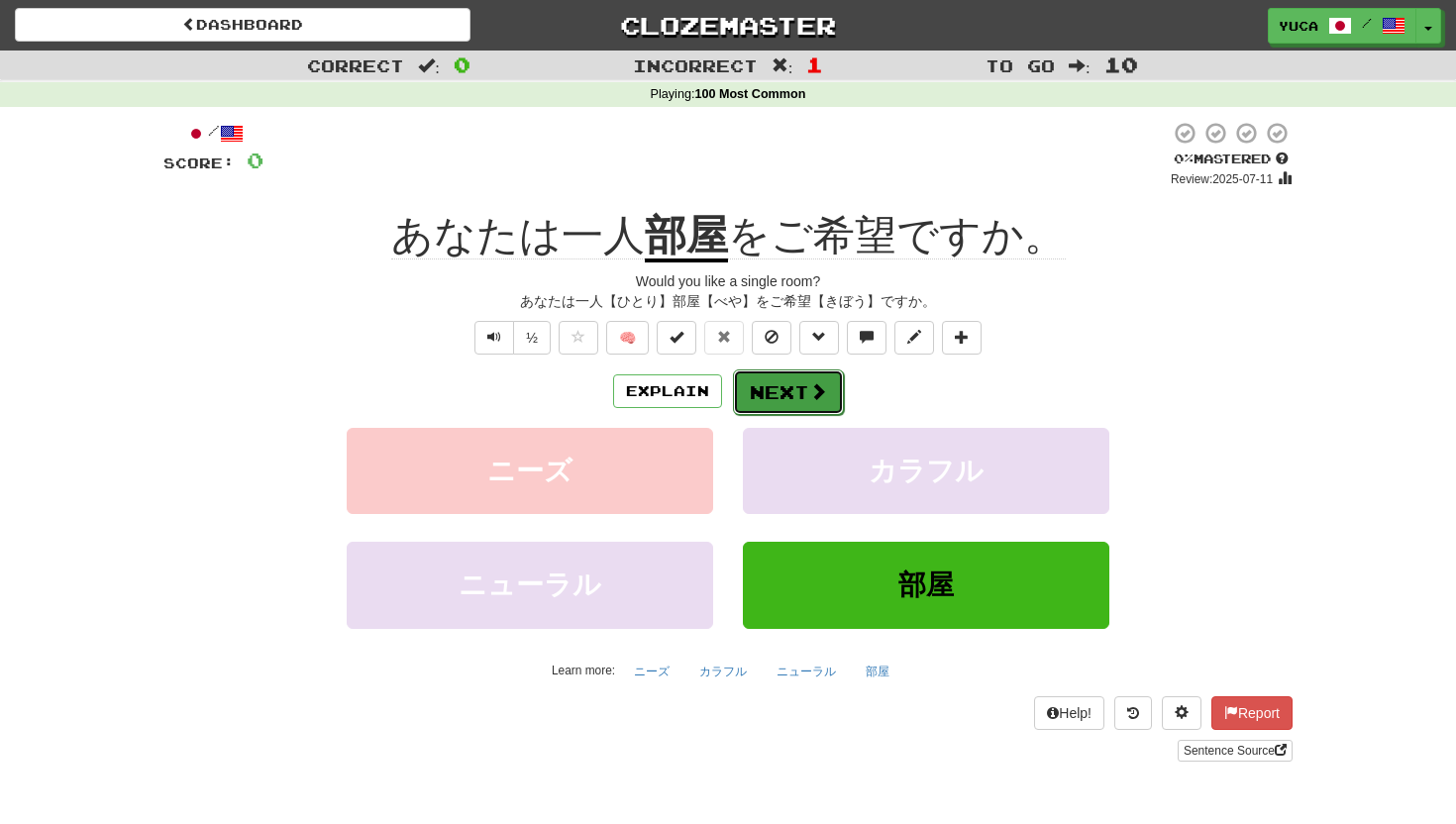 click on "Next" at bounding box center (788, 392) 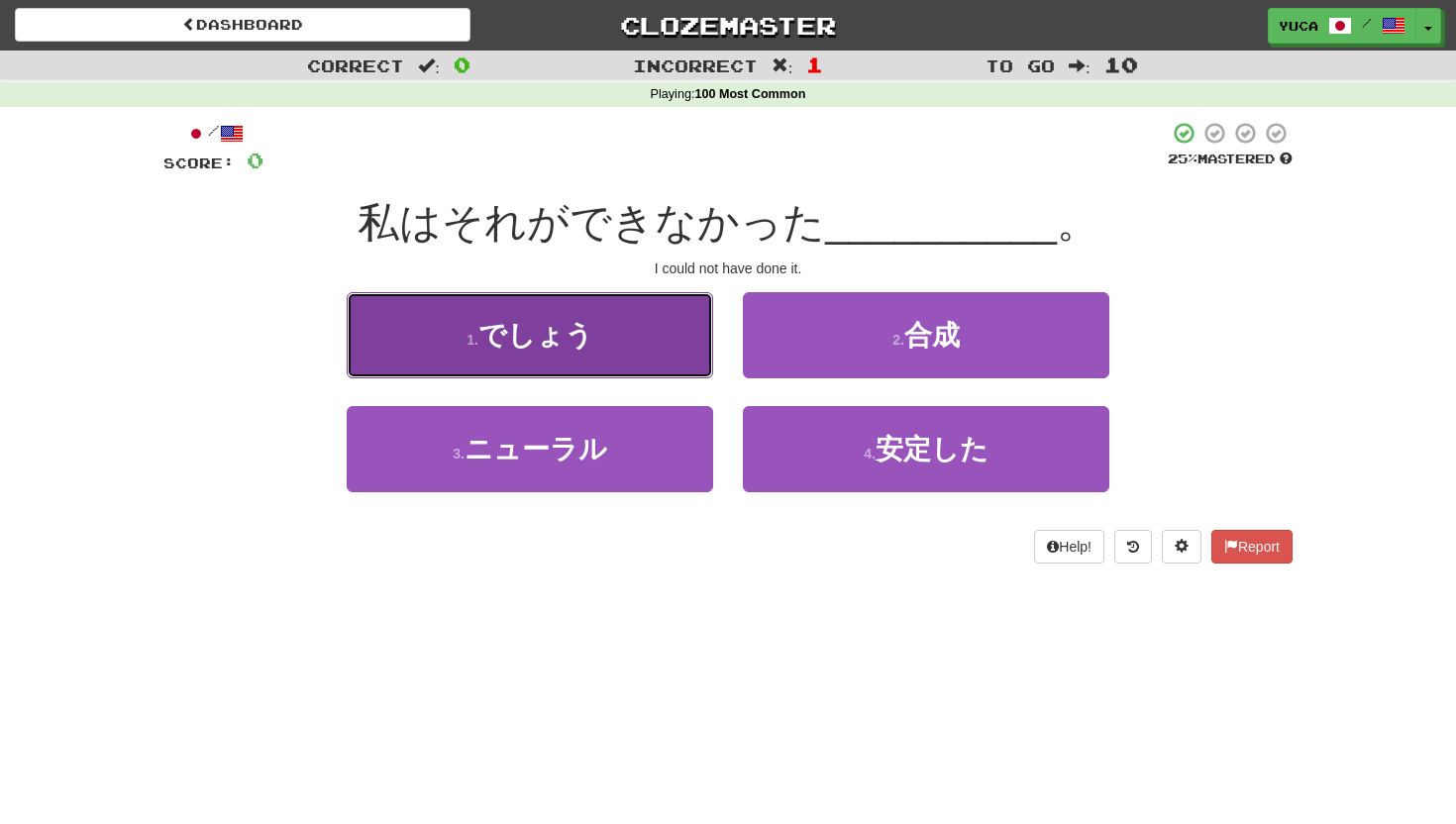 click on "1 .  でしょう" at bounding box center (530, 335) 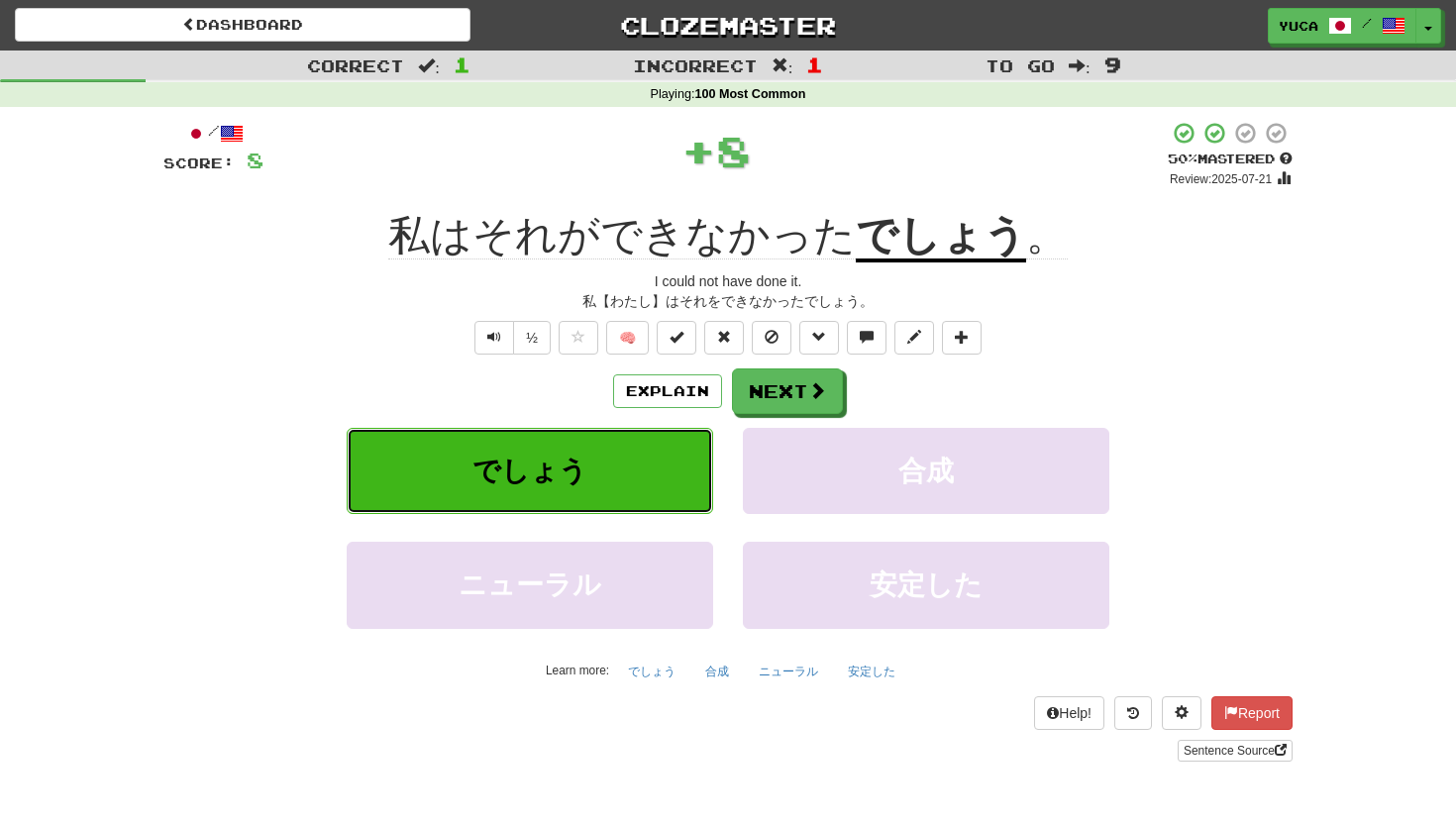 type 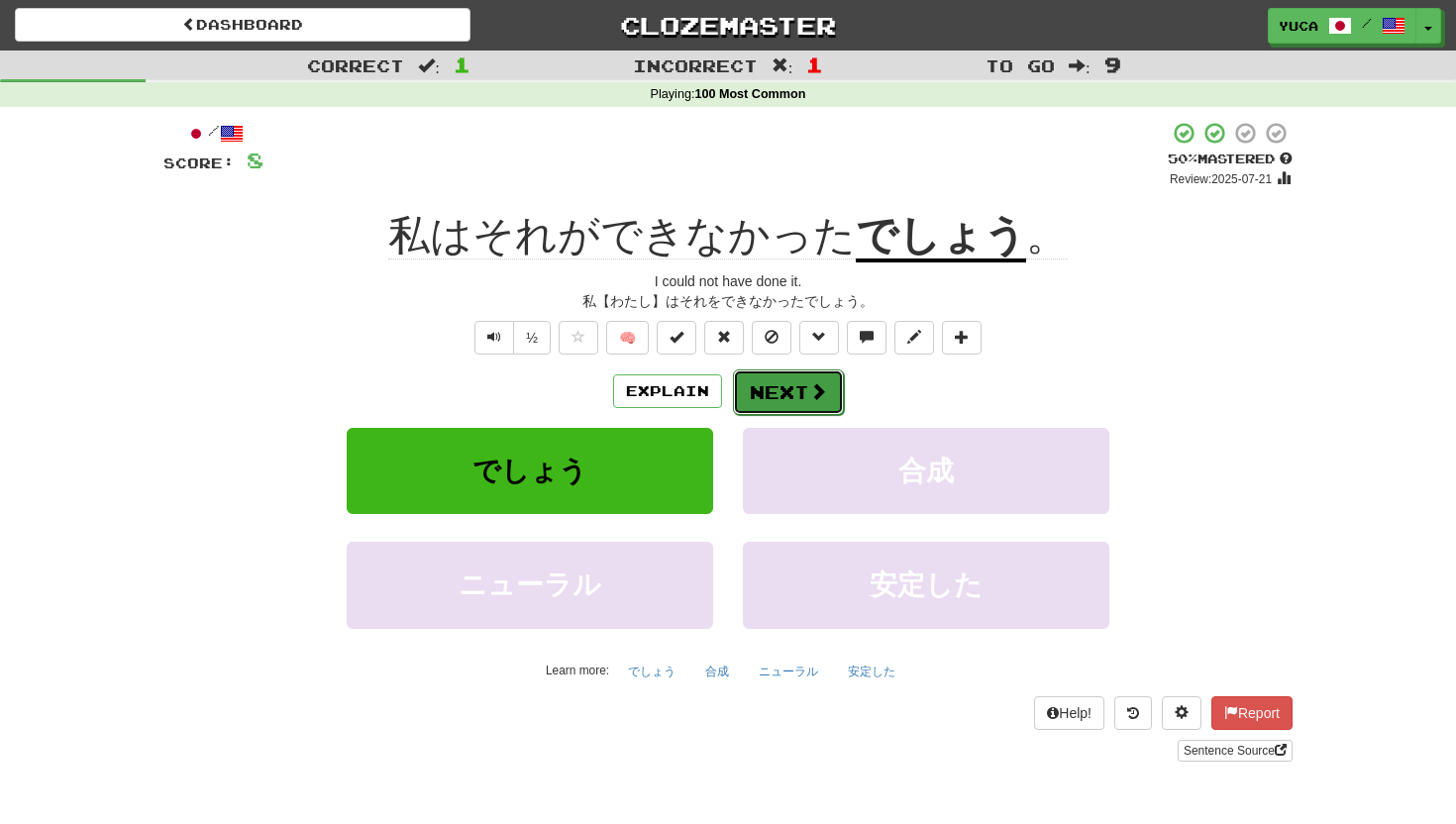 click on "Next" at bounding box center [788, 392] 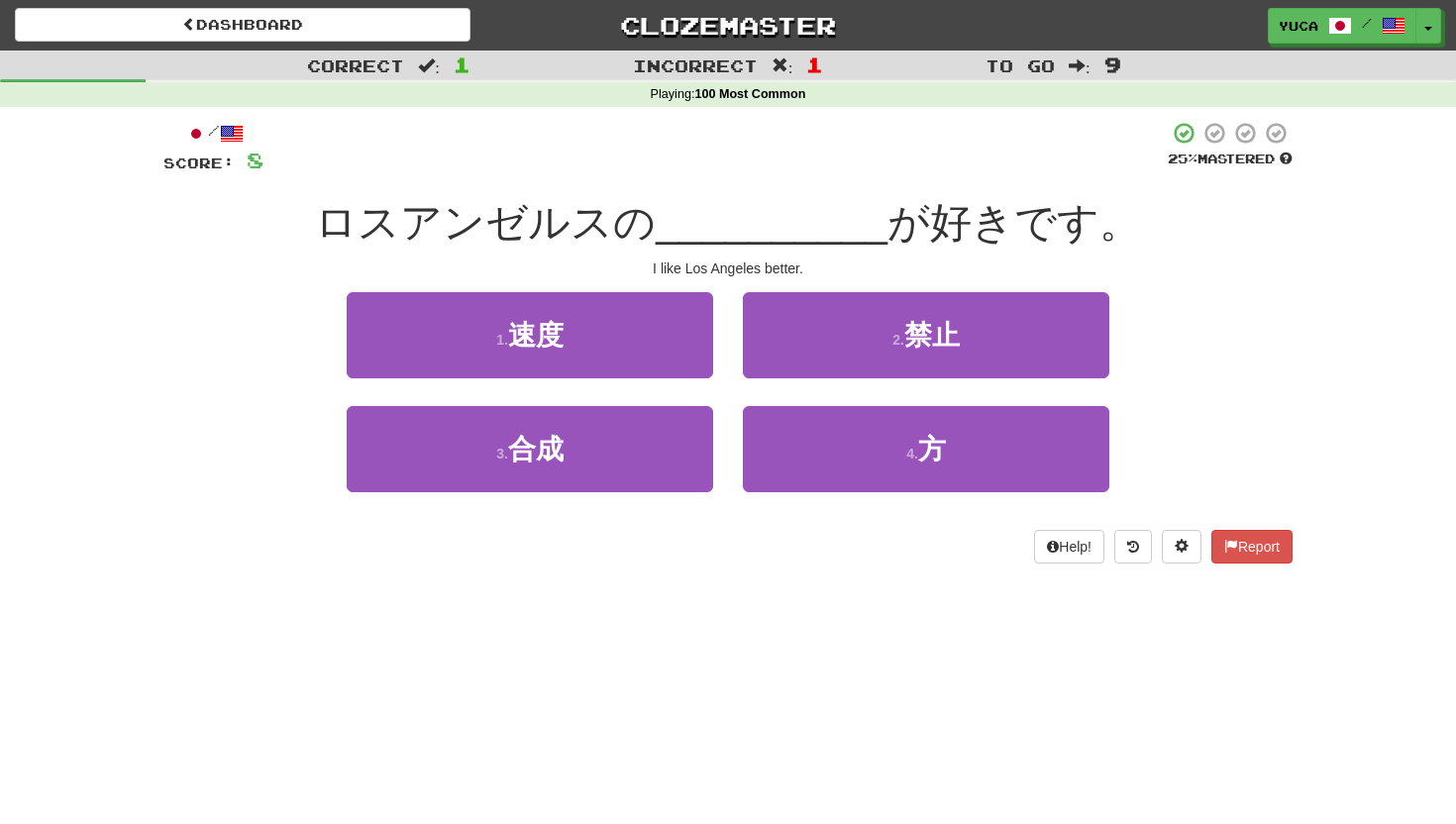 click on "3 .  合成" at bounding box center [530, 463] 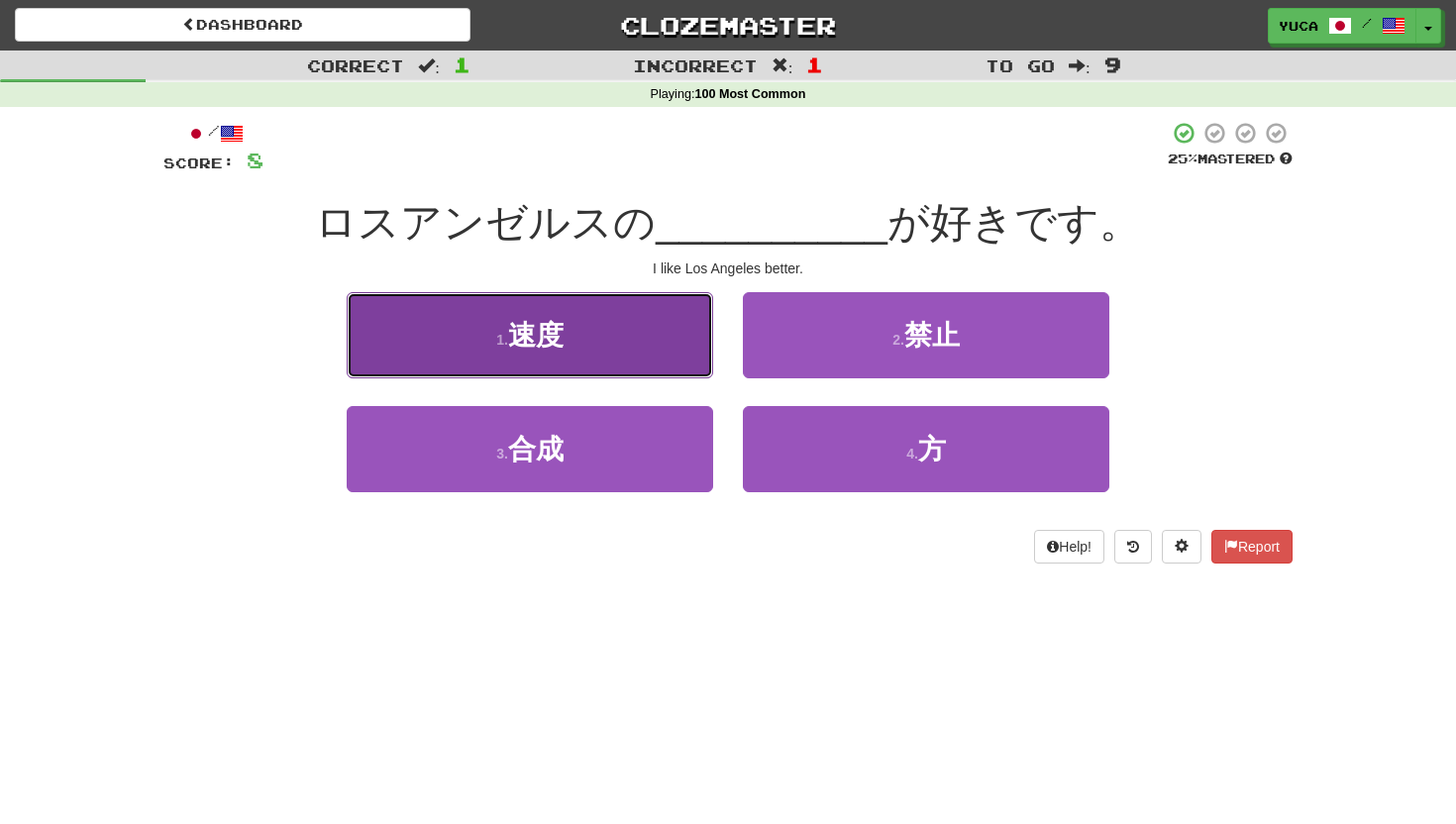 click on "1 .  速度" at bounding box center [530, 335] 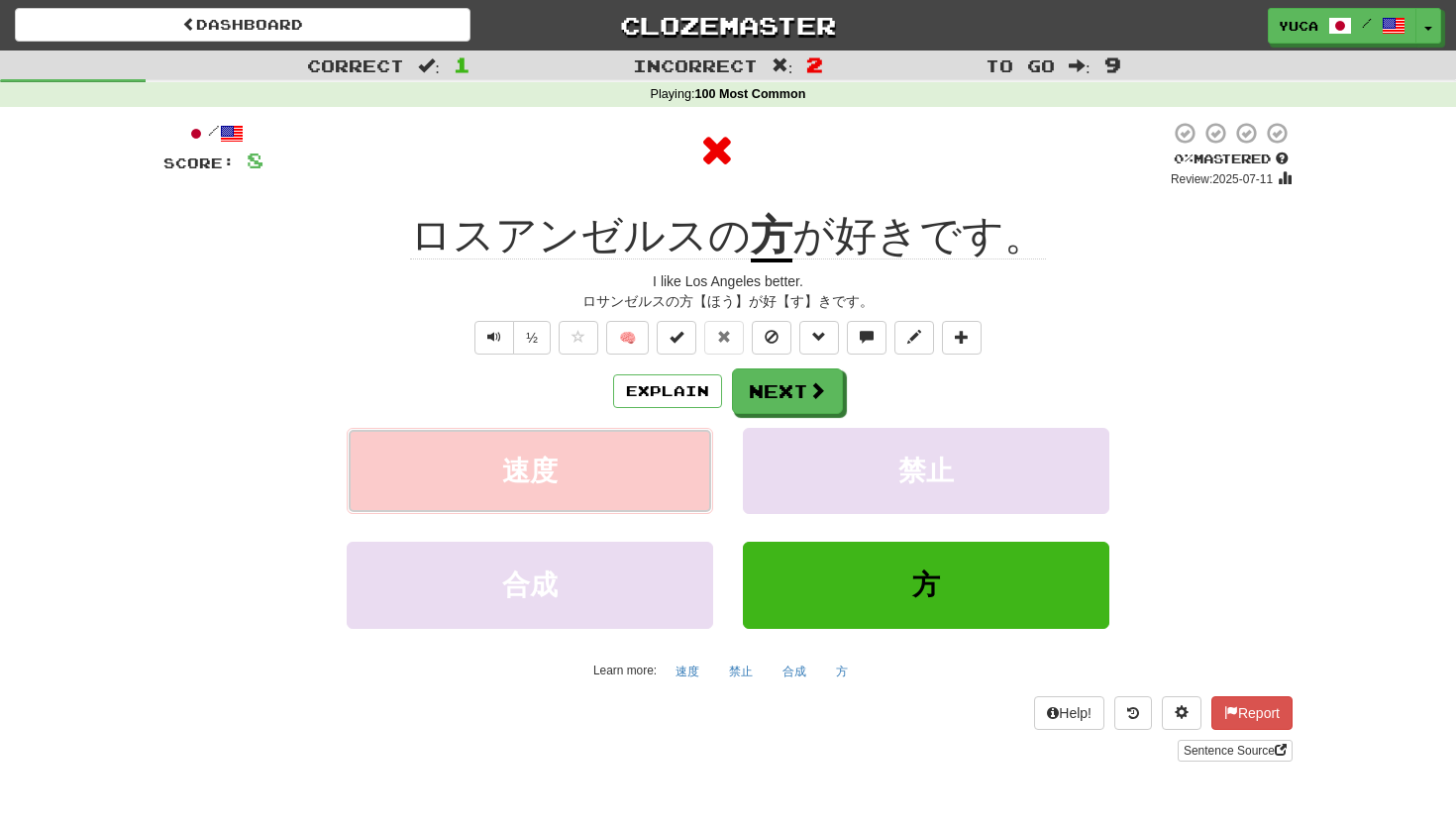 type 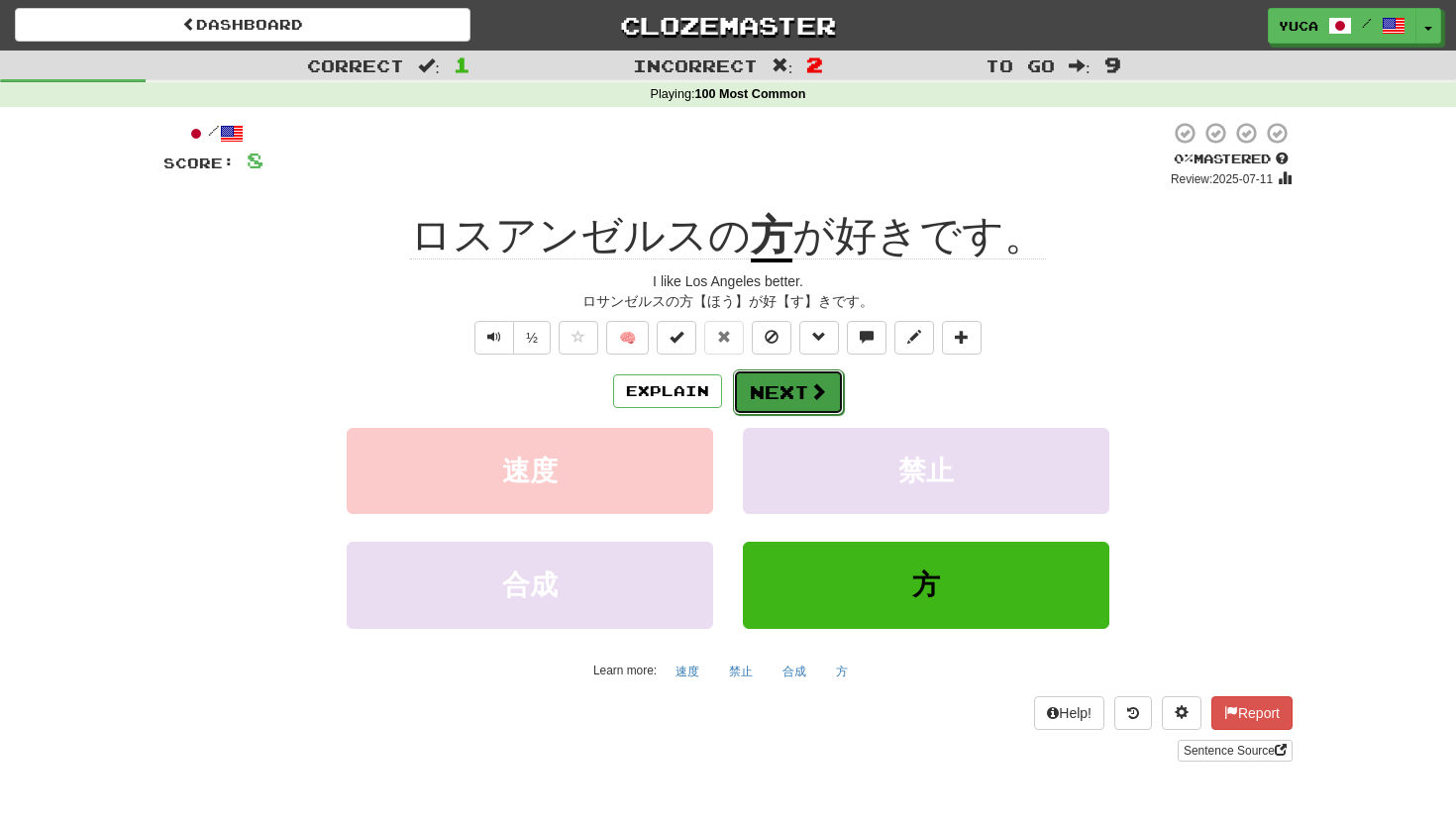 click on "Next" at bounding box center (788, 392) 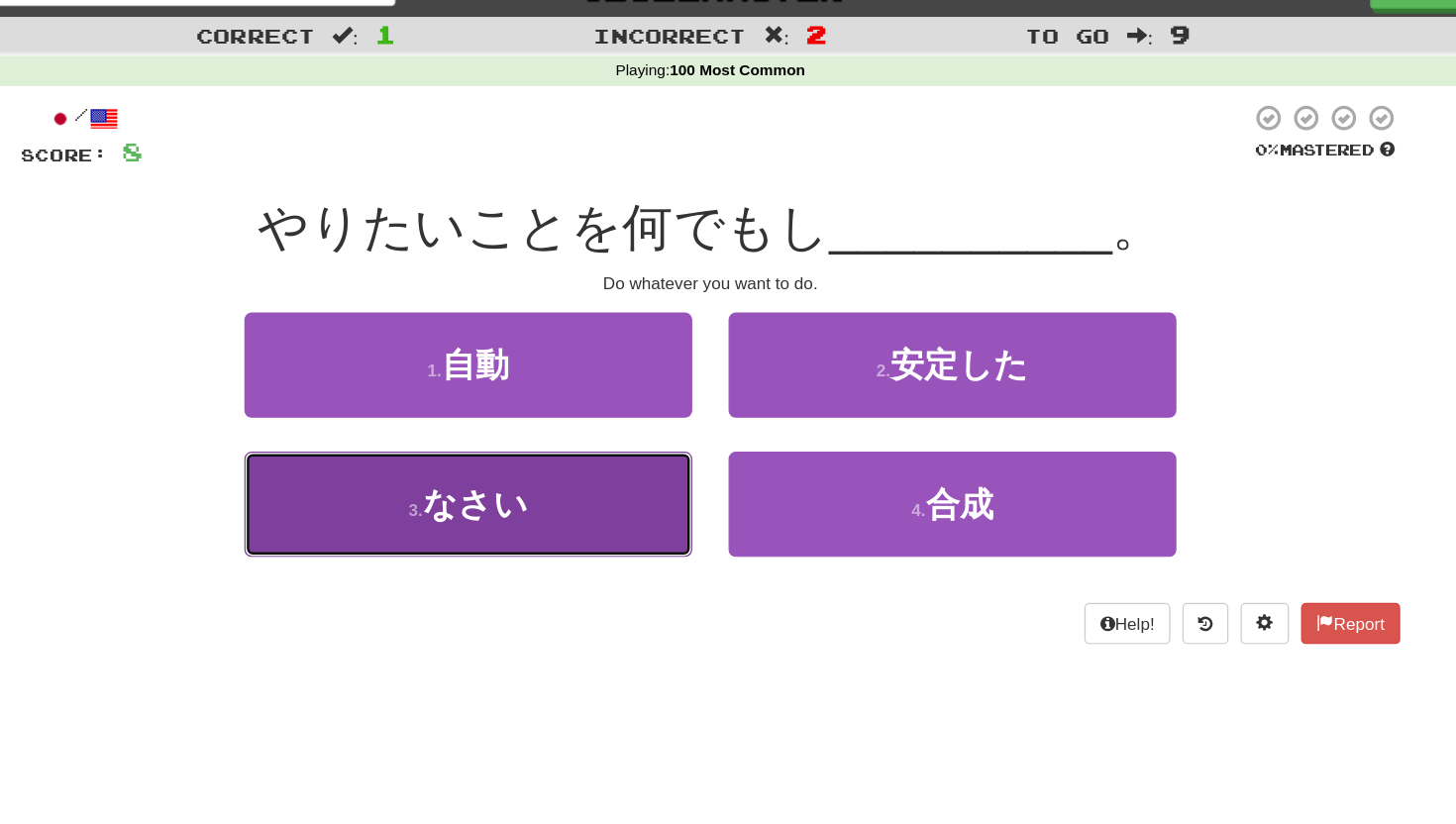click on "3 .  なさい" at bounding box center [530, 449] 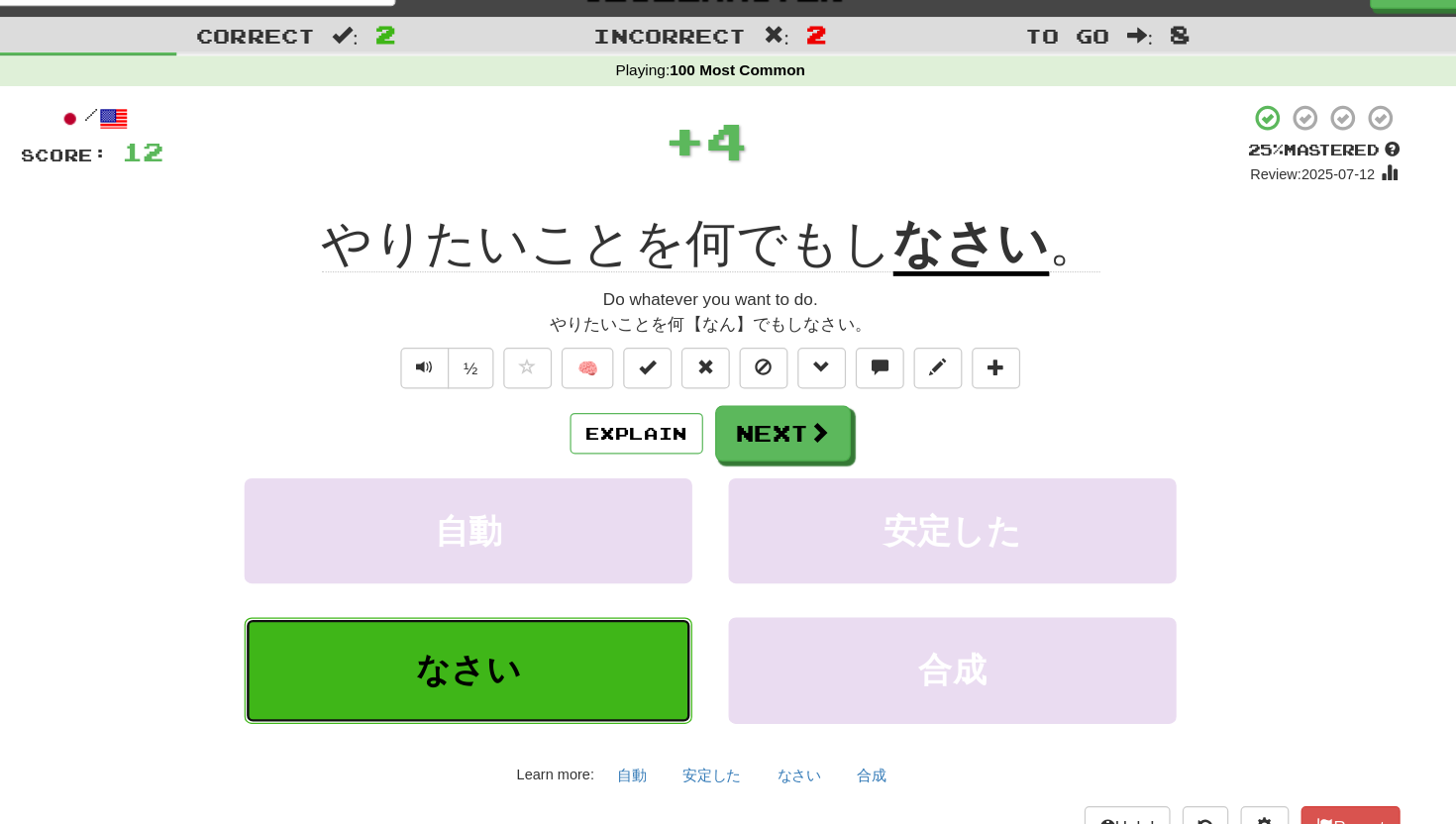 type 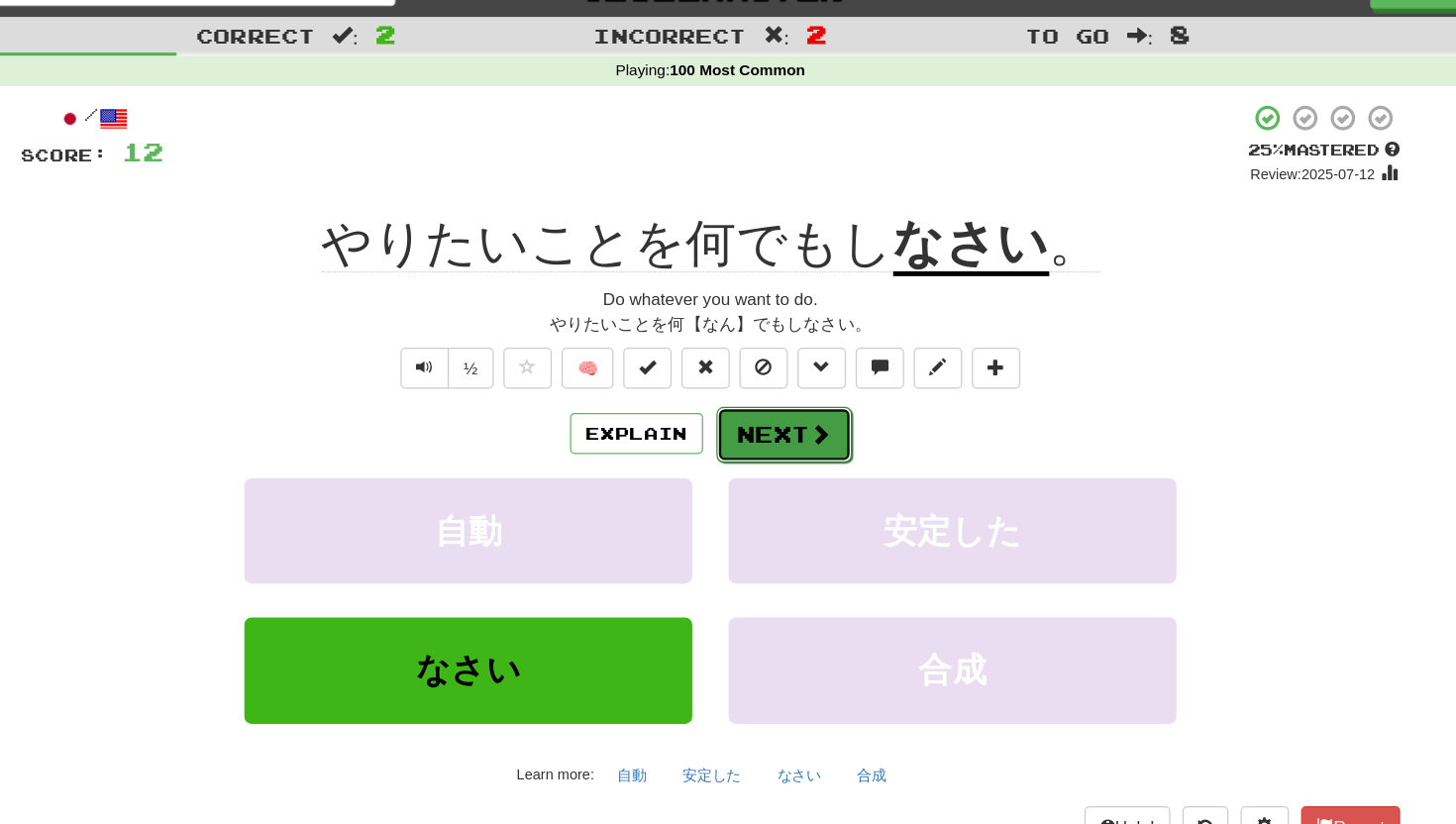 click on "Next" at bounding box center (788, 392) 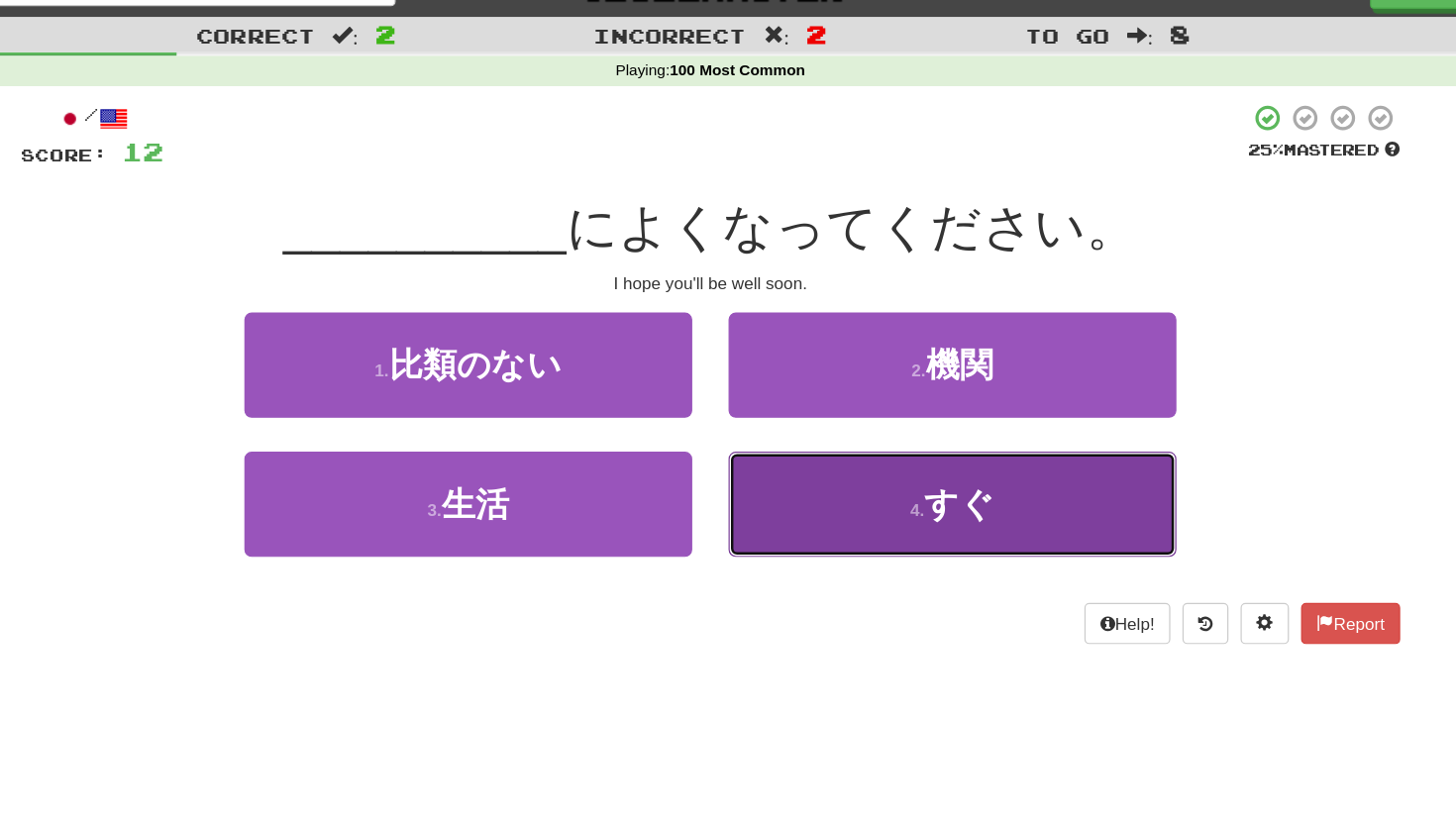 click on "すぐ" at bounding box center [932, 449] 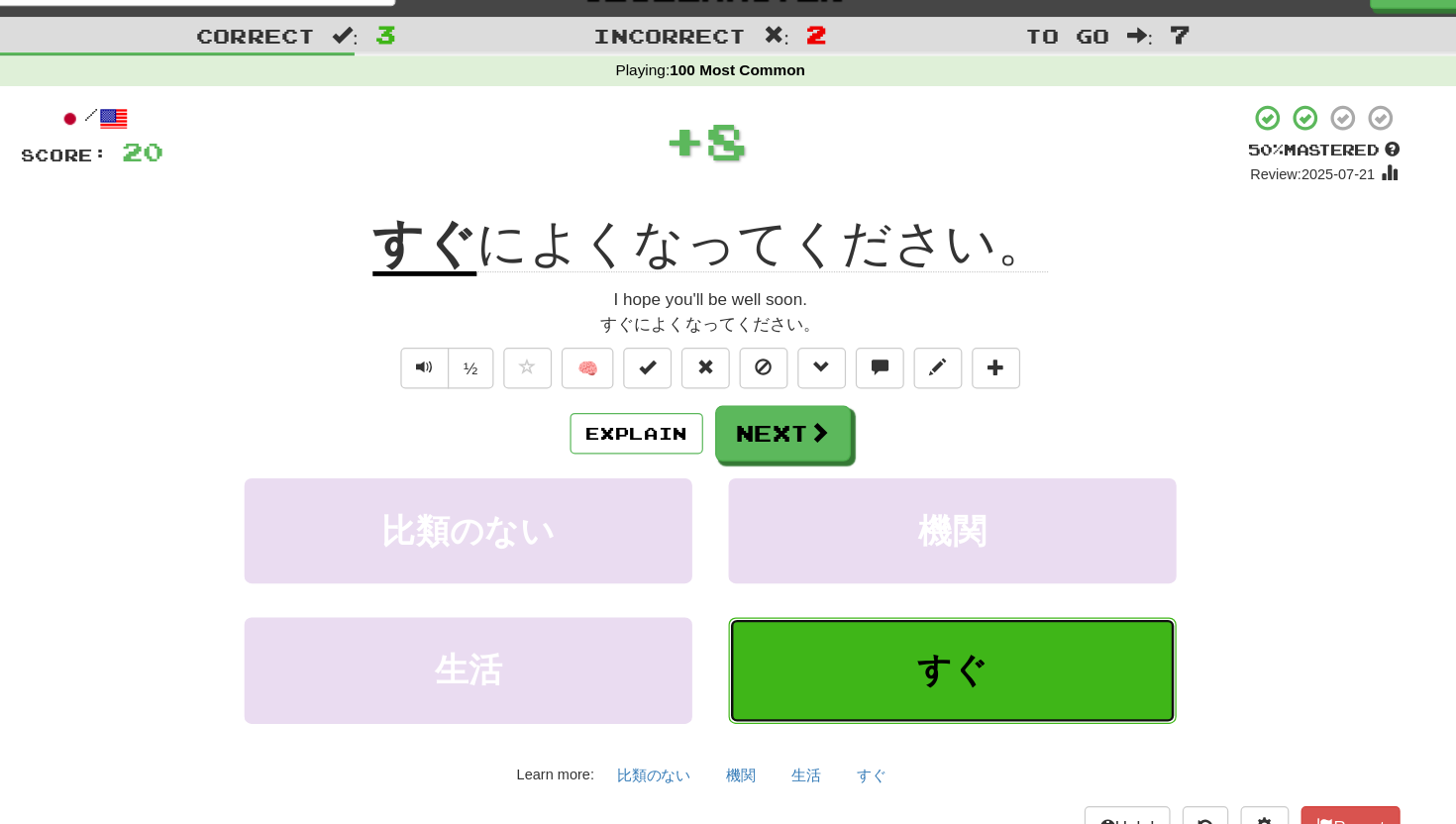 type 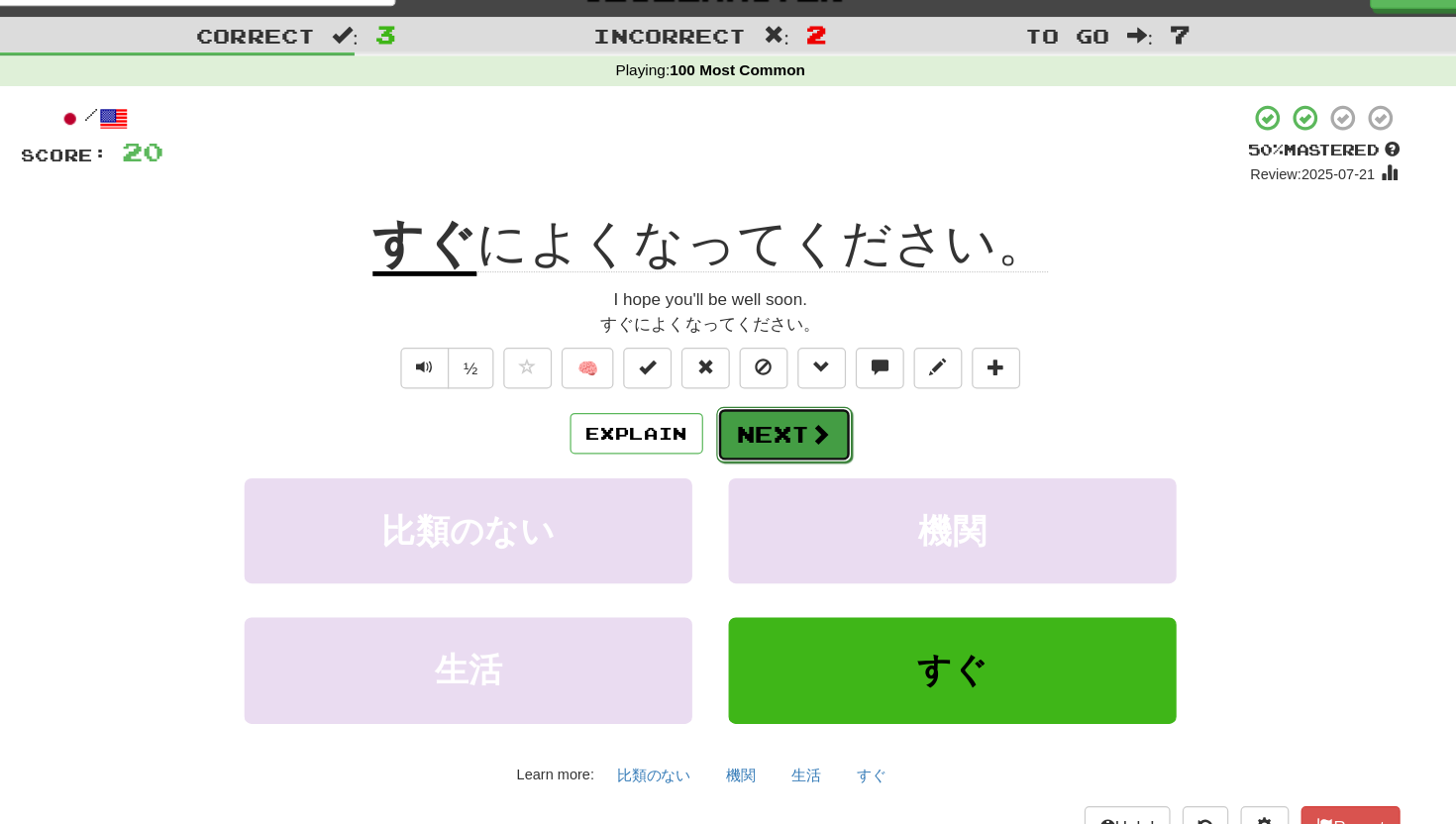 click on "Next" at bounding box center (788, 392) 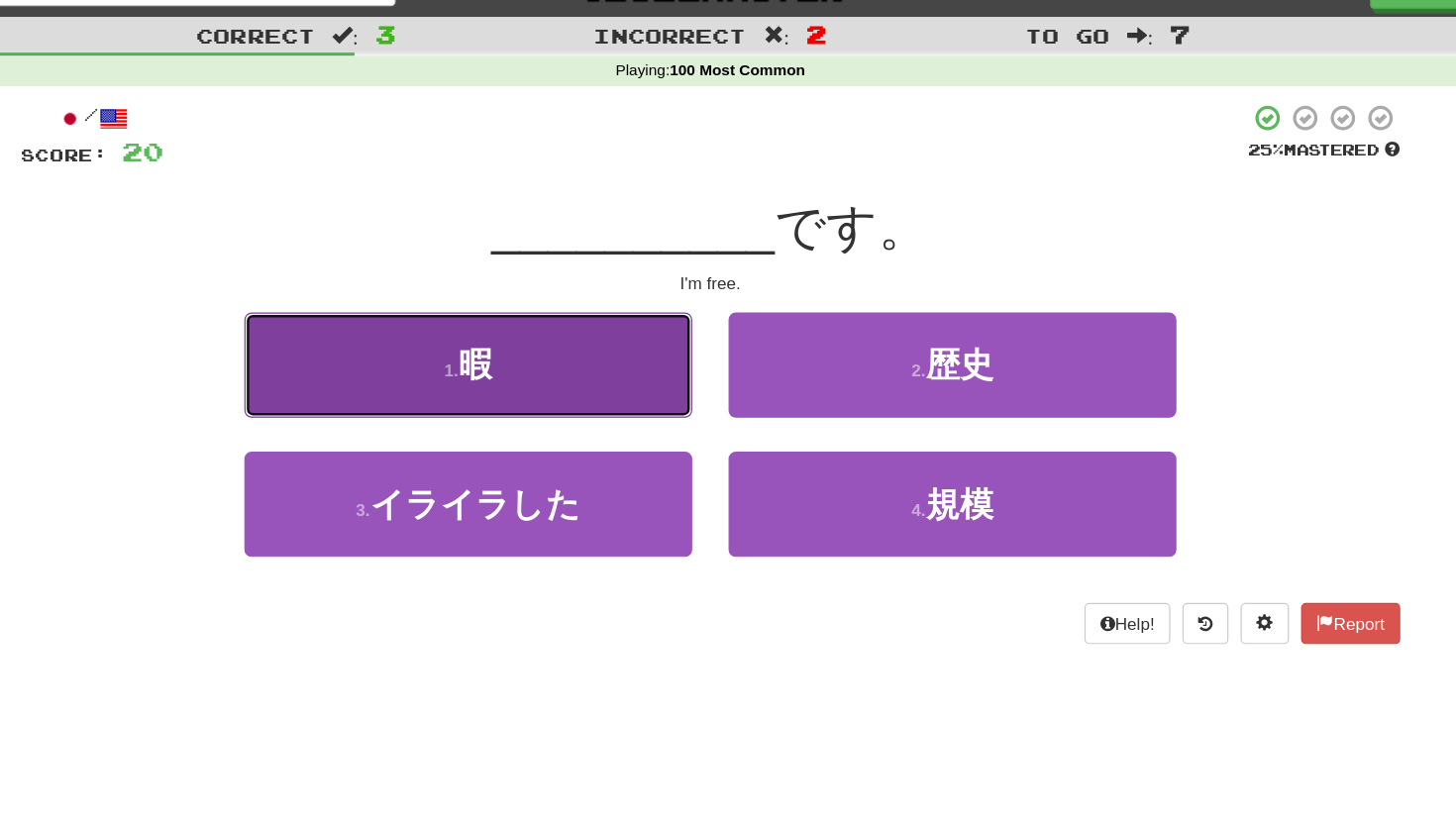 click on "1 .  暇" at bounding box center (530, 335) 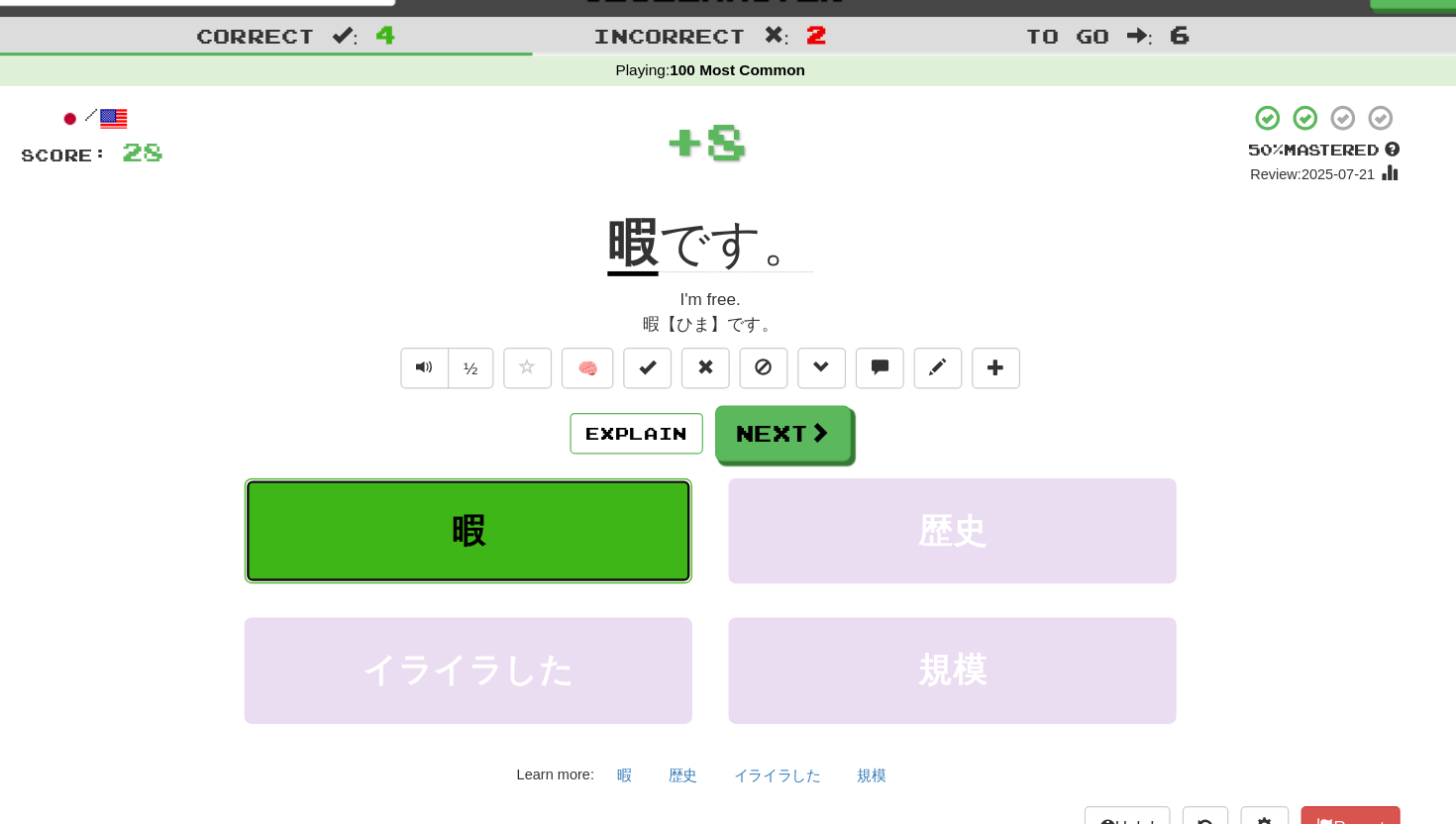 type 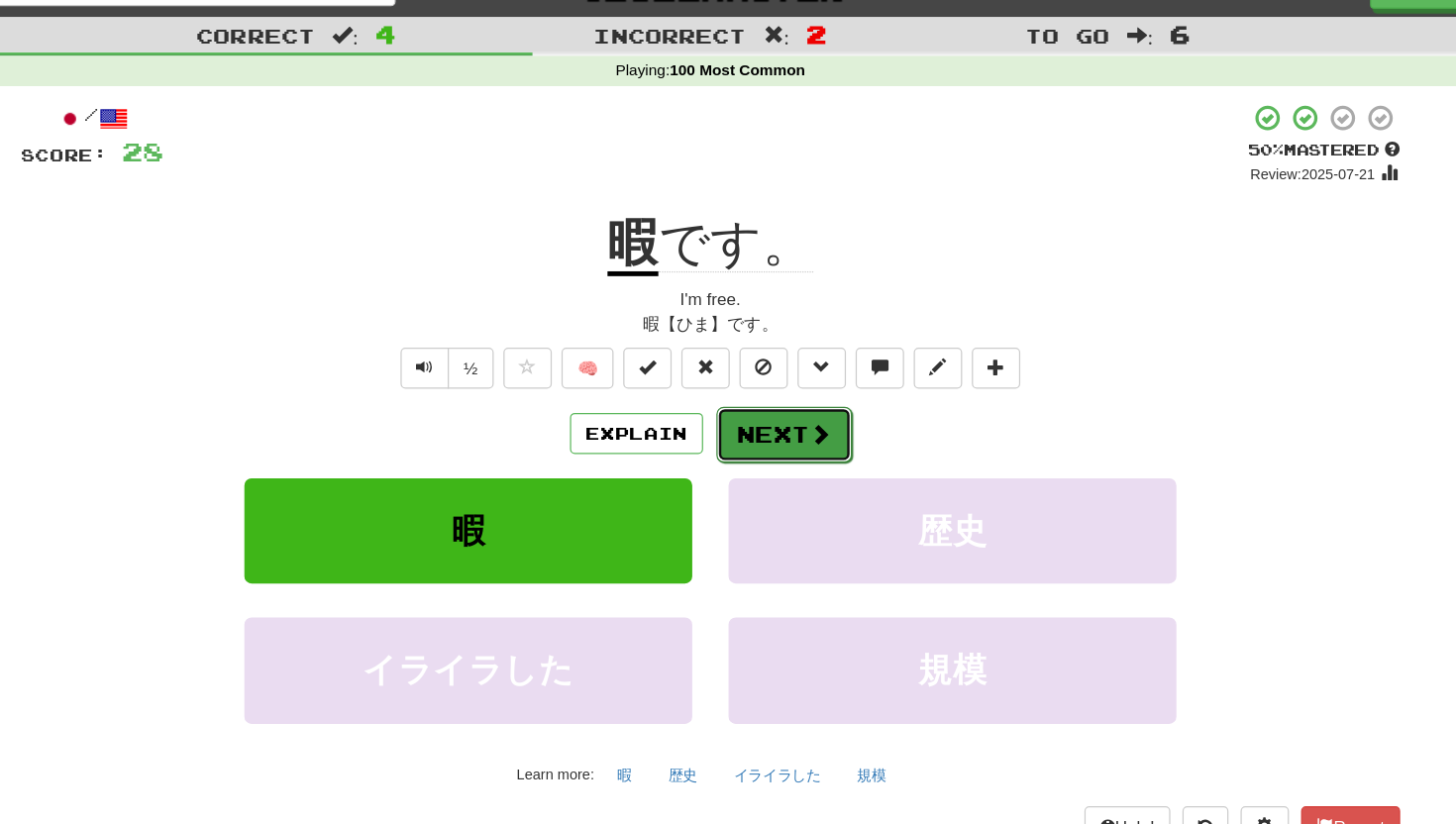 click at bounding box center (818, 391) 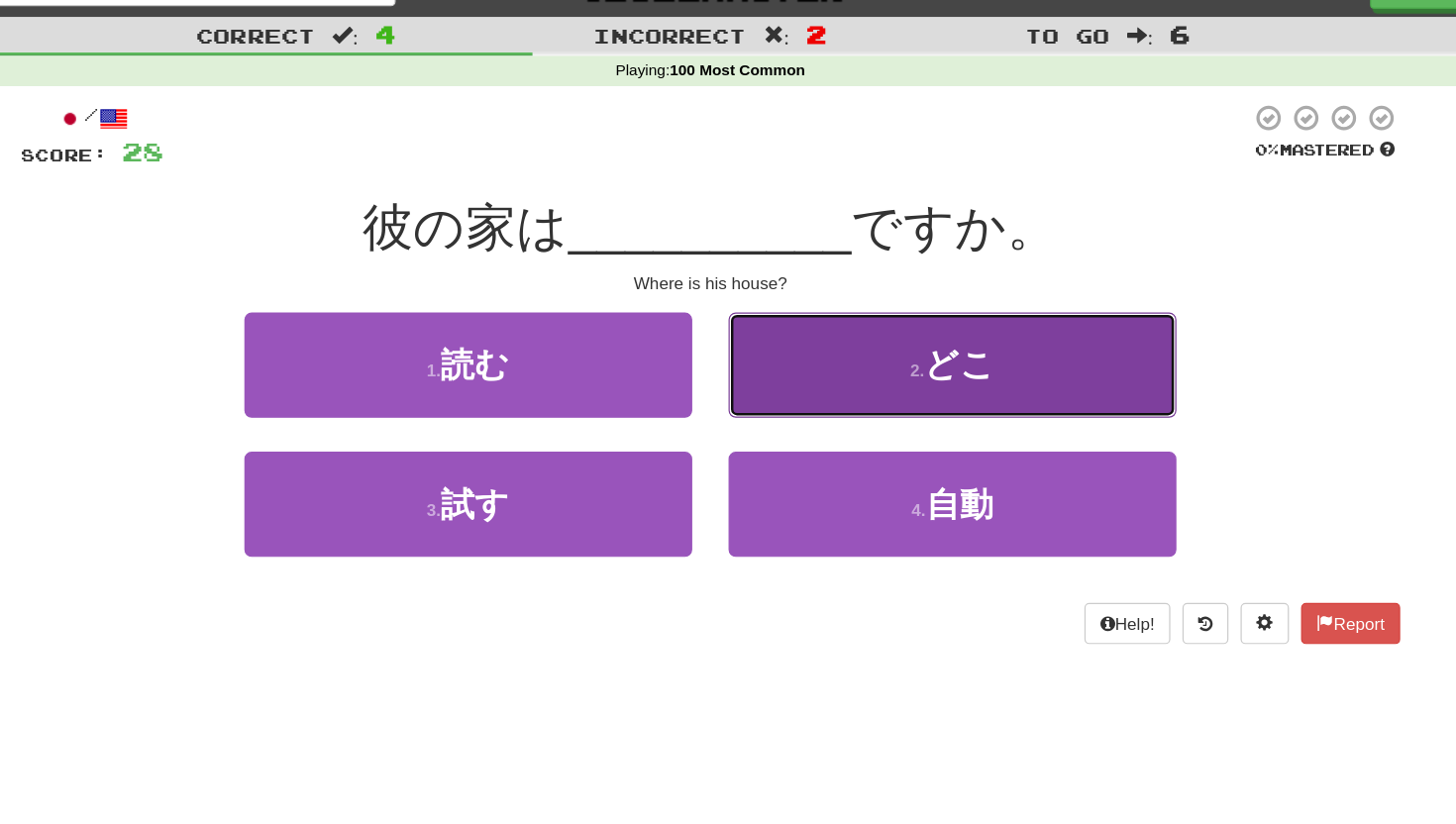 click on "2 .  どこ" at bounding box center [926, 335] 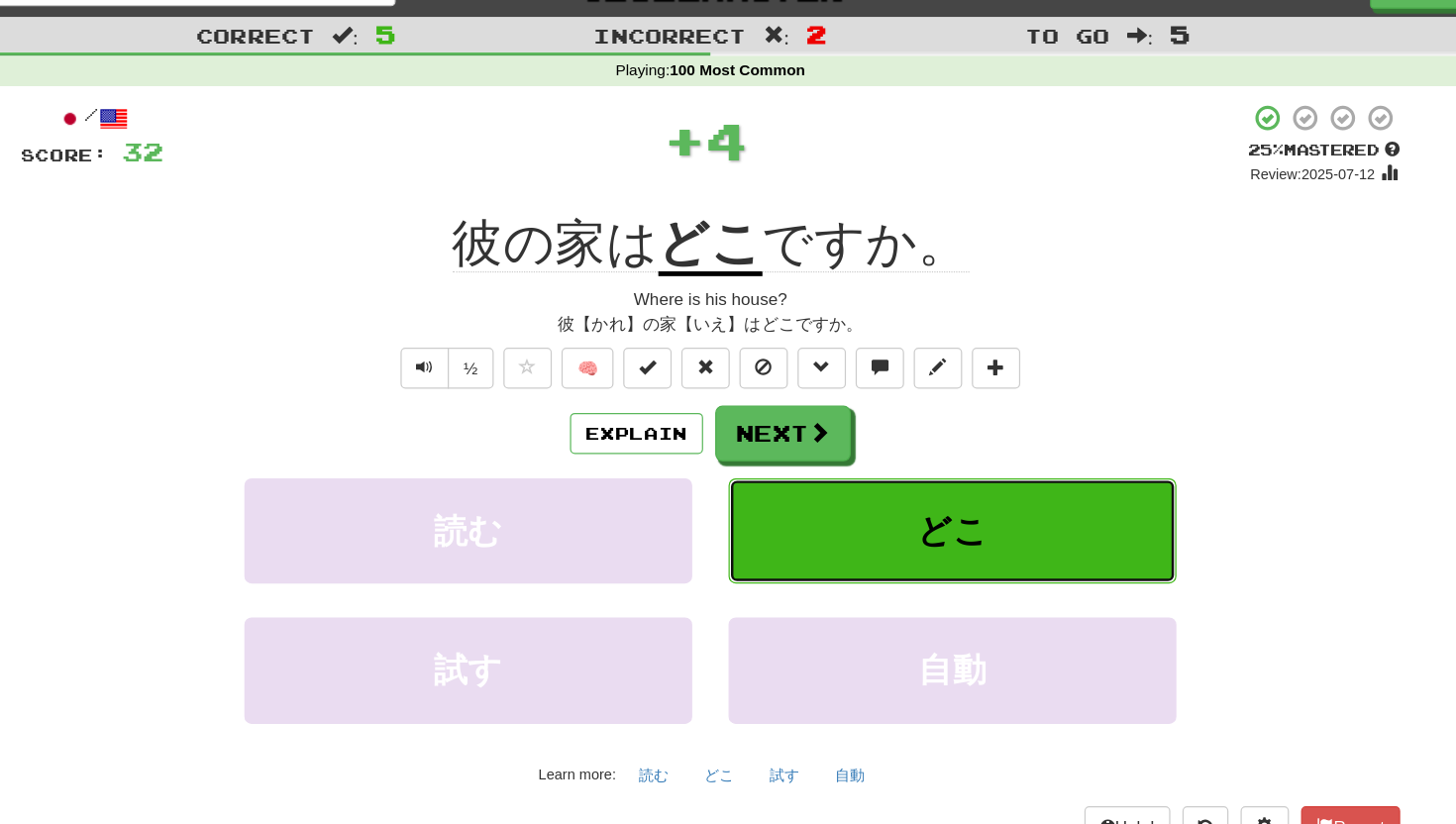 type 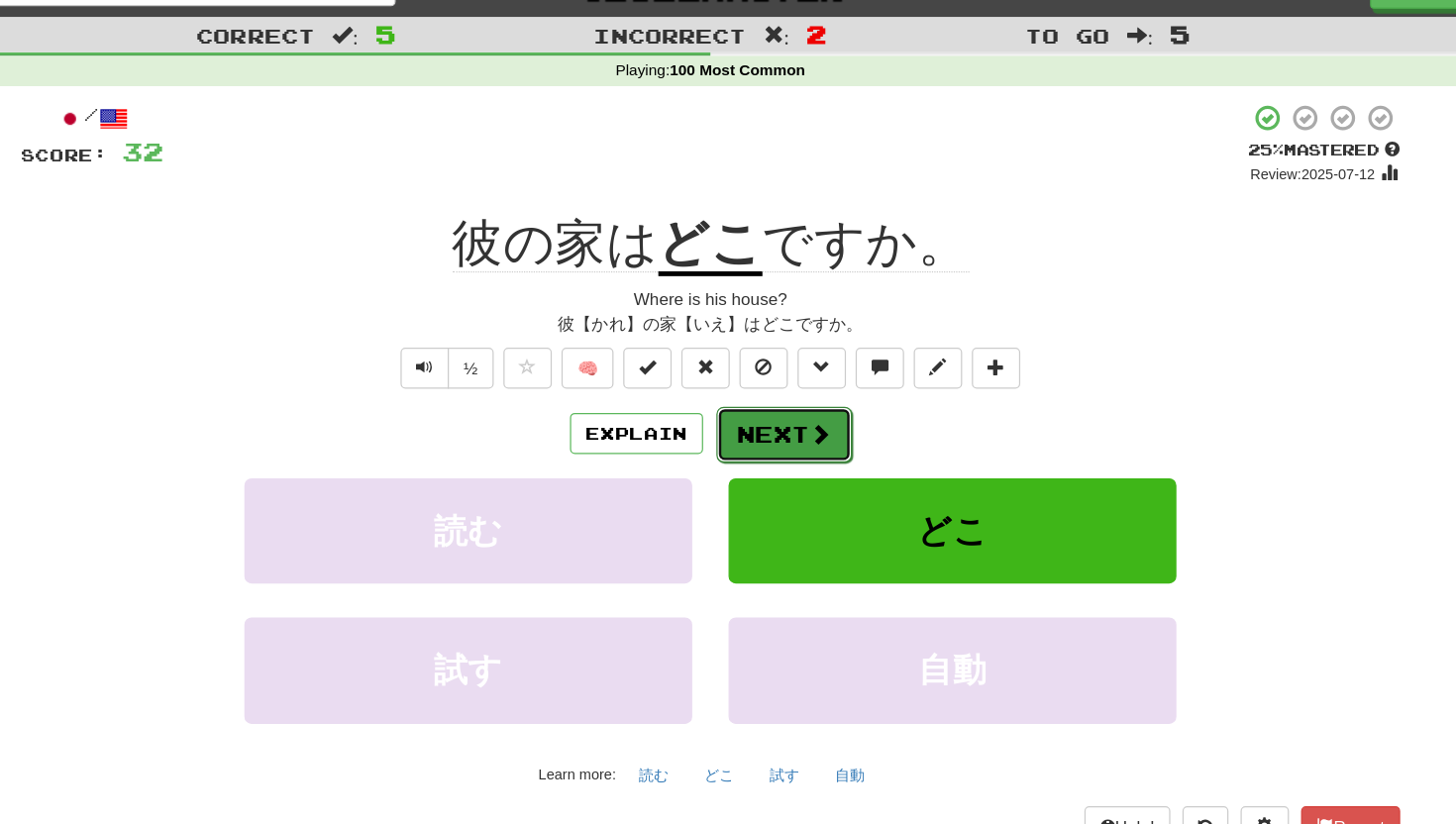 click on "Next" at bounding box center (788, 392) 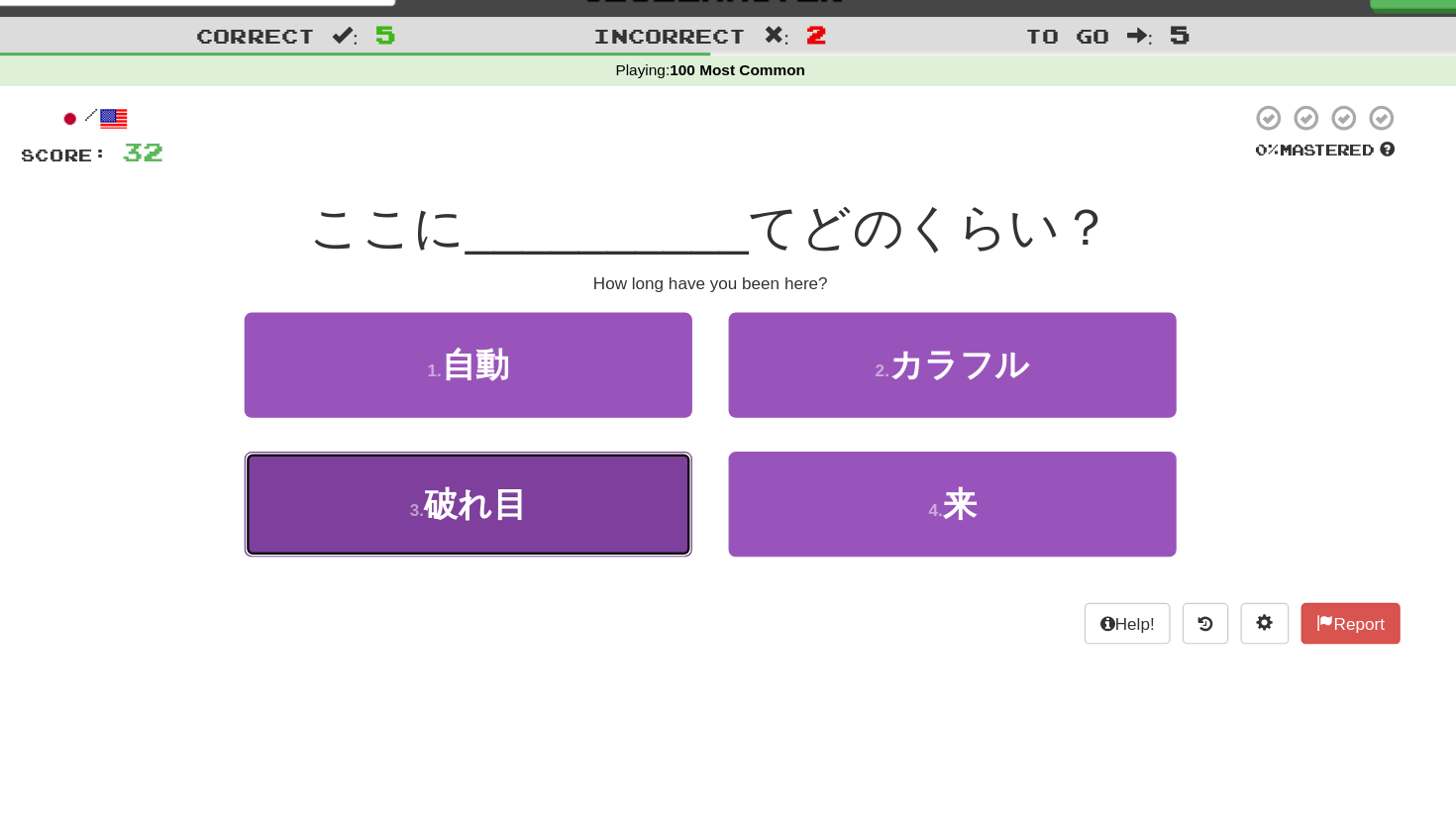 click on "3 .  破れ目" at bounding box center [530, 449] 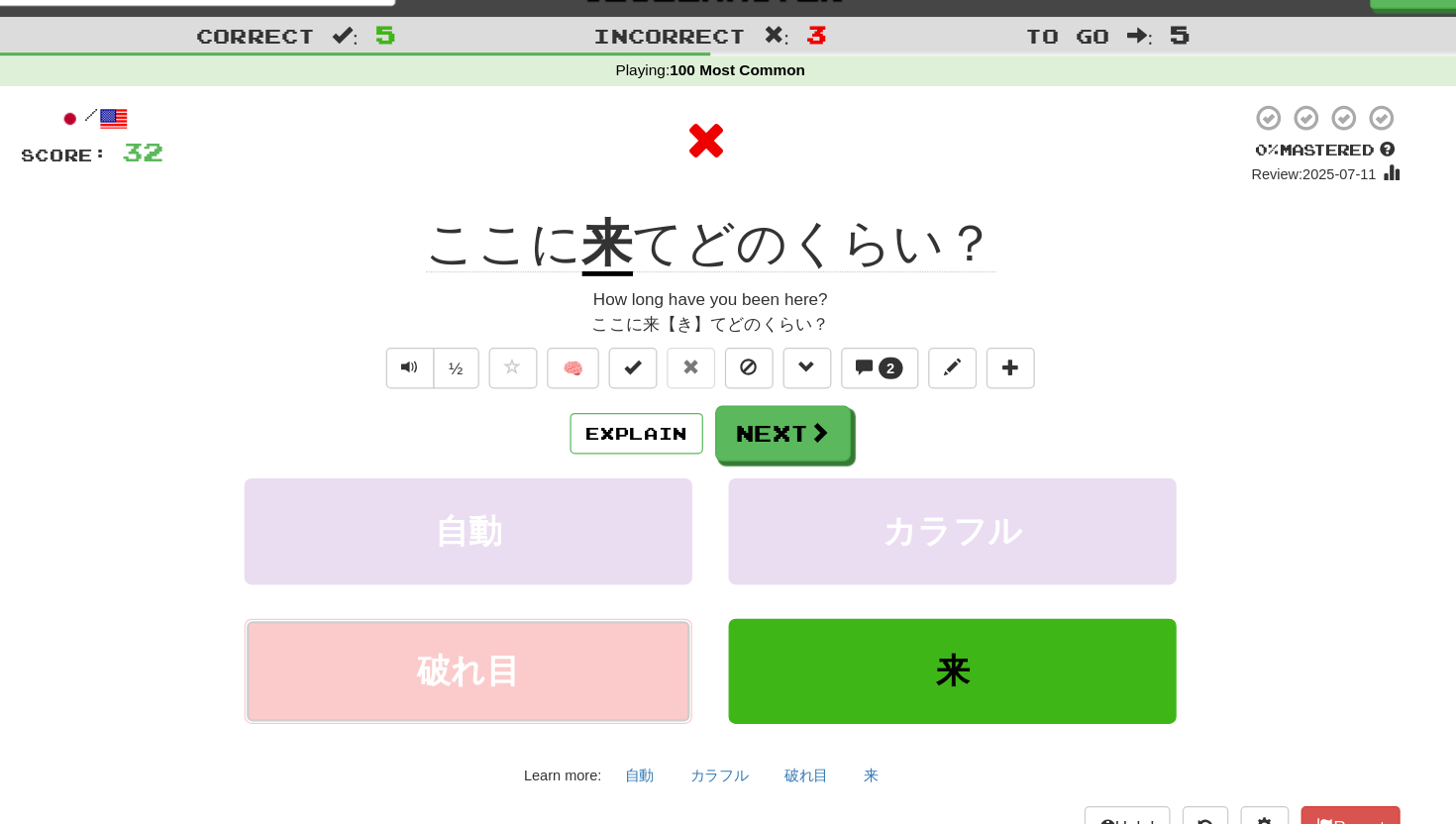 type 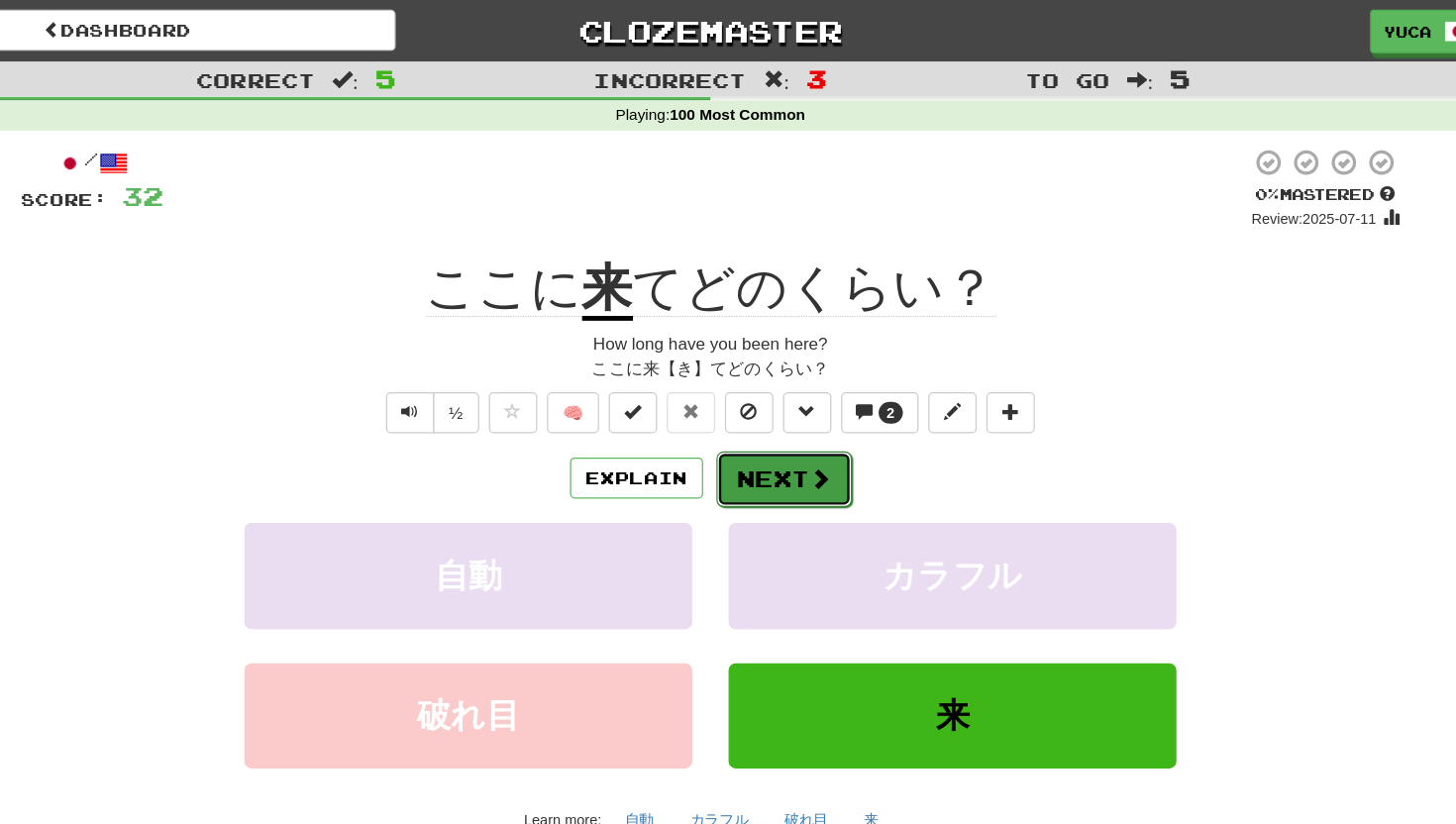 click on "Next" at bounding box center (788, 392) 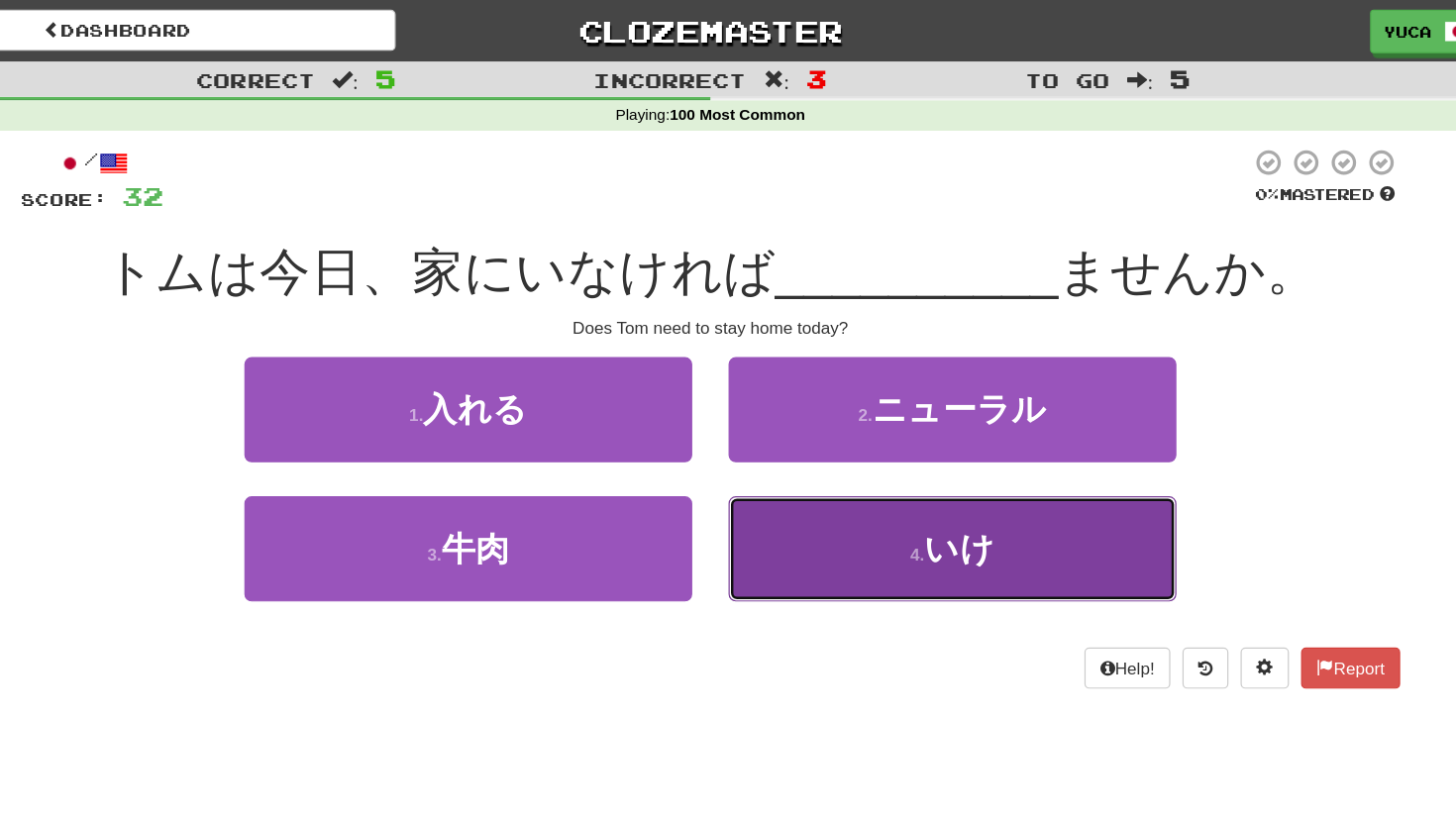 click on "4 .  いけ" at bounding box center [926, 449] 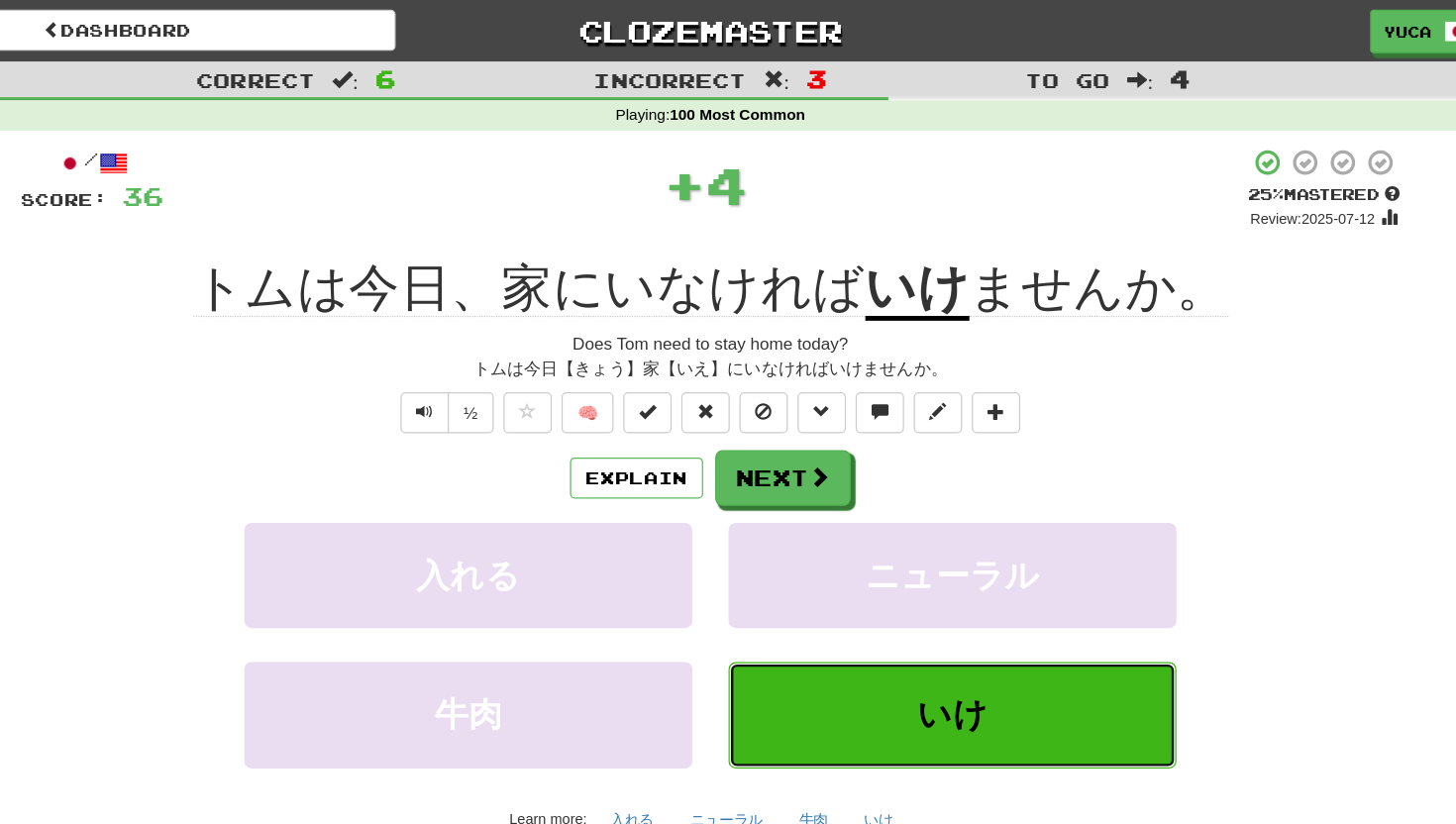 type 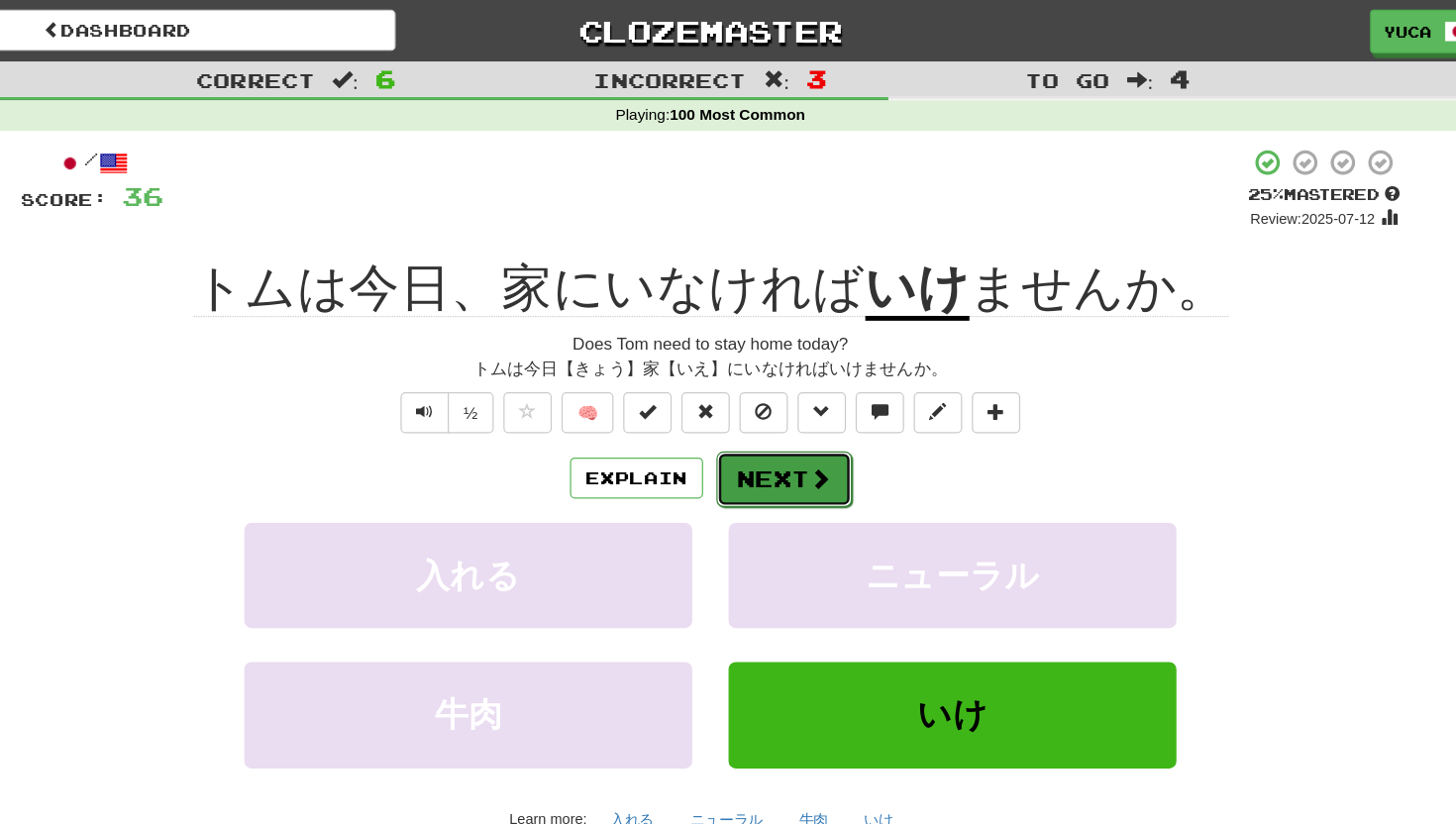 click on "Next" at bounding box center [788, 392] 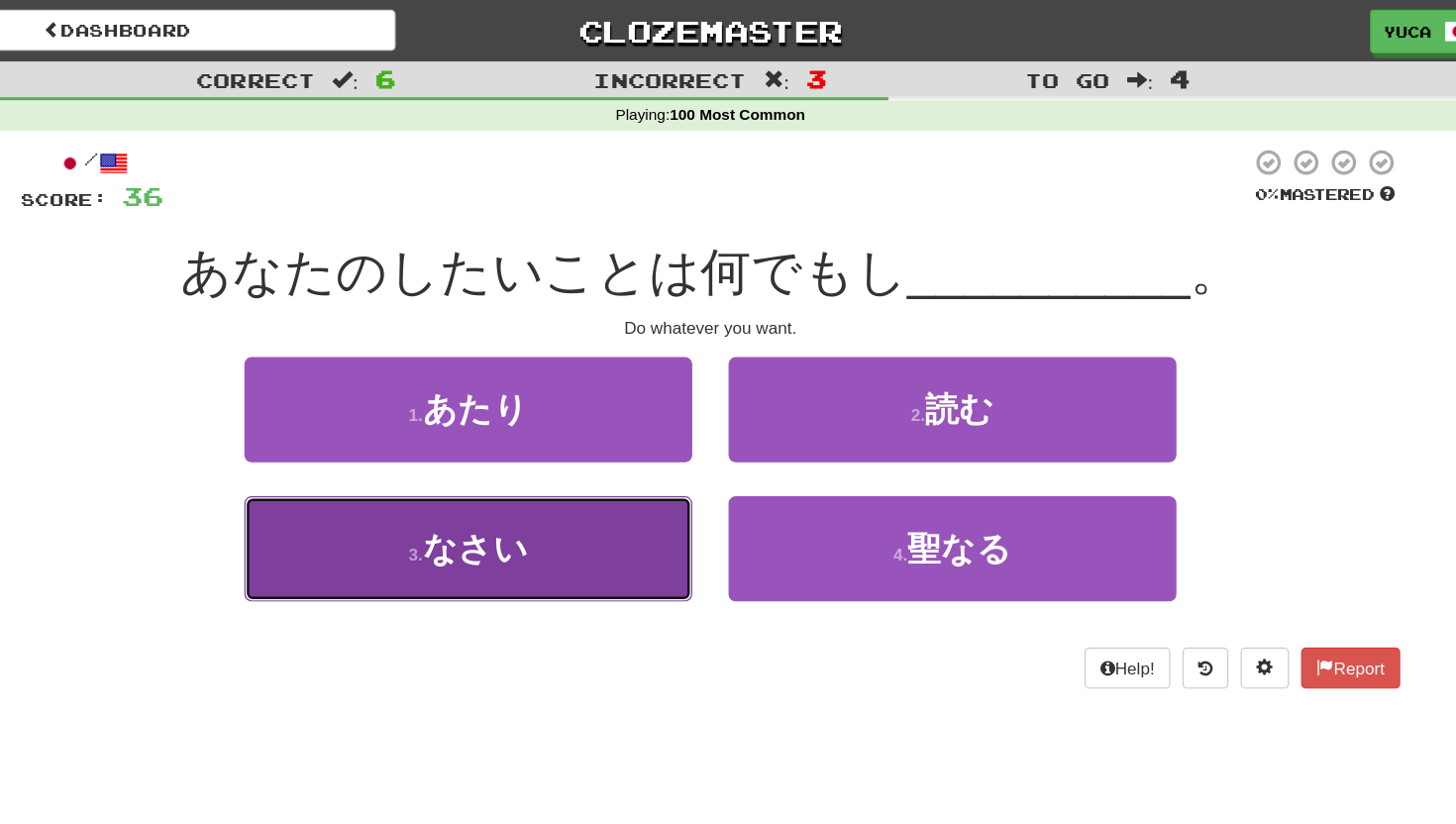 click on "3 .  なさい" at bounding box center (530, 449) 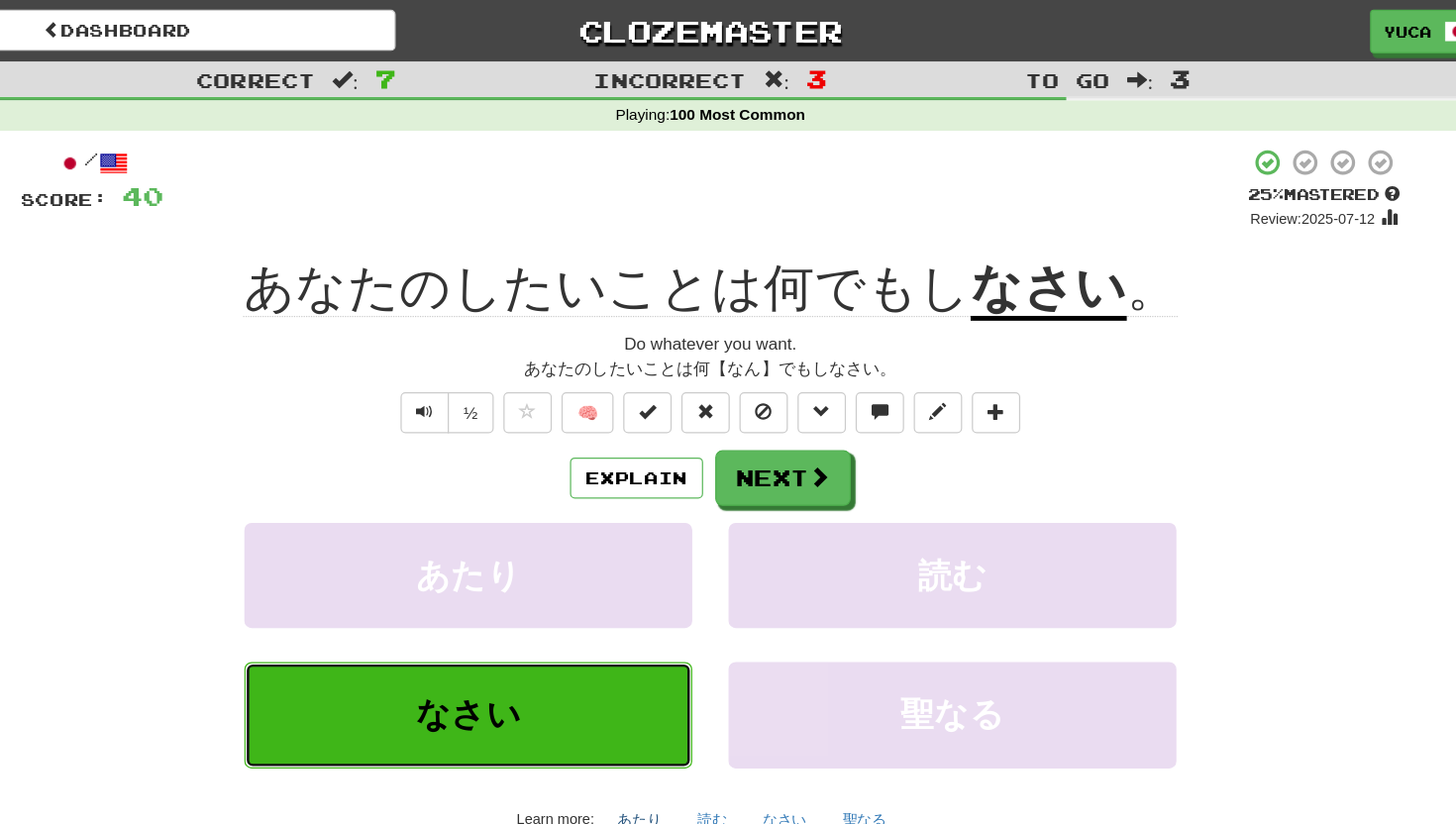 type 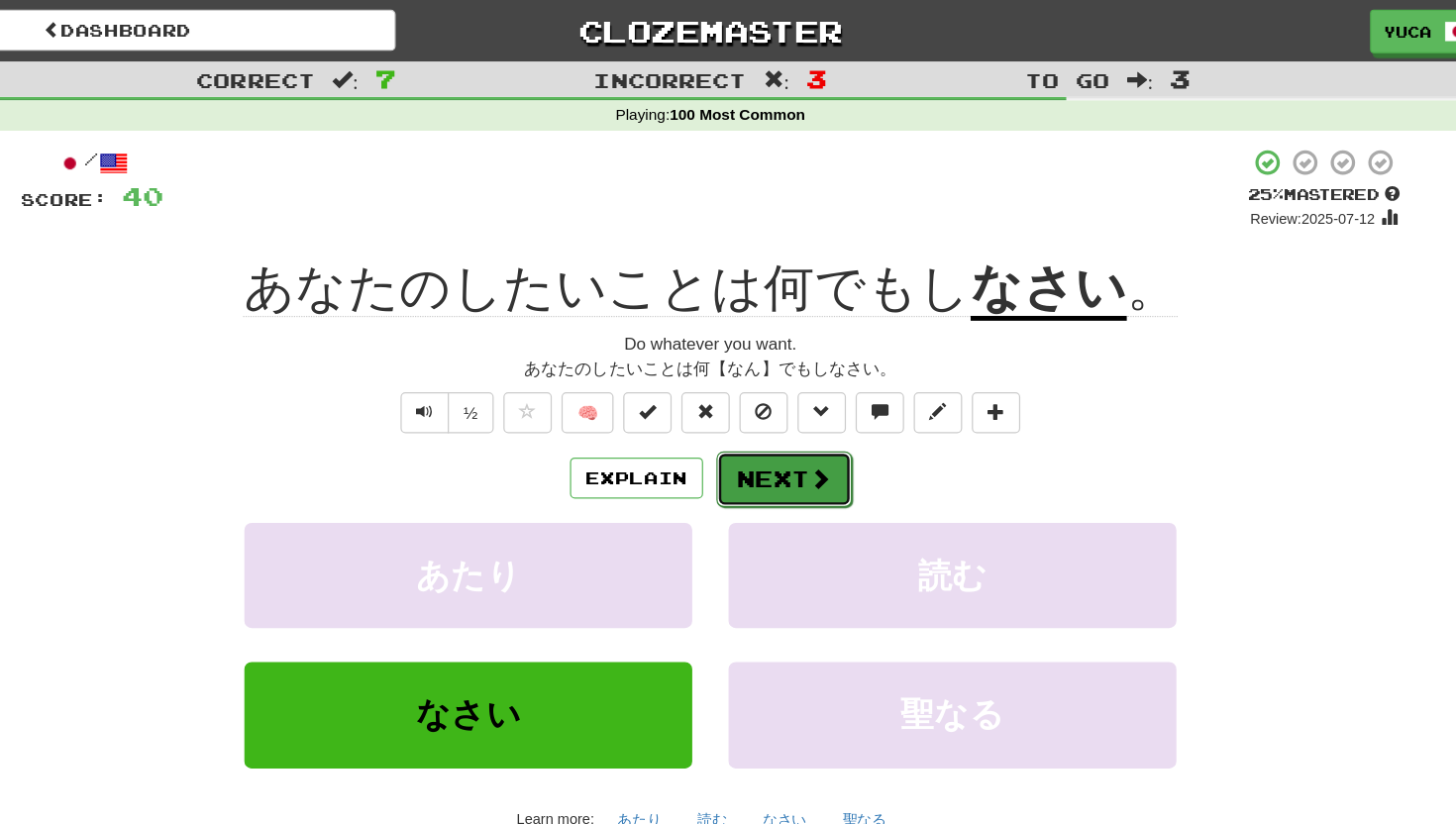 click on "Next" at bounding box center (788, 392) 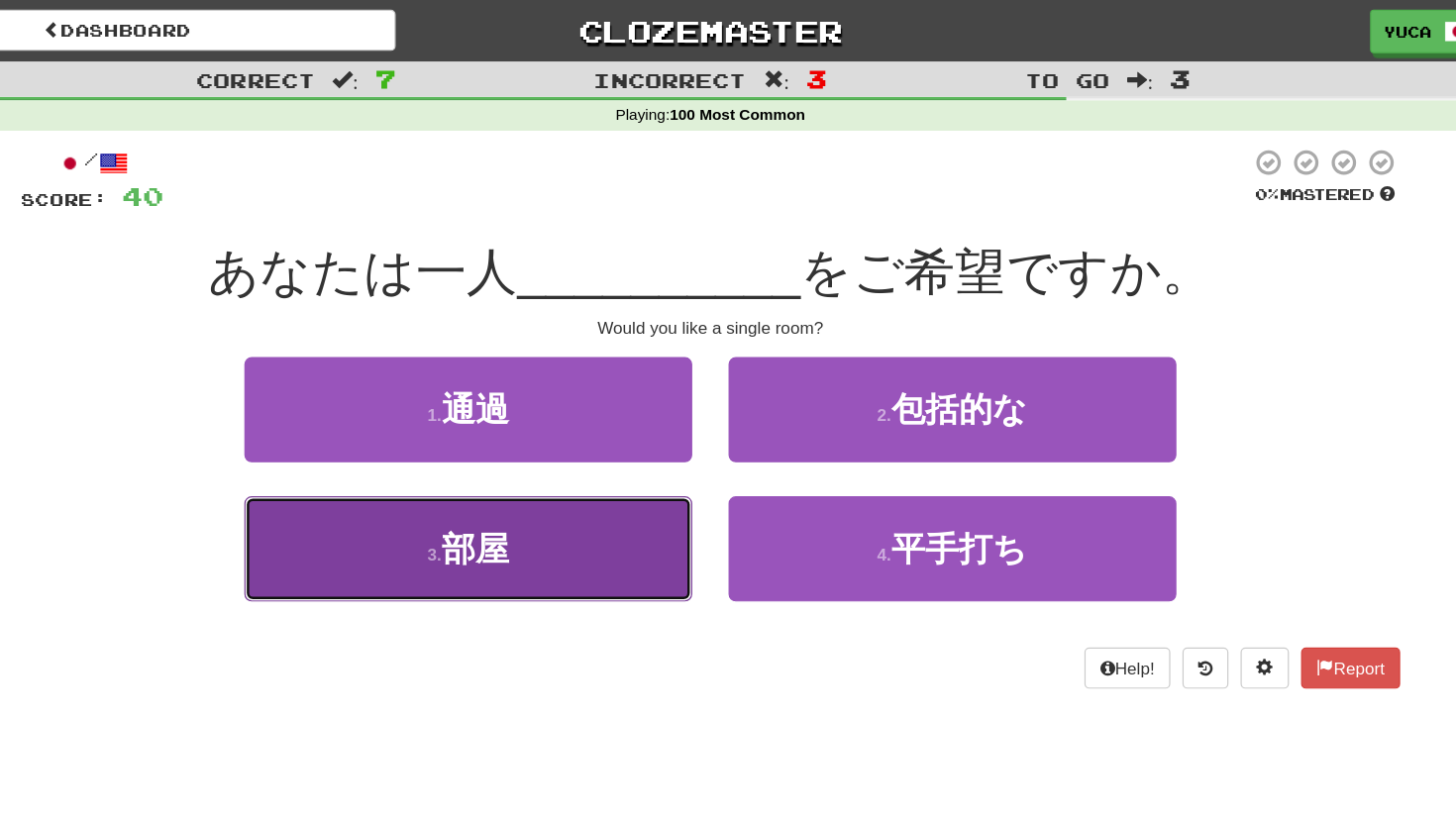 click on "3 .  部屋" at bounding box center (530, 449) 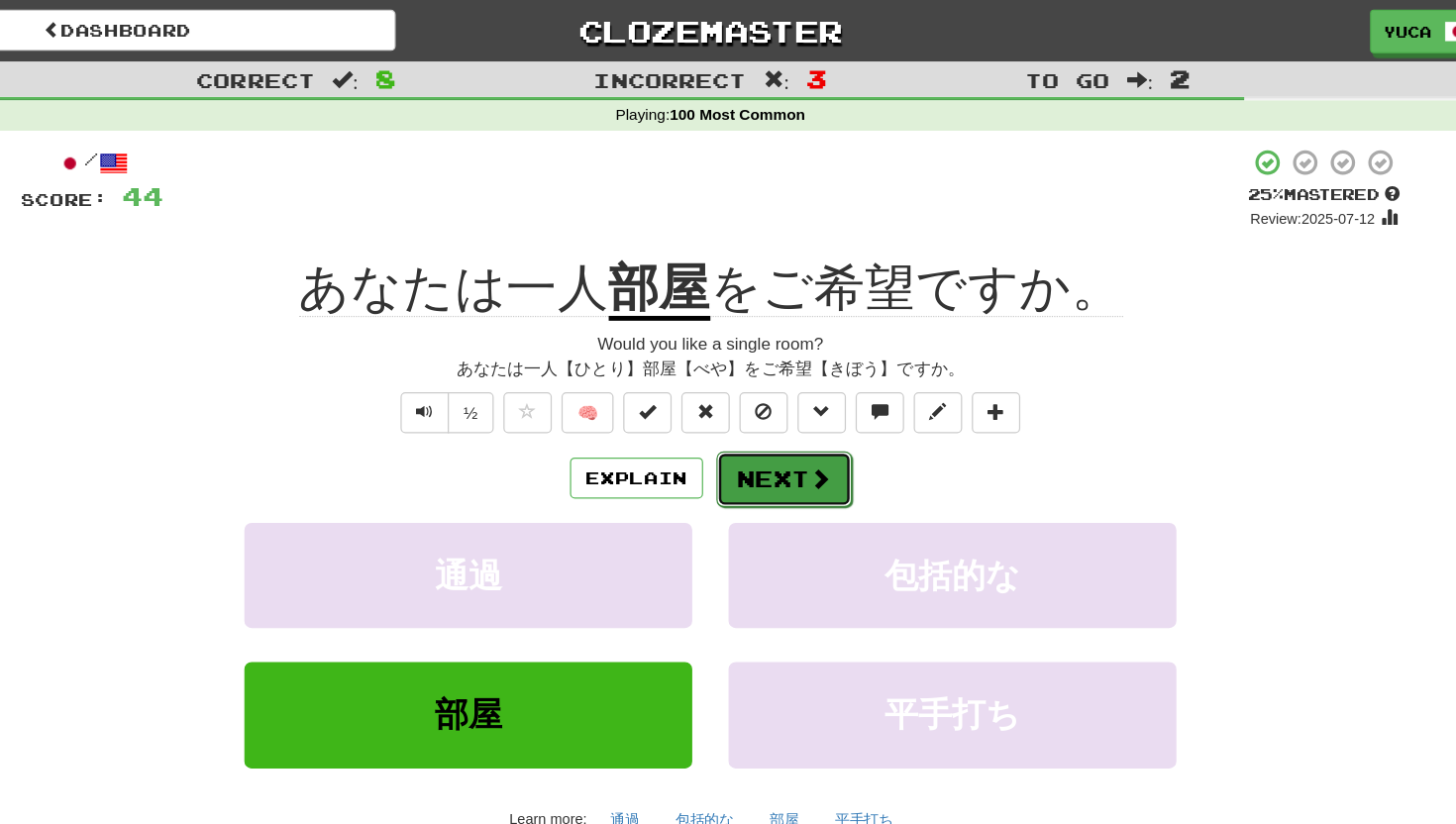 click on "Next" at bounding box center [788, 392] 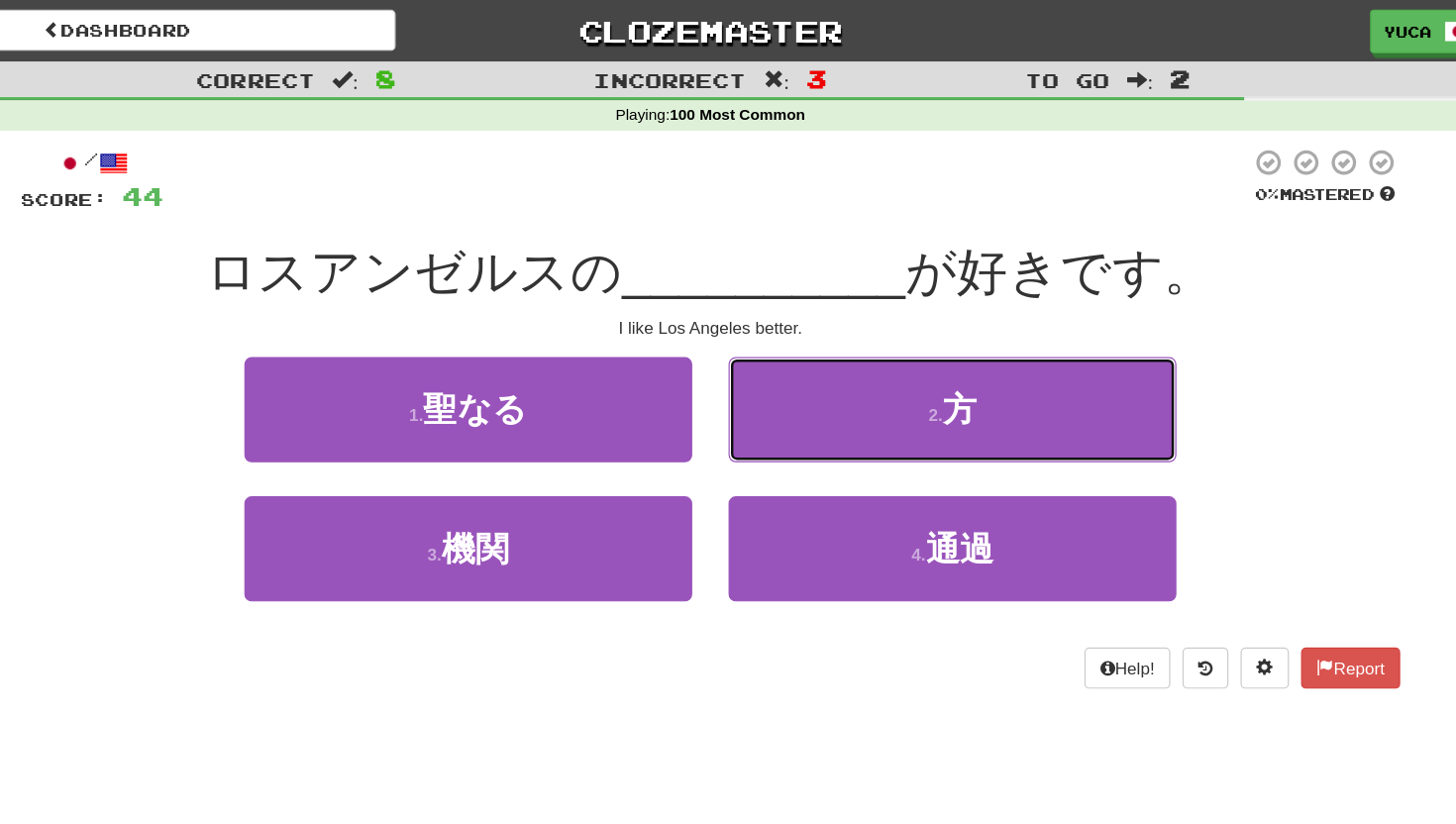 click on "2 .  方" at bounding box center (926, 335) 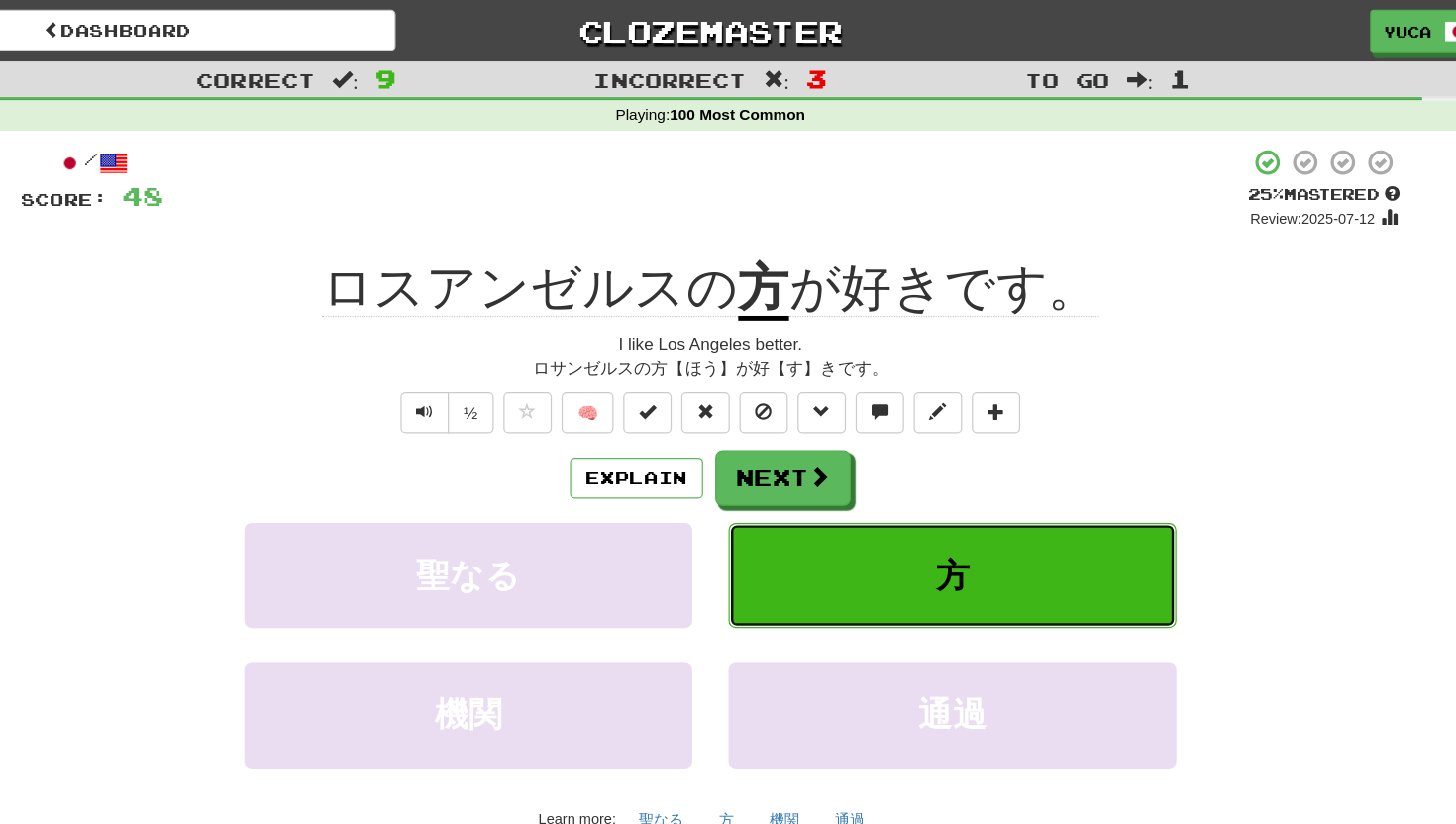 click on "方" at bounding box center [926, 470] 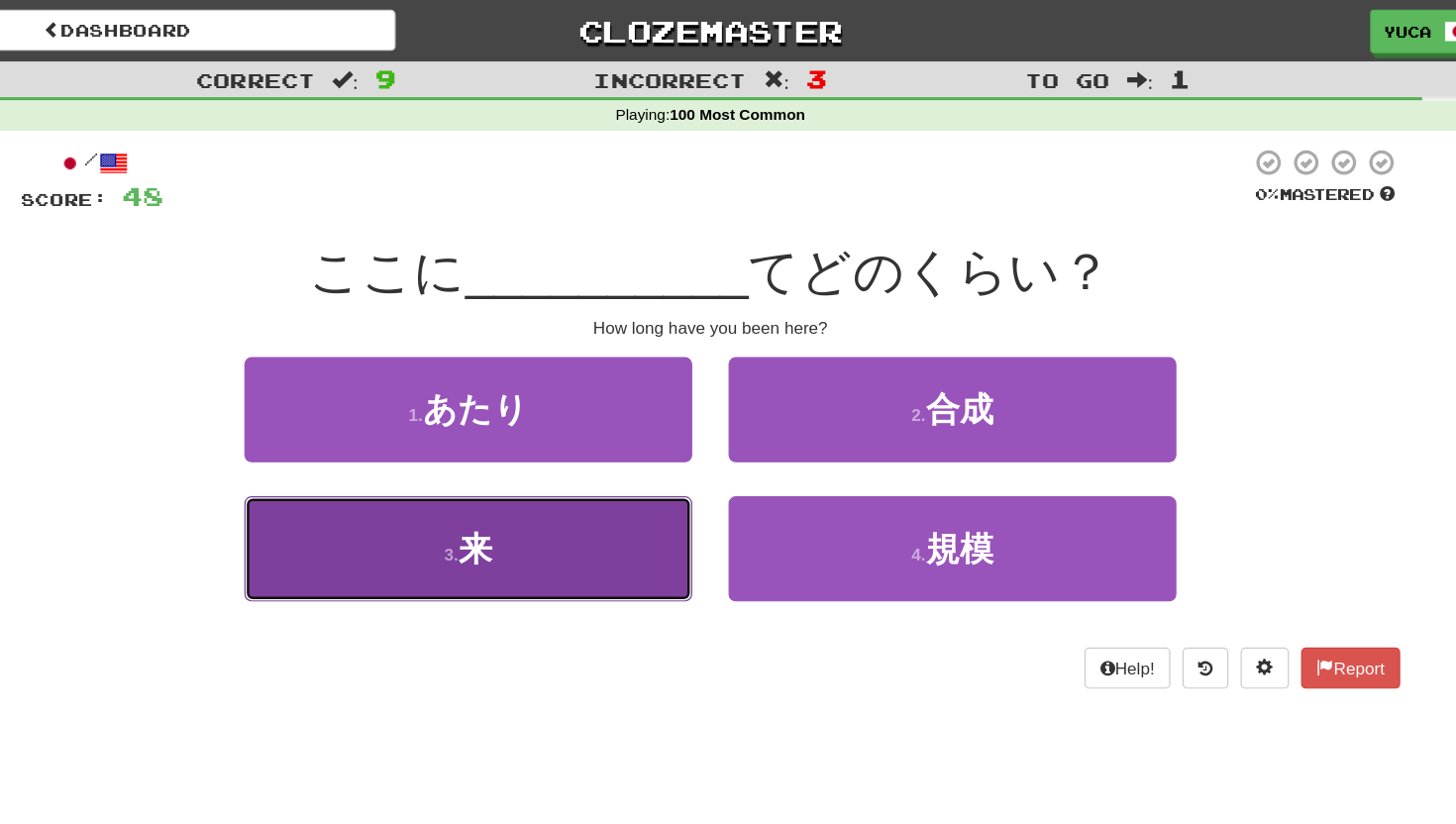 click on "3 .  来" at bounding box center (530, 449) 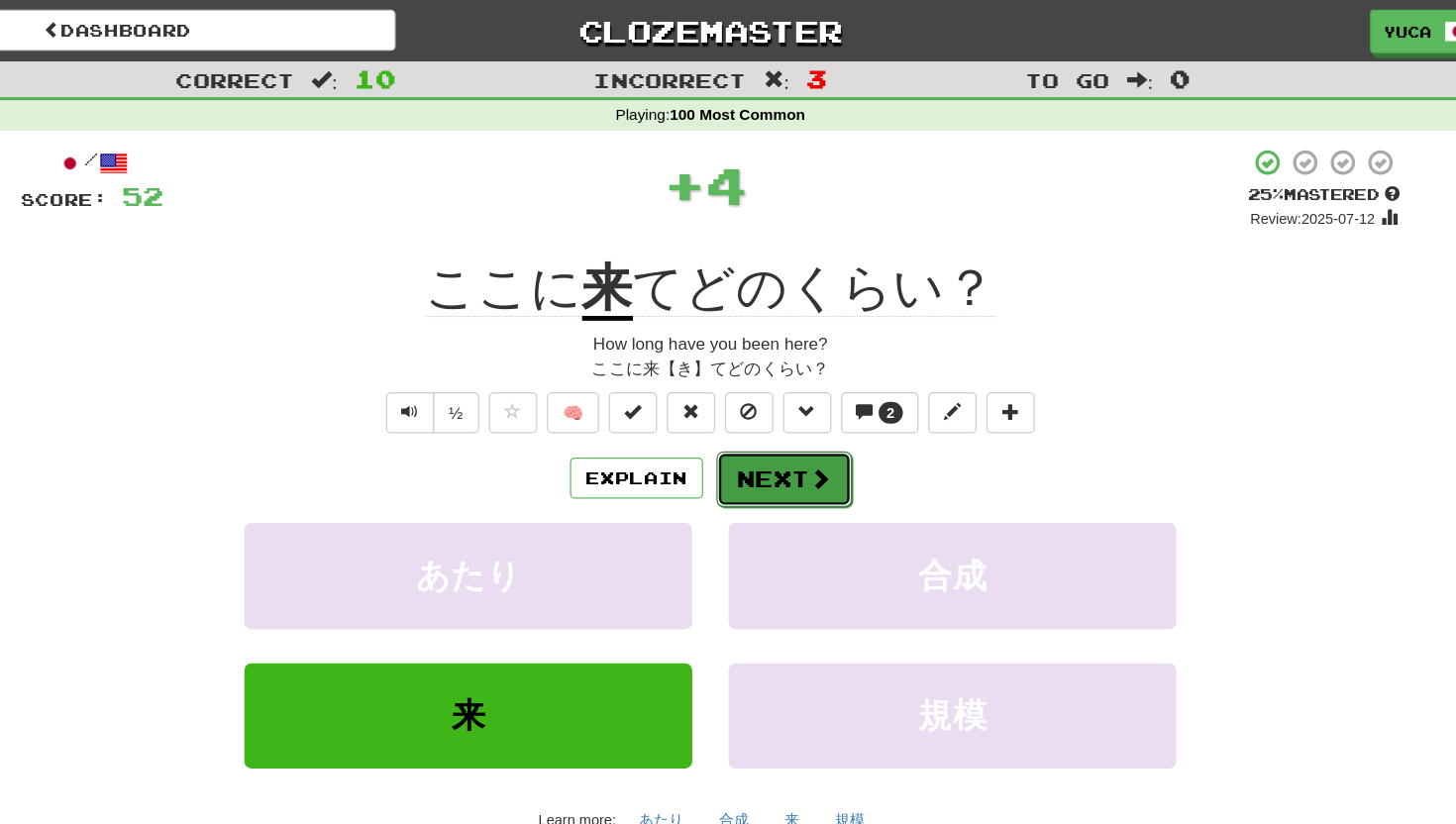 click on "Next" at bounding box center [788, 392] 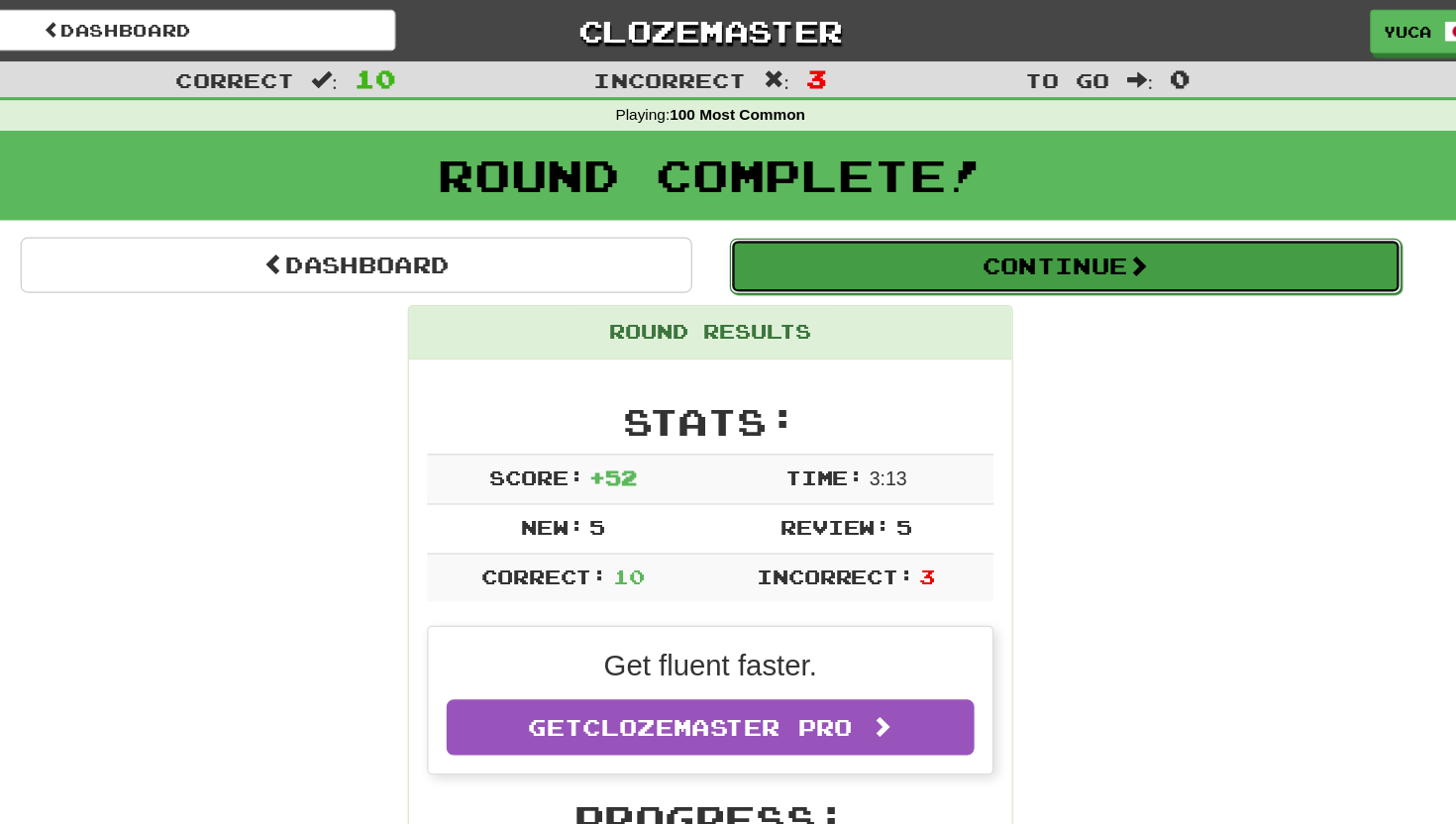 click on "Continue" at bounding box center (1018, 218) 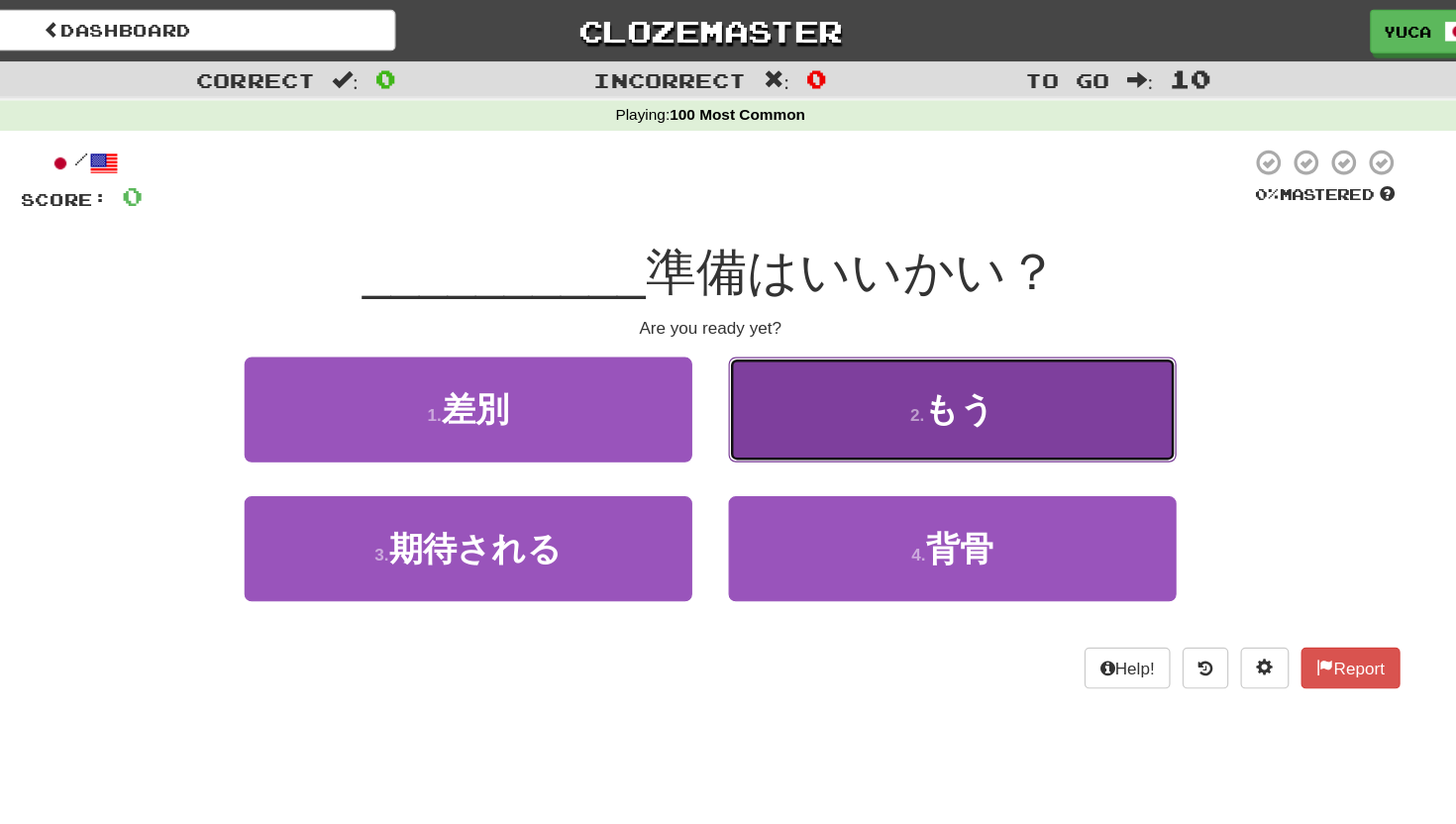 click on "2 .  もう" at bounding box center [926, 335] 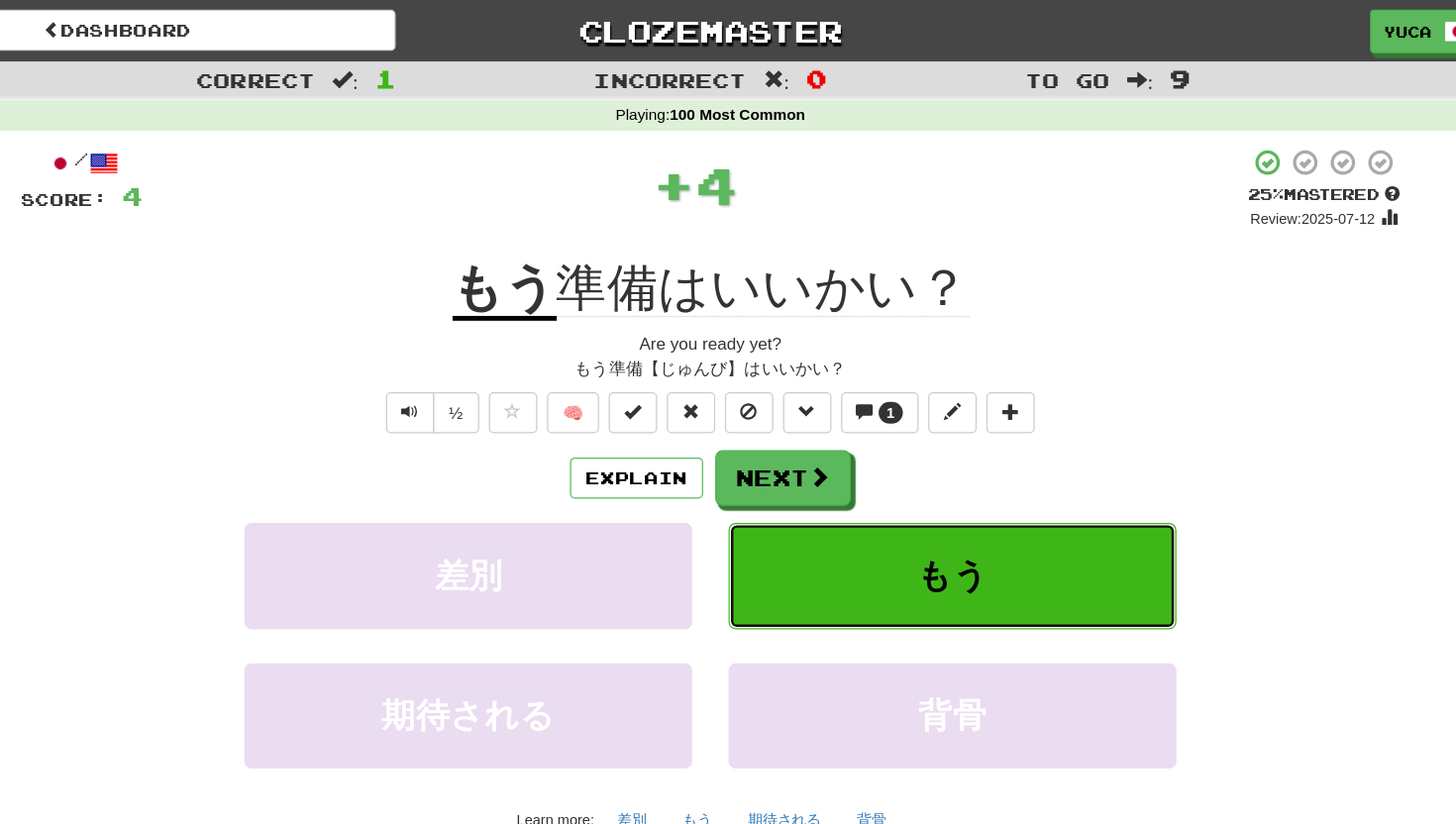 type 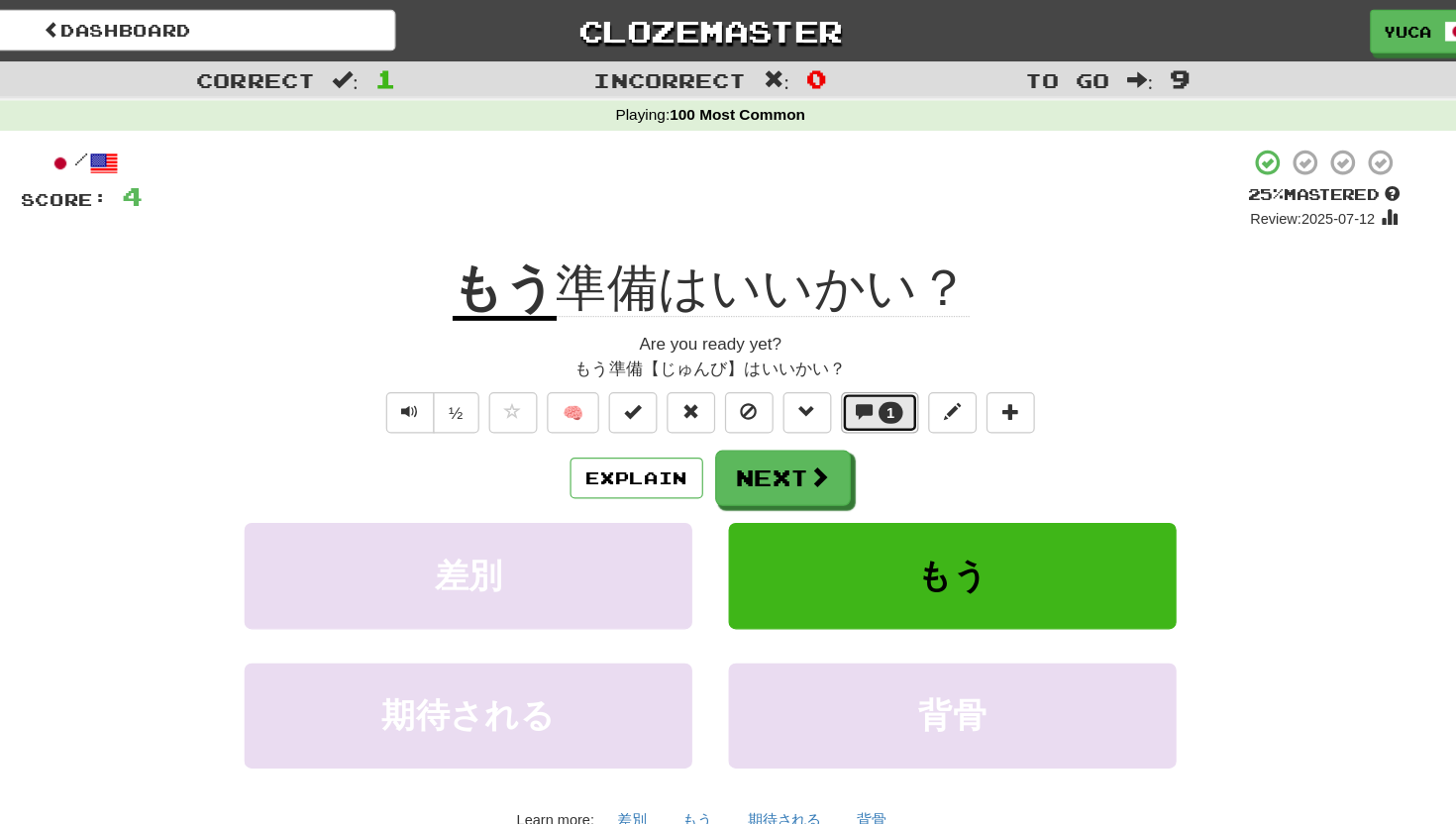 click on "1" at bounding box center [876, 338] 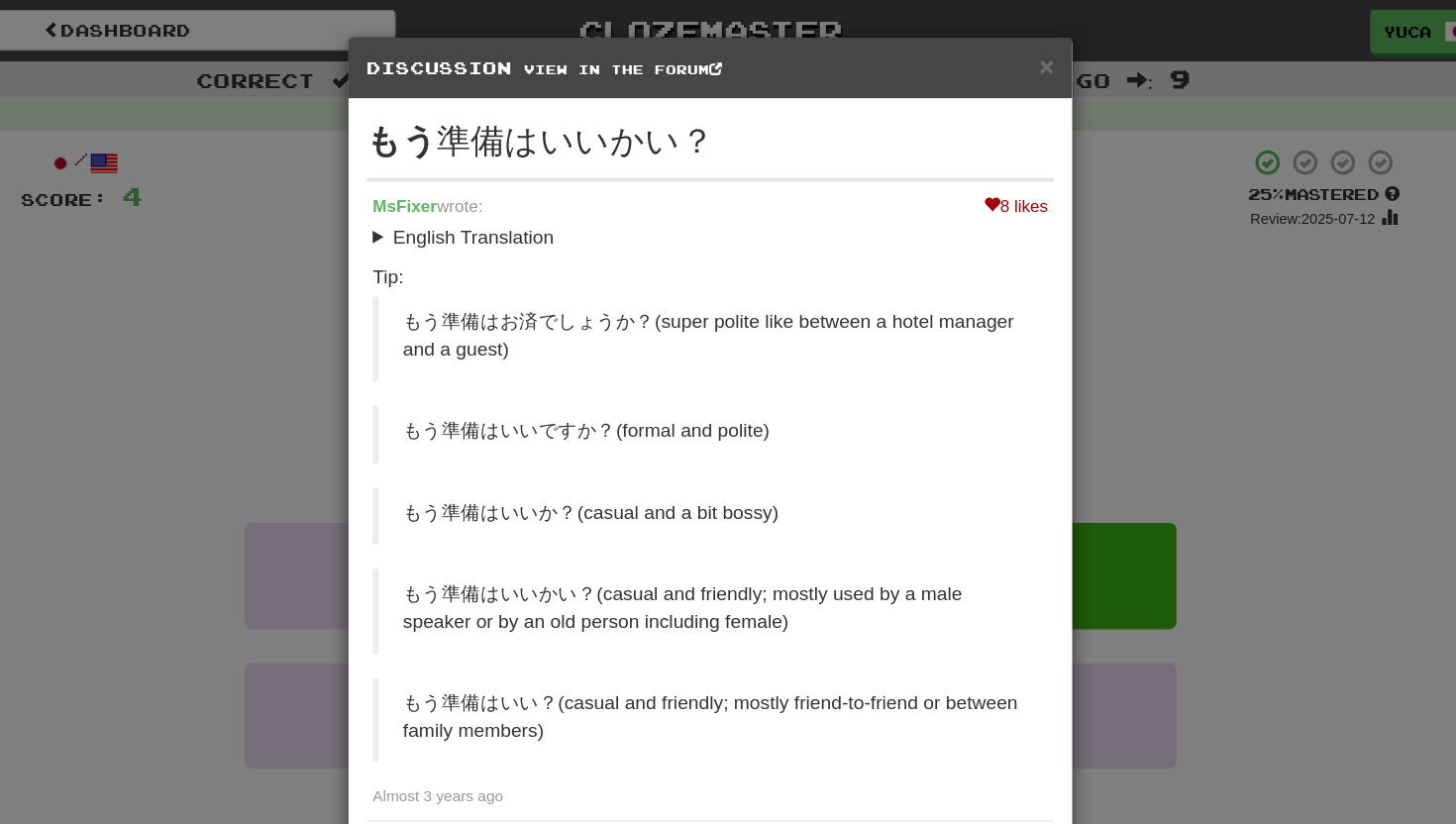 scroll, scrollTop: 60, scrollLeft: 0, axis: vertical 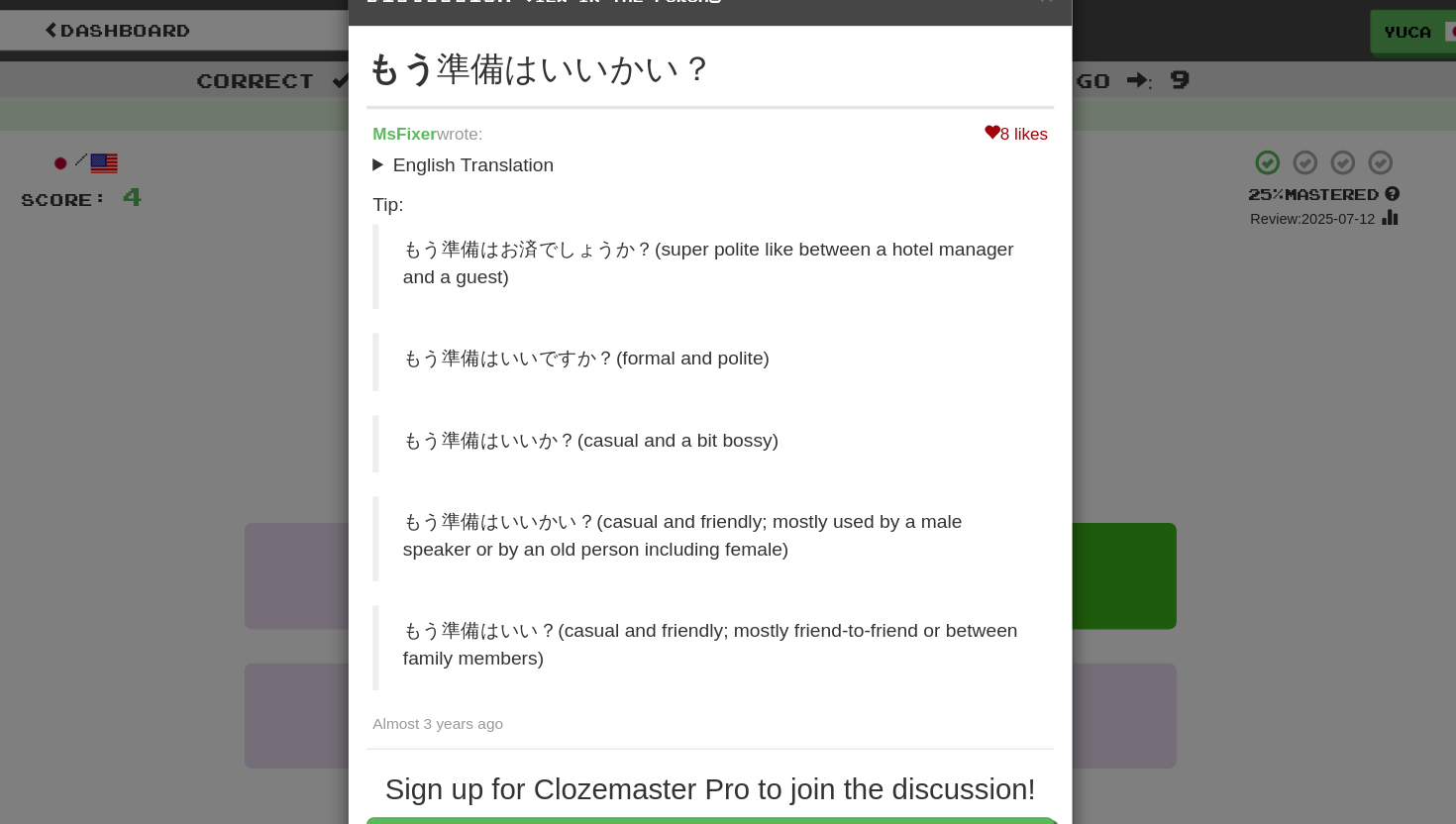 click on "× Discussion View in the forum  もう 準備はいいかい？
8
likes
MsFixer
wrote:
English Translation
Are you ready yet?
Tip:
もう準備はお済でしょうか？(super polite like between a hotel manager and a guest)
もう準備はいいですか？(formal and polite)
もう準備はいいか？(casual and a bit bossy)
もう準備はいいかい？(casual and friendly; mostly used by a male speaker or by an old person including female)
もう準備はいい？(casual and friendly; mostly friend-to-friend or between family members)
Almost 3 years ago
Sign up for Clozemaster Pro to join the discussion! Go Pro  All sentence comments also appear in the forum -  check it out ! Close Loading ." at bounding box center [728, 412] 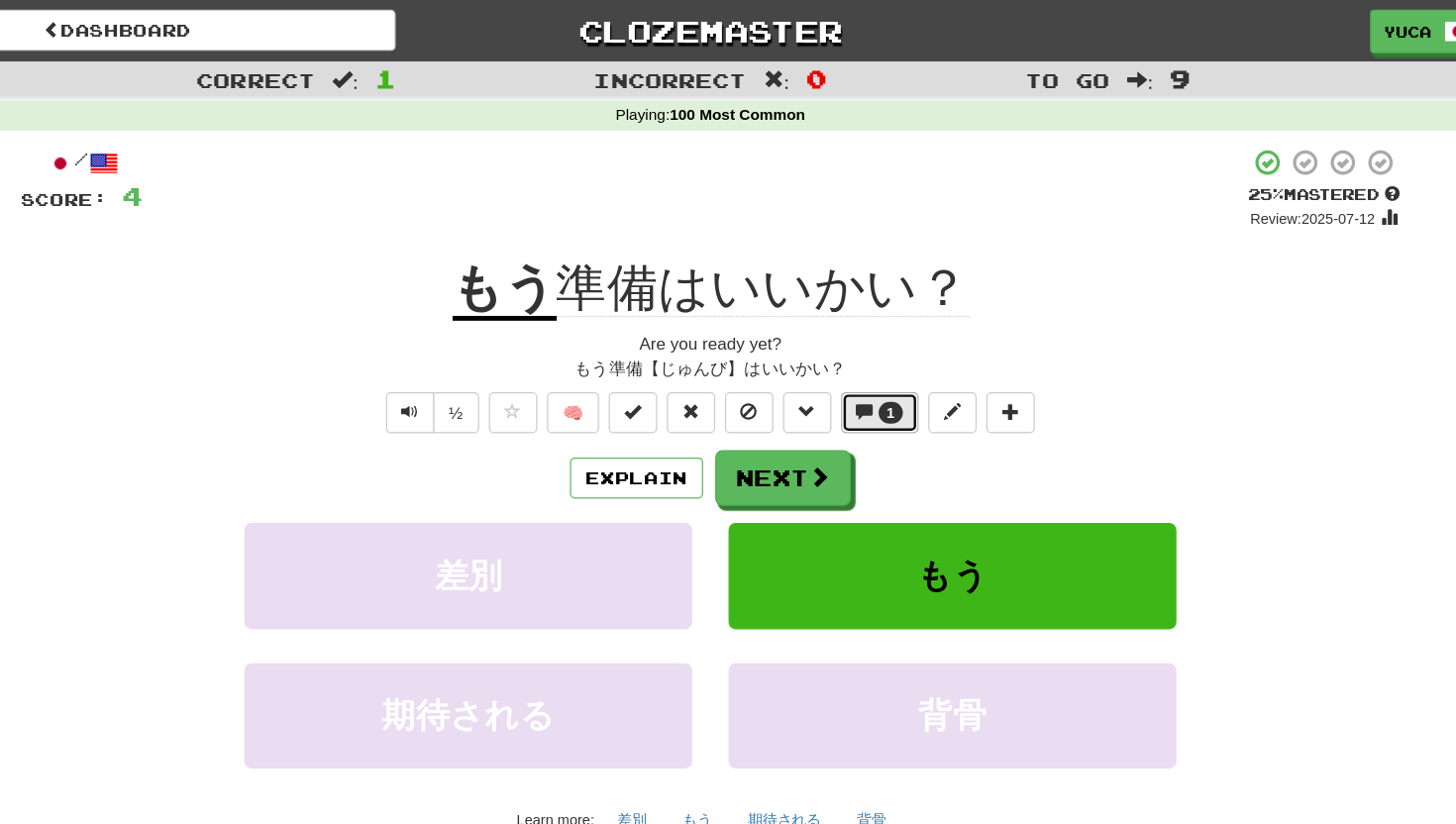 click on "1" at bounding box center [867, 338] 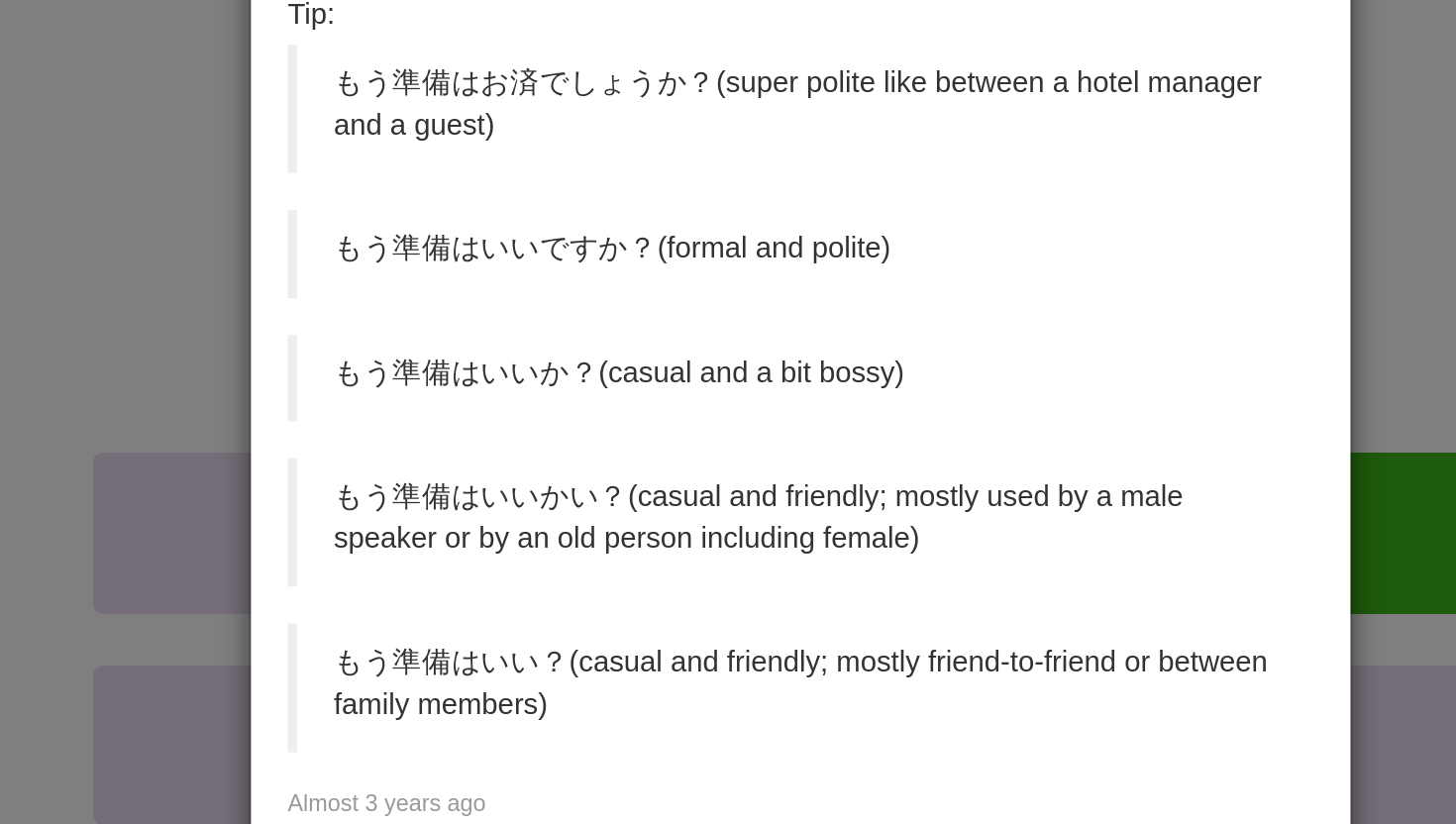 scroll, scrollTop: 60, scrollLeft: 0, axis: vertical 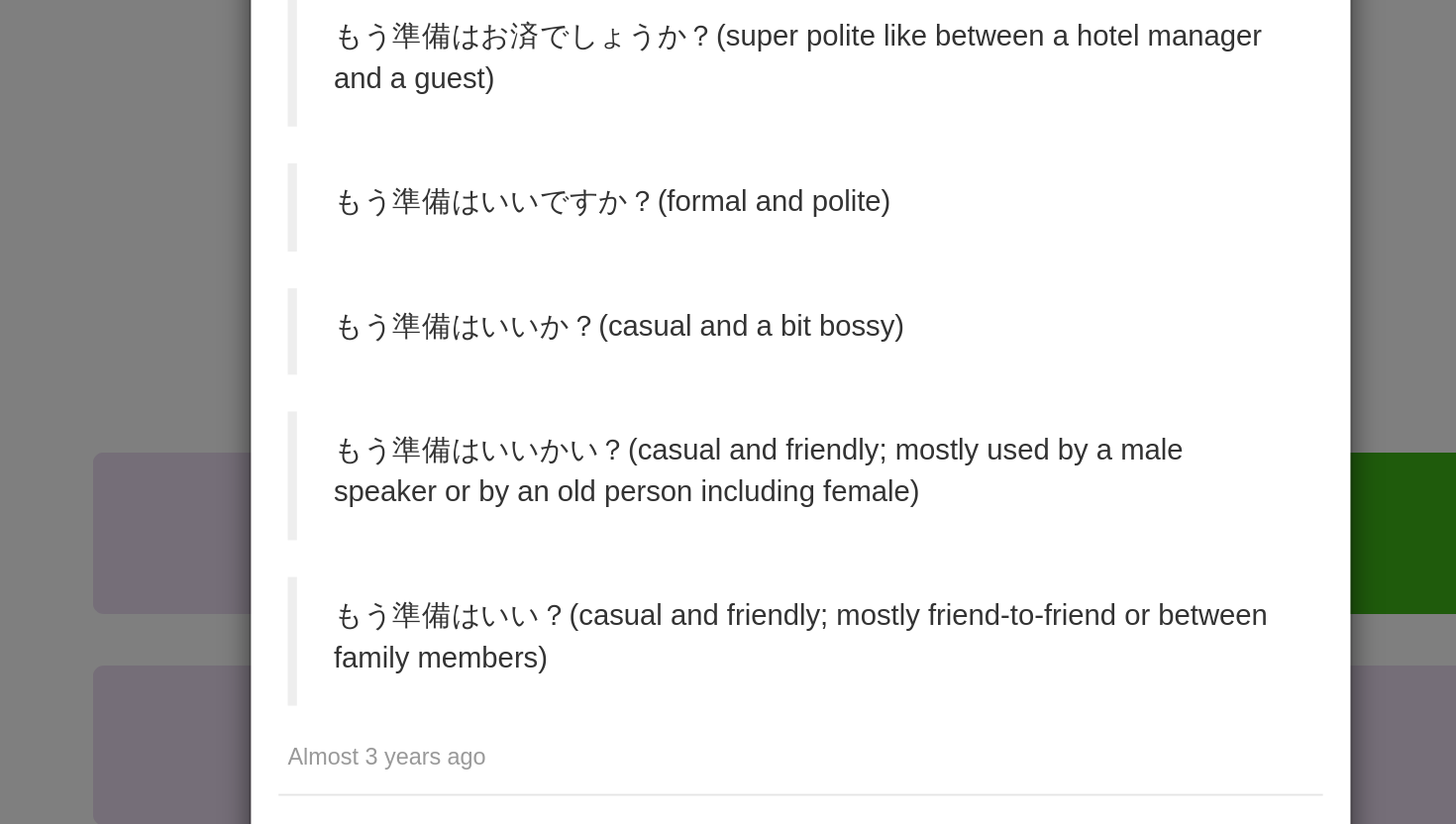 click on "× Discussion View in the forum  もう 準備はいいかい？
8
likes
MsFixer
wrote:
English Translation
Are you ready yet?
Tip:
もう準備はお済でしょうか？(super polite like between a hotel manager and a guest)
もう準備はいいですか？(formal and polite)
もう準備はいいか？(casual and a bit bossy)
もう準備はいいかい？(casual and friendly; mostly used by a male speaker or by an old person including female)
もう準備はいい？(casual and friendly; mostly friend-to-friend or between family members)
Almost 3 years ago
Sign up for Clozemaster Pro to join the discussion! Go Pro  All sentence comments also appear in the forum -  check it out ! Close Loading ..." at bounding box center (728, 412) 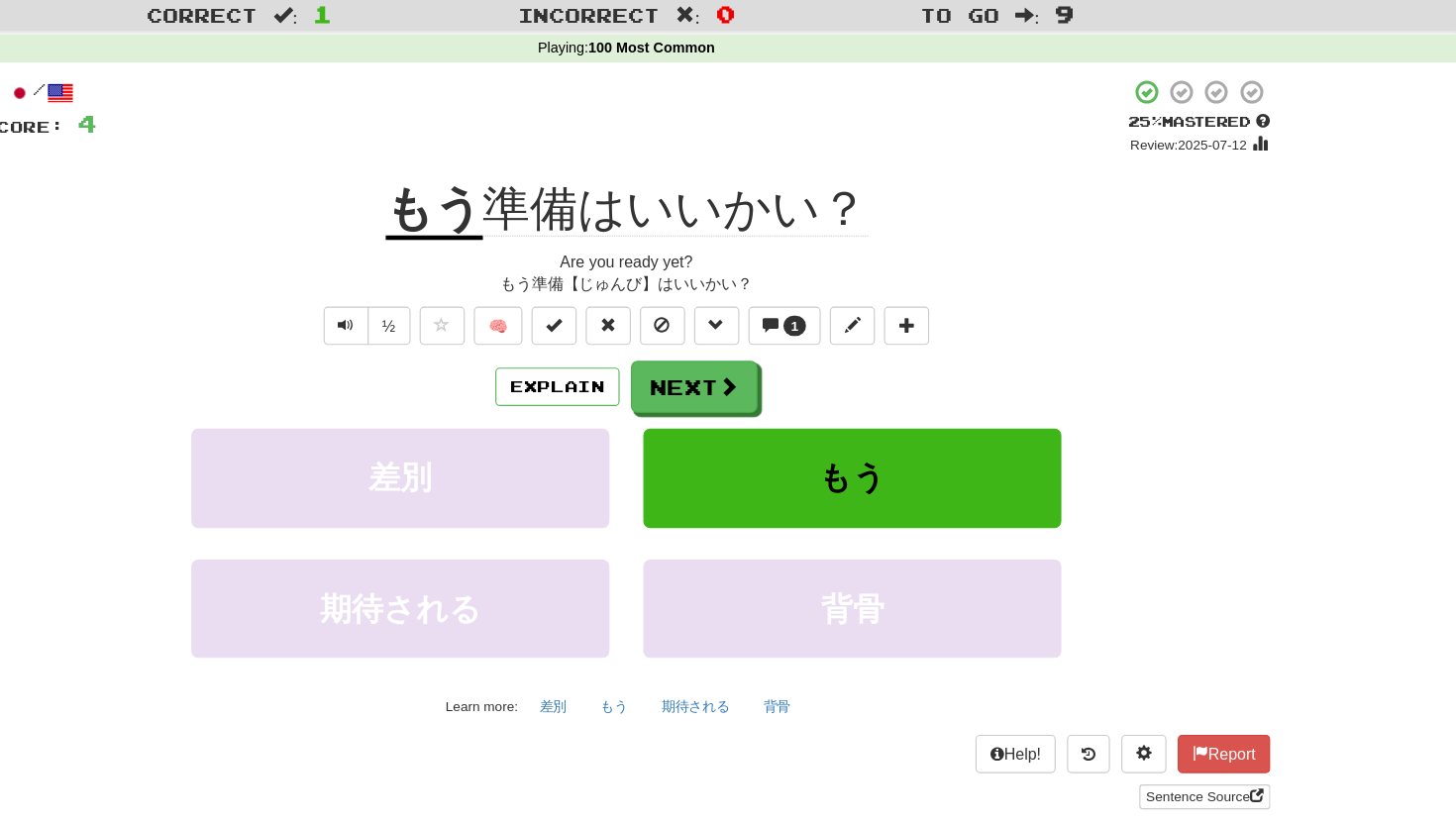 scroll, scrollTop: 0, scrollLeft: 0, axis: both 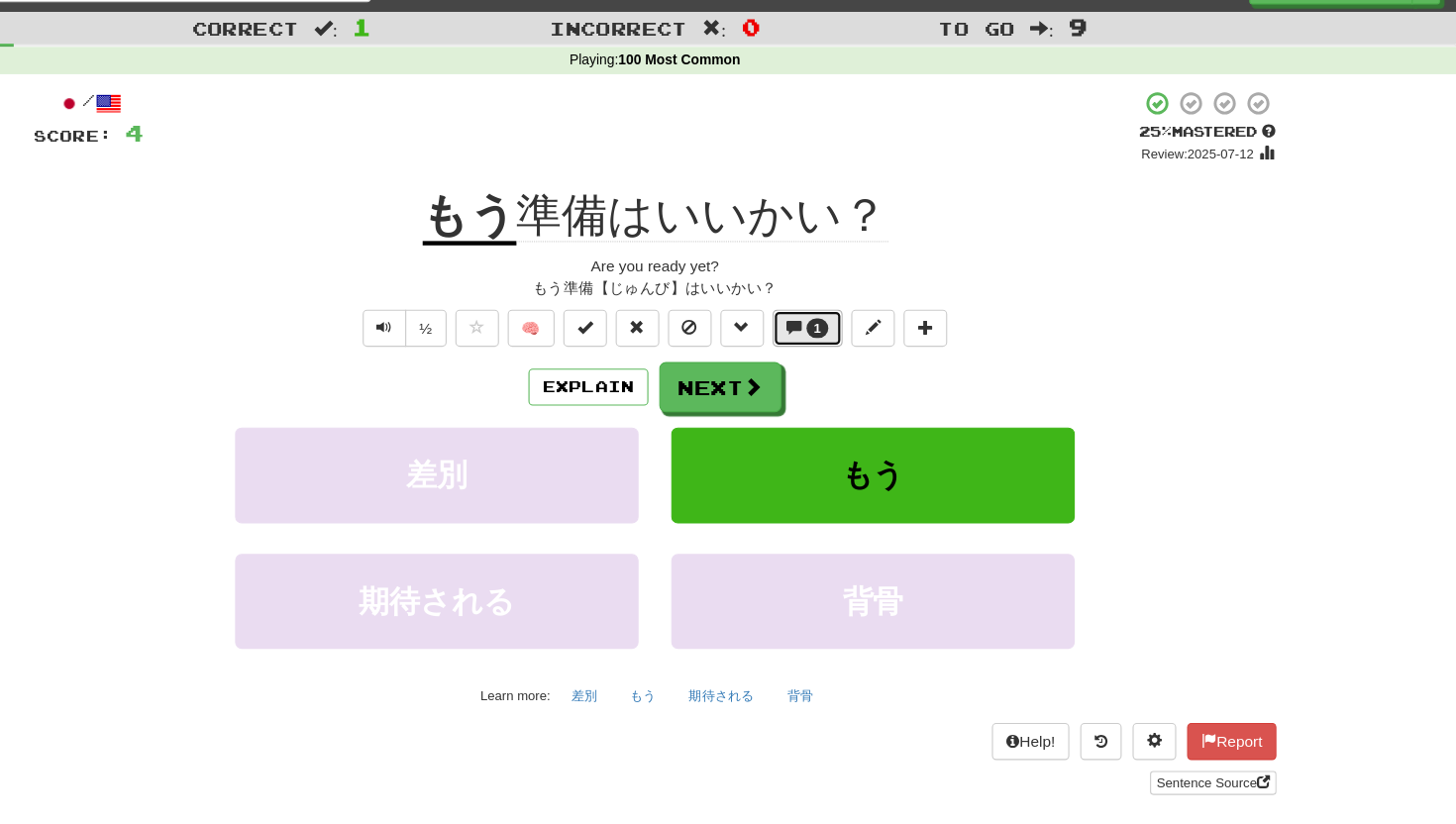 click on "1" at bounding box center (876, 338) 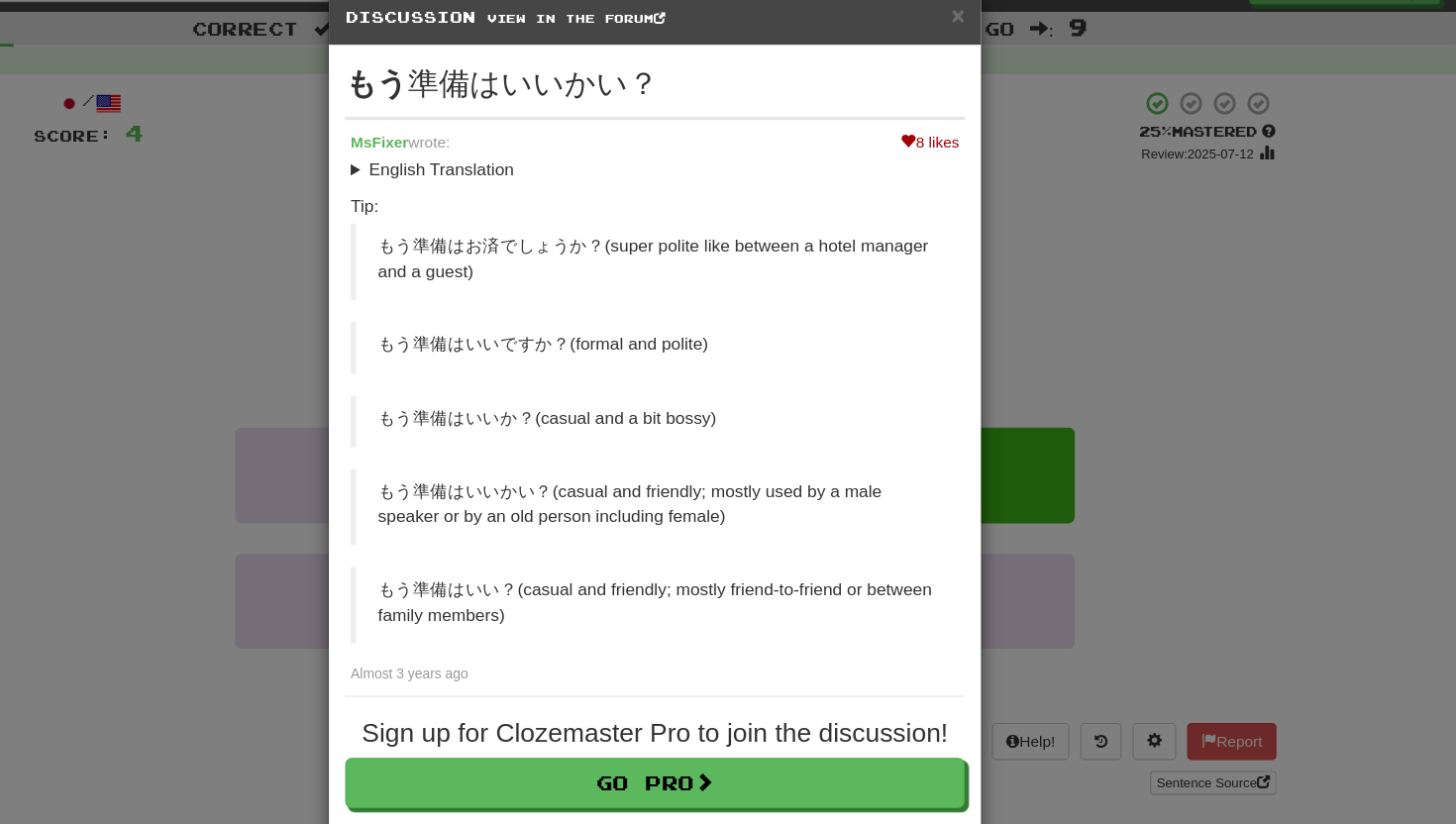 click on "× Discussion View in the forum  もう 準備はいいかい？
8
likes
MsFixer
wrote:
English Translation
Are you ready yet?
Tip:
もう準備はお済でしょうか？(super polite like between a hotel manager and a guest)
もう準備はいいですか？(formal and polite)
もう準備はいいか？(casual and a bit bossy)
もう準備はいいかい？(casual and friendly; mostly used by a male speaker or by an old person including female)
もう準備はいい？(casual and friendly; mostly friend-to-friend or between family members)
Almost 3 years ago
Sign up for Clozemaster Pro to join the discussion! Go Pro  All sentence comments also appear in the forum -  check it out ! Close Loading" at bounding box center (728, 412) 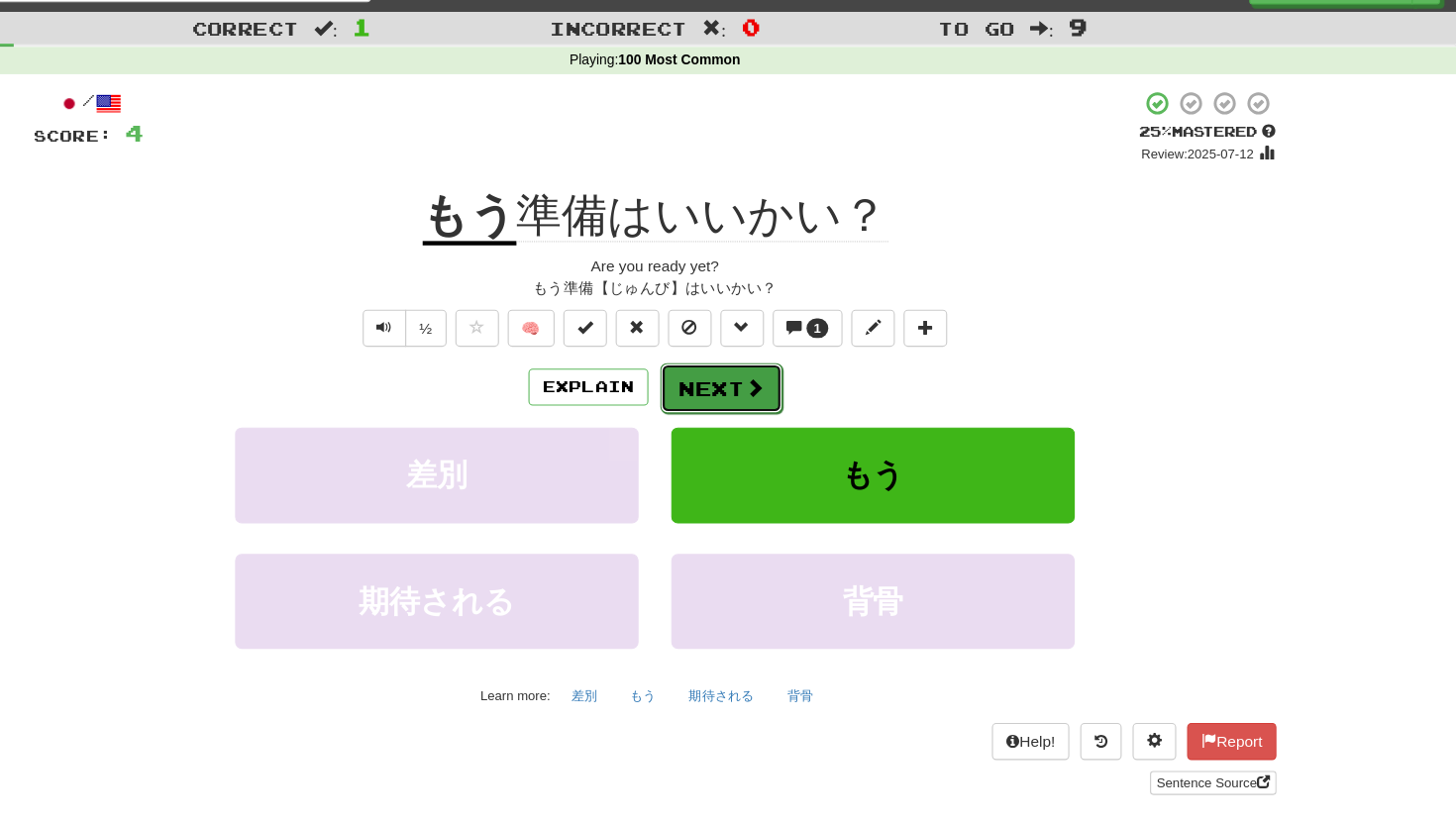 click on "Next" at bounding box center [788, 392] 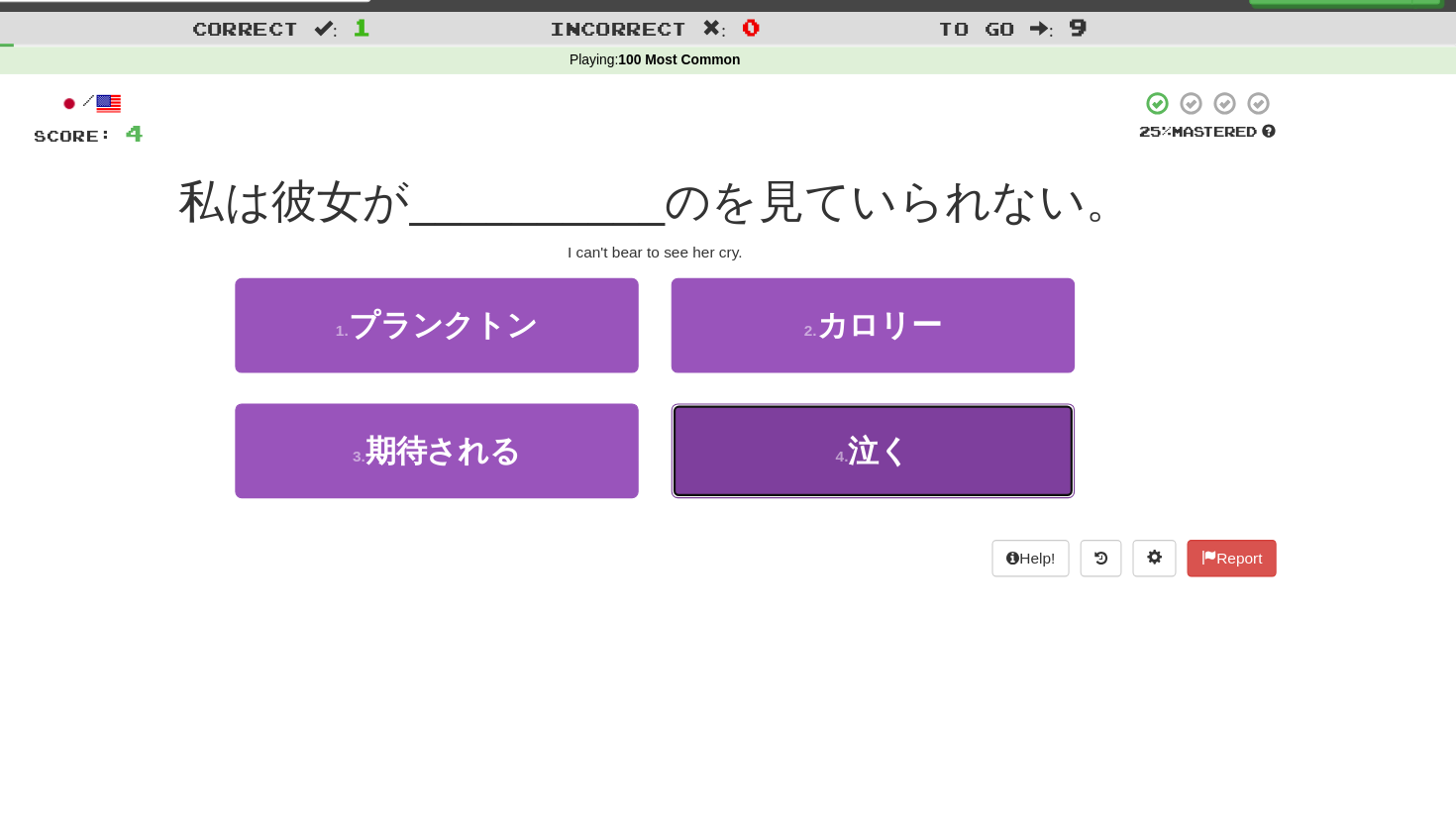click on "4 .  泣く" at bounding box center (926, 449) 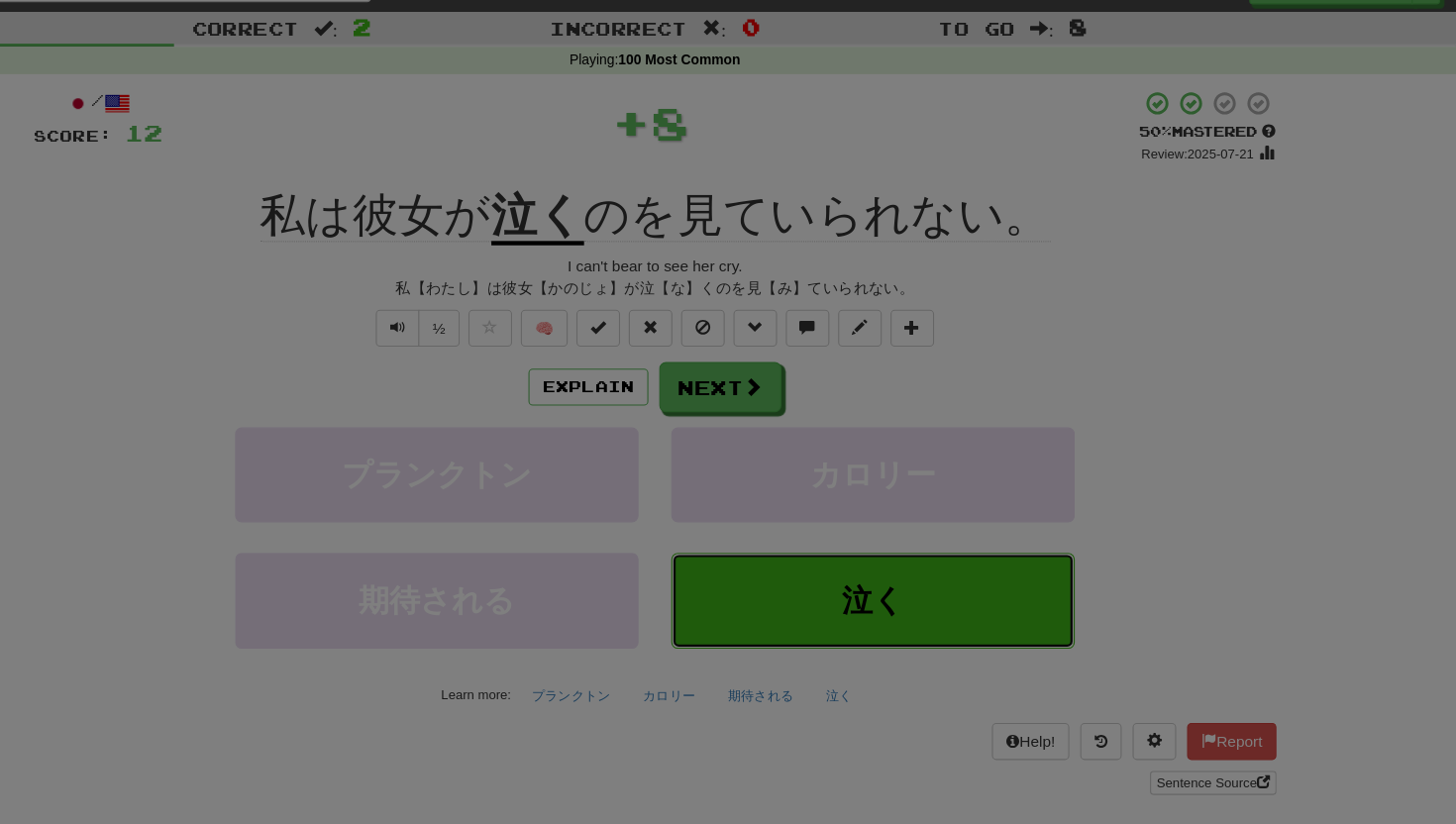 type 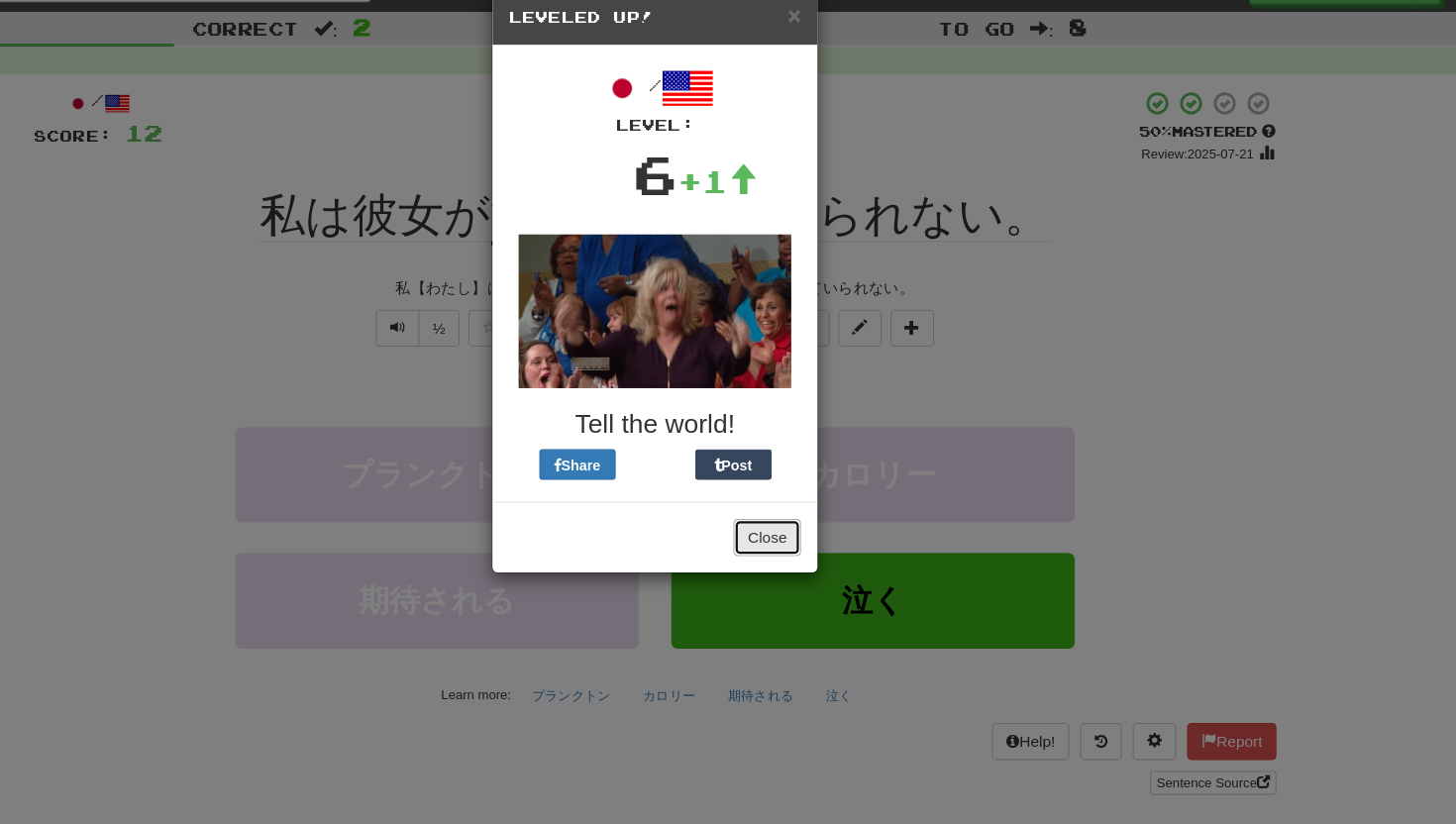 click on "Close" at bounding box center (830, 528) 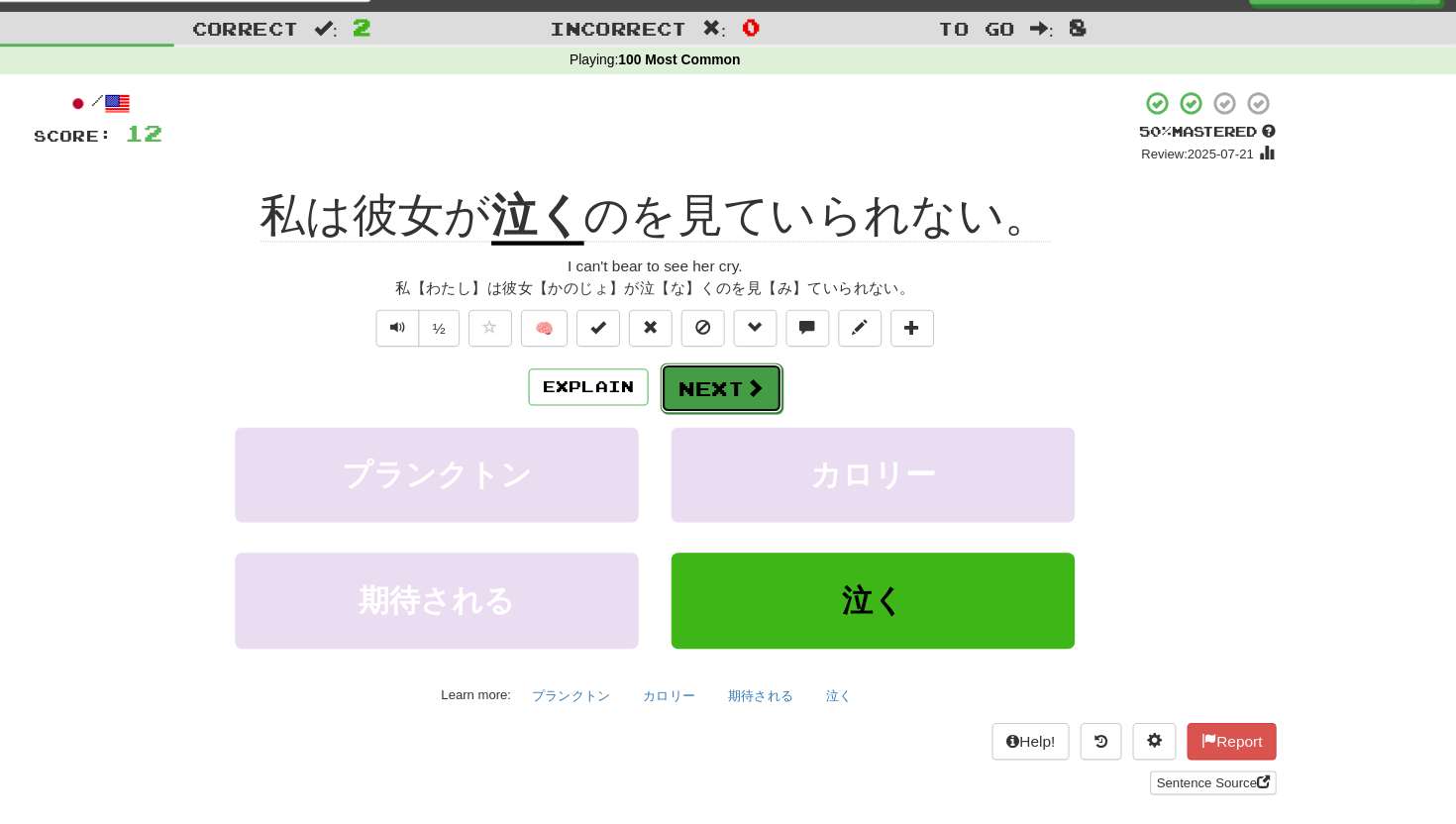 click at bounding box center [818, 391] 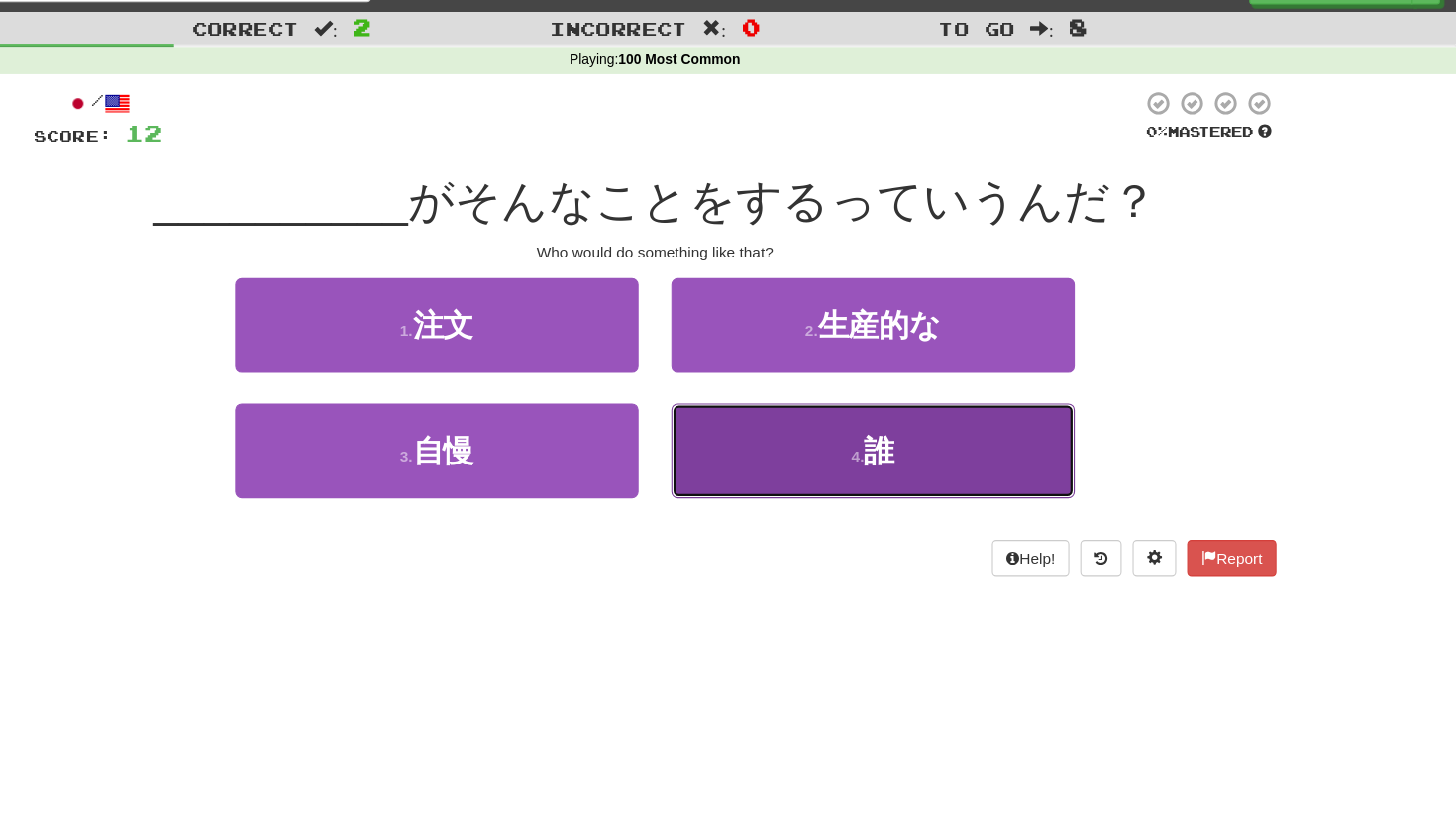 click on "4 .  誰" at bounding box center [926, 449] 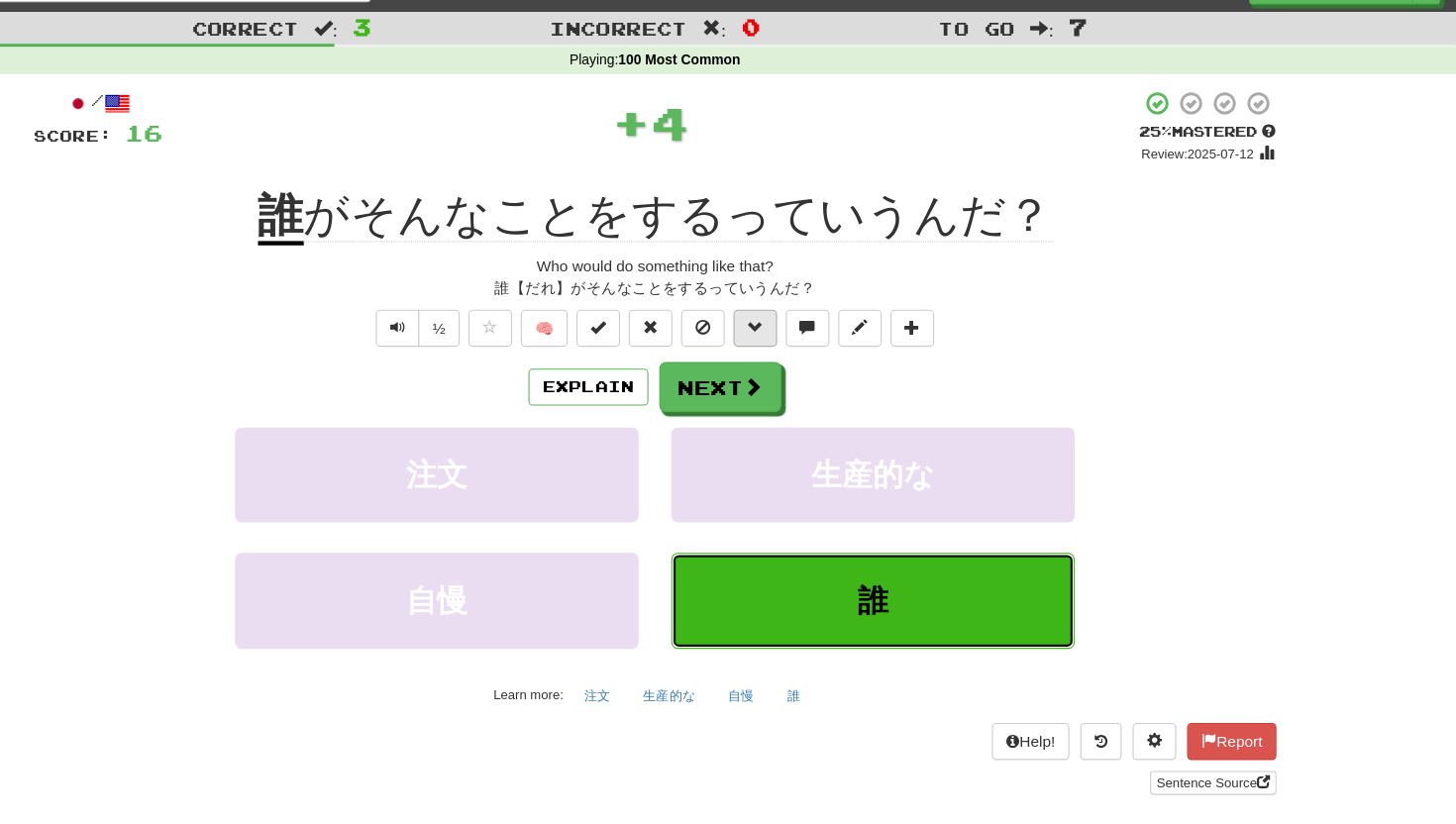 type 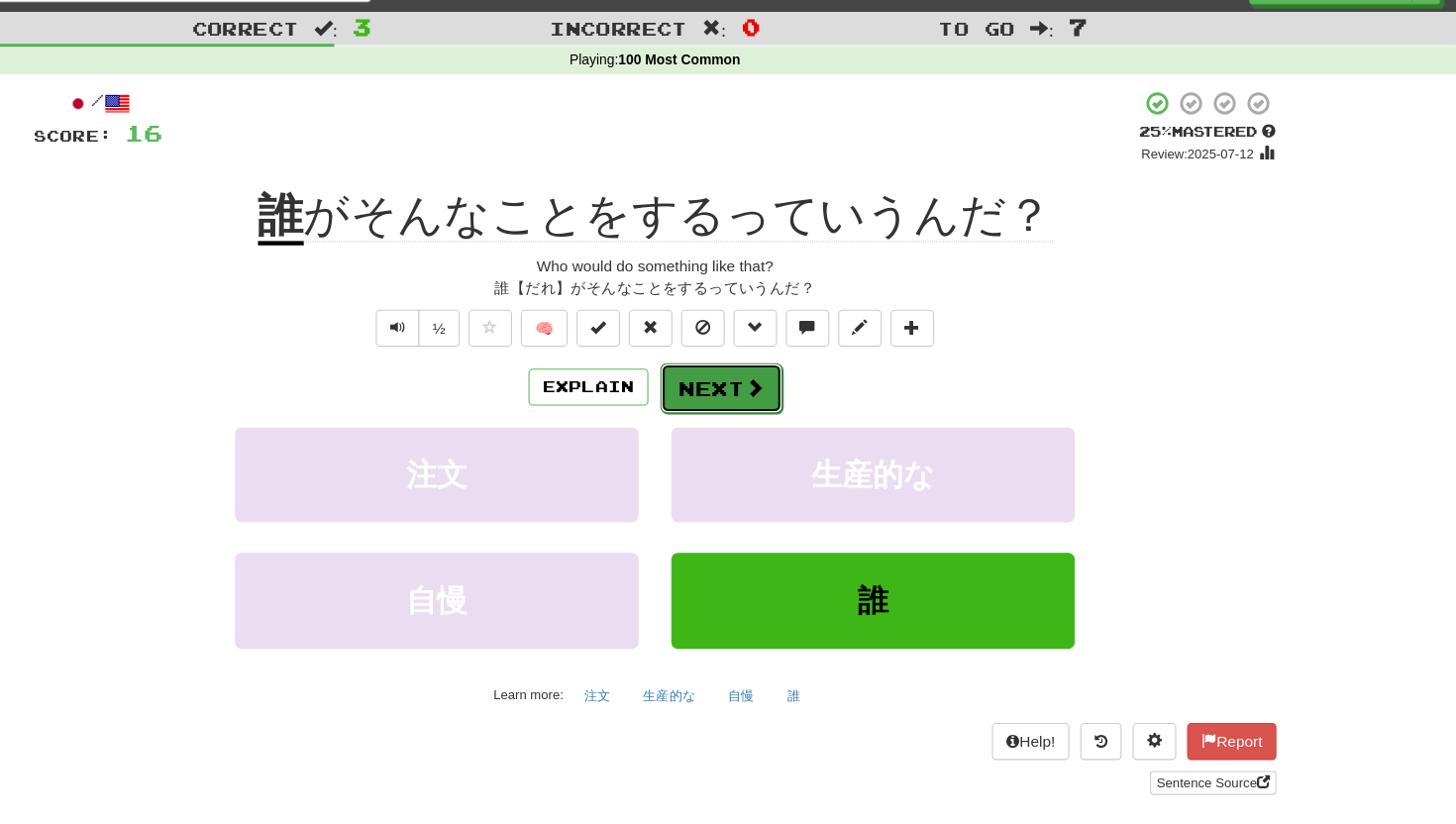 click at bounding box center (818, 391) 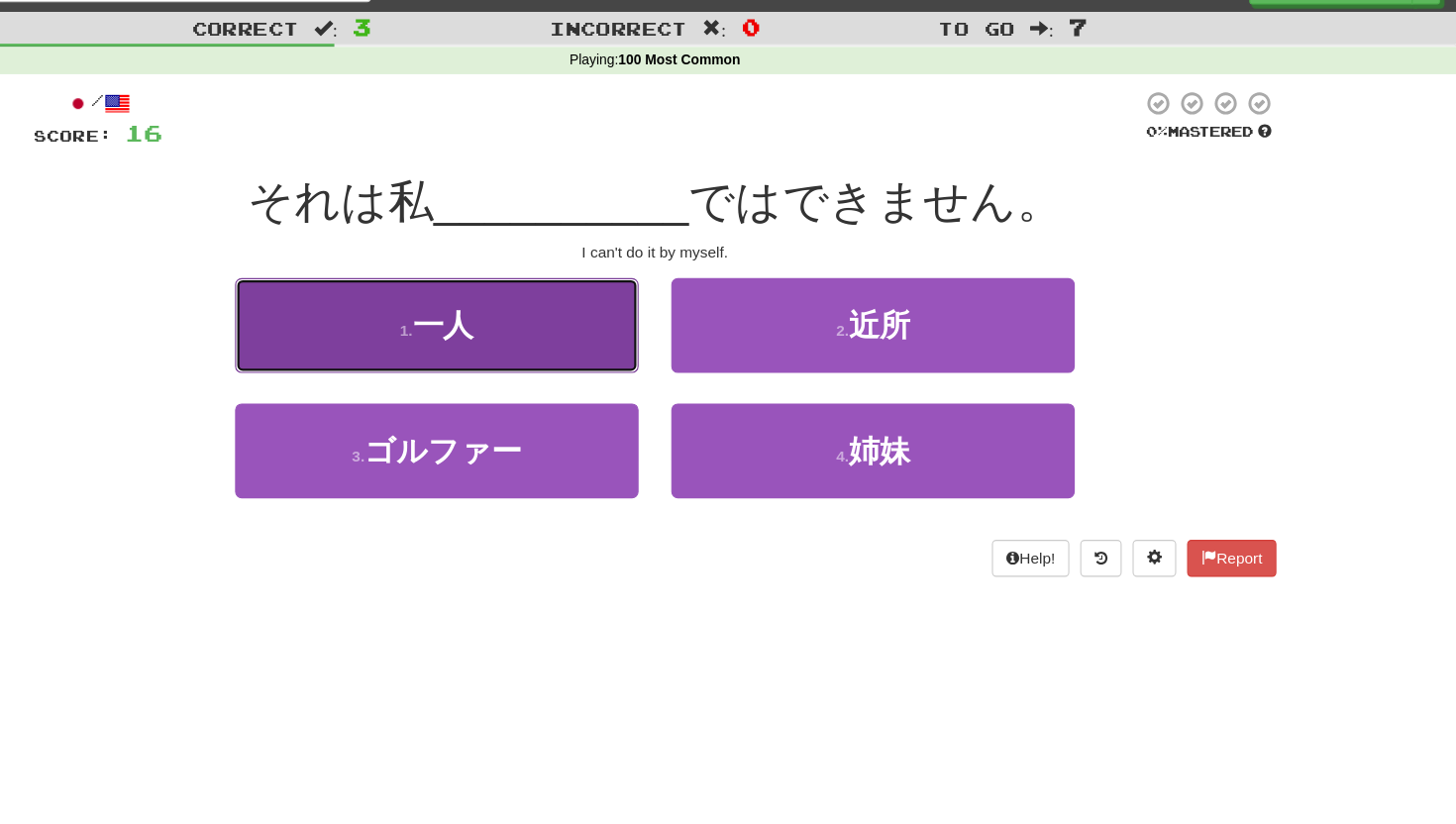 click on "1 .  一人" at bounding box center [530, 335] 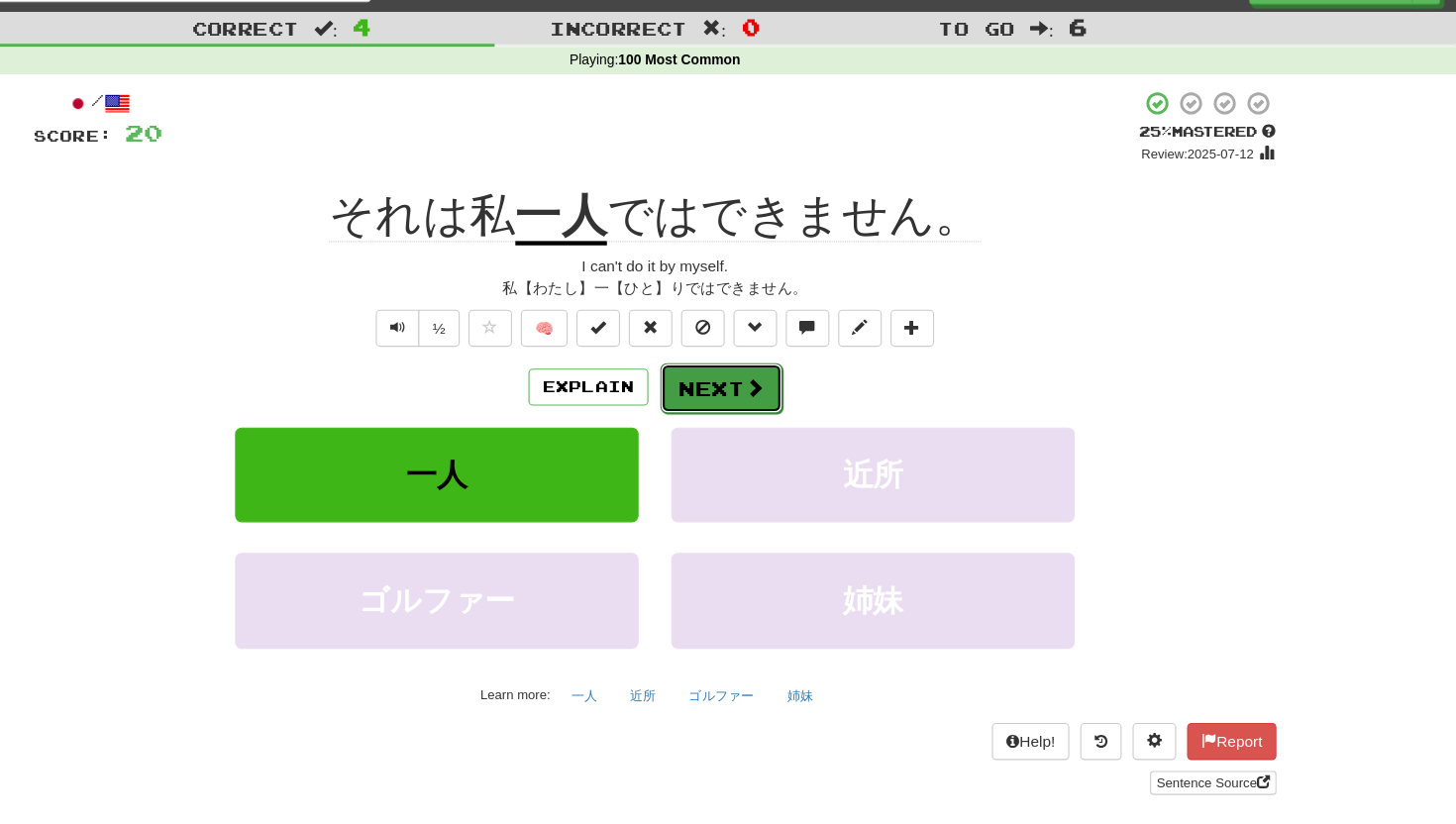 click on "Next" at bounding box center (788, 392) 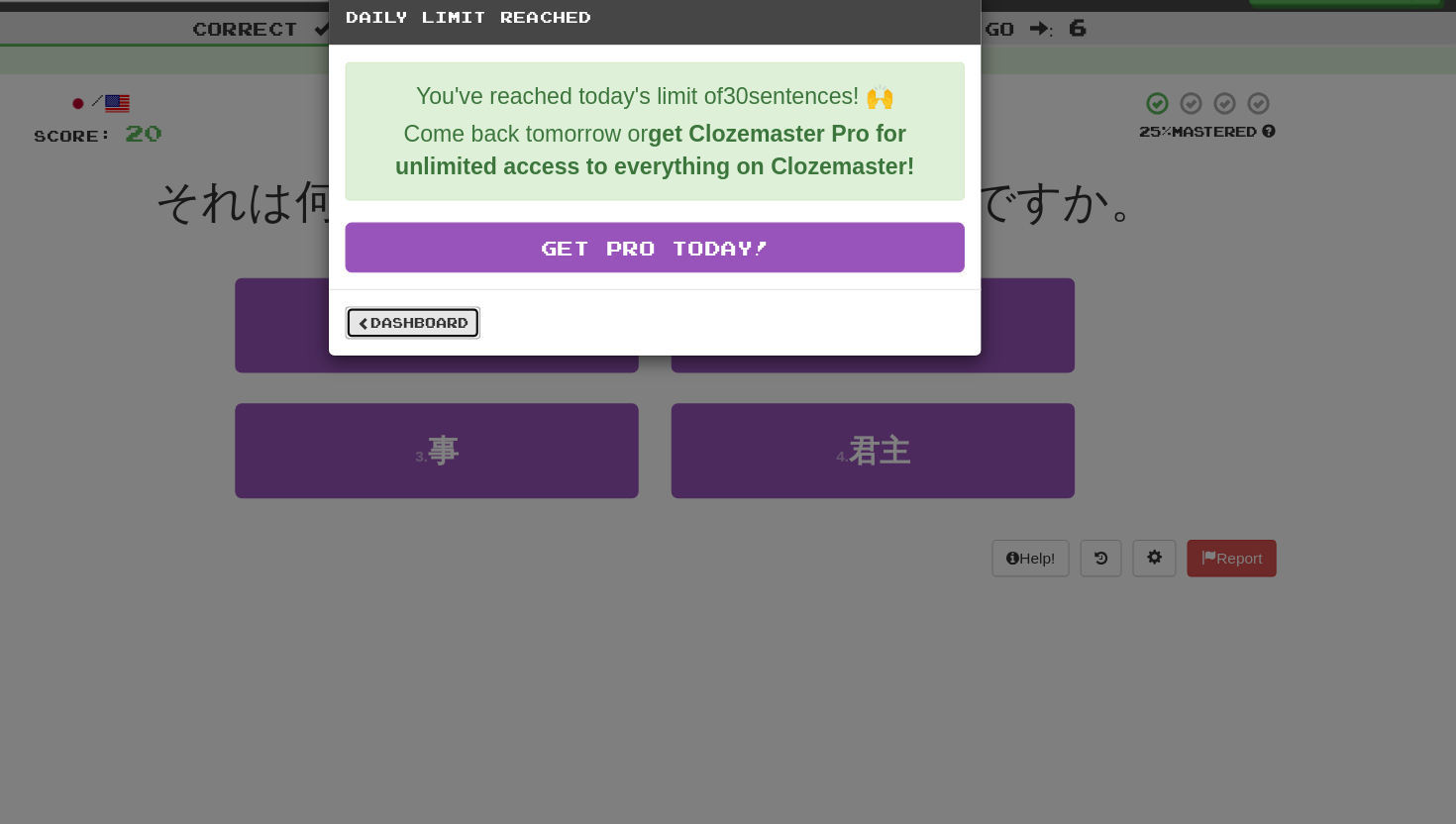 click on "Dashboard" at bounding box center (508, 333) 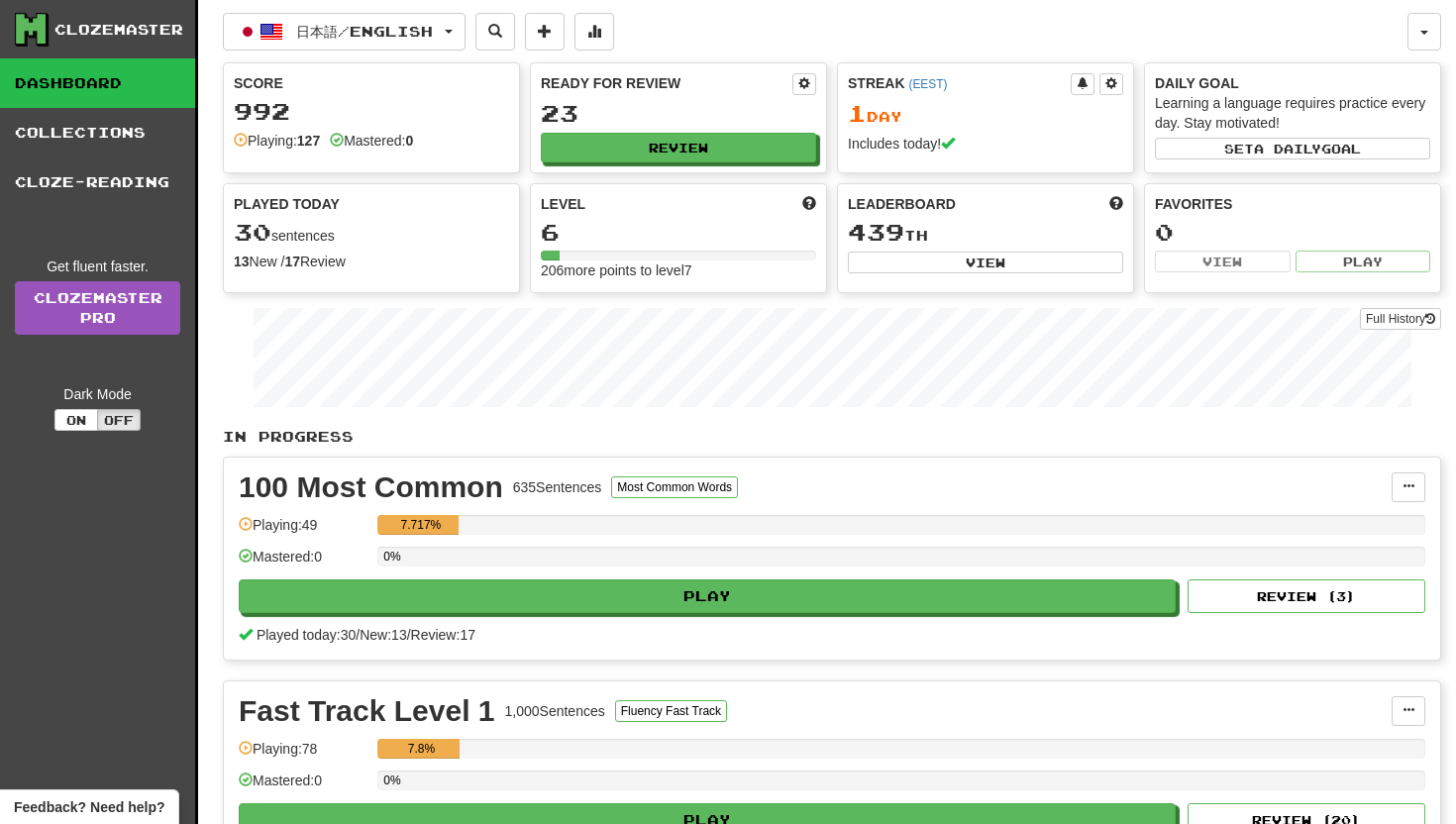 scroll, scrollTop: 0, scrollLeft: 0, axis: both 